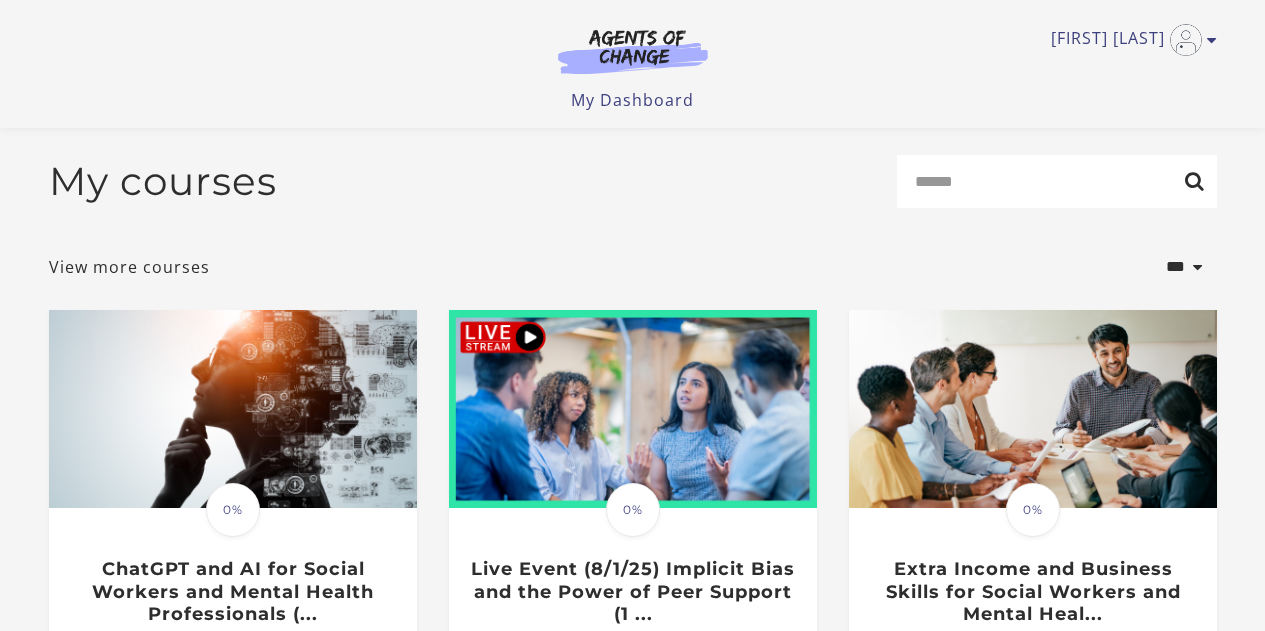 scroll, scrollTop: 289, scrollLeft: 0, axis: vertical 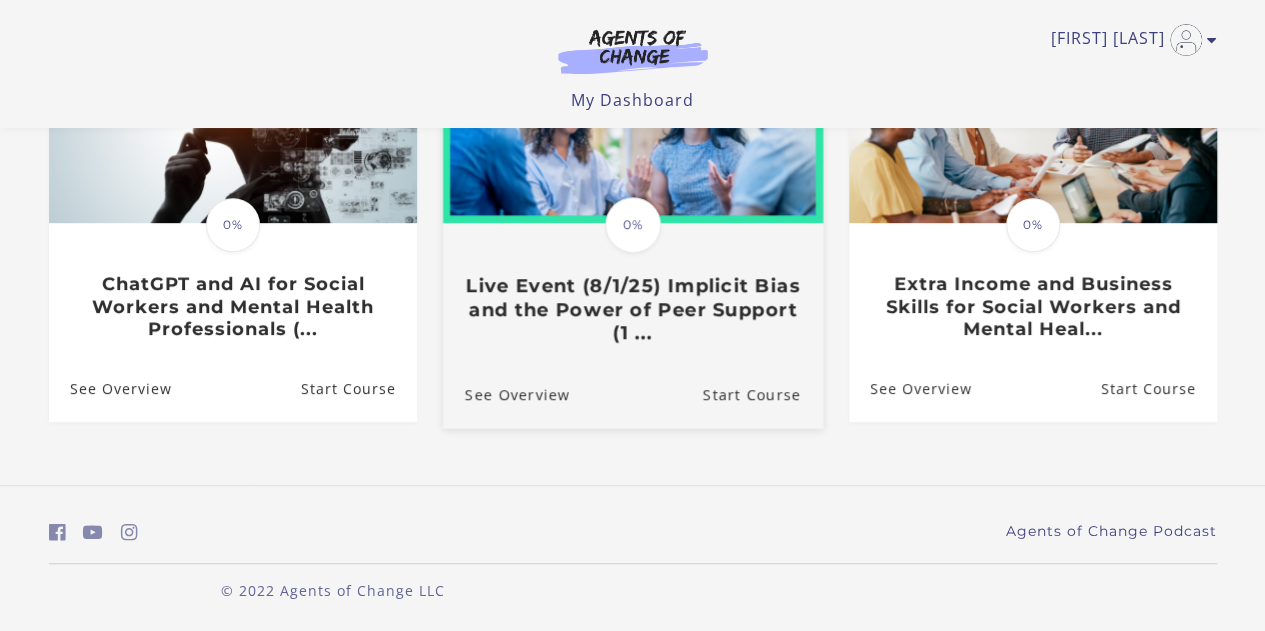 click on "Translation missing: en.liquid.partials.dashboard_course_card.progress_description: 0%
0%
Live Event (8/[MONTH]/[YEAR]) Implicit Bias and the Power of Peer Support (1 ..." at bounding box center [632, 189] 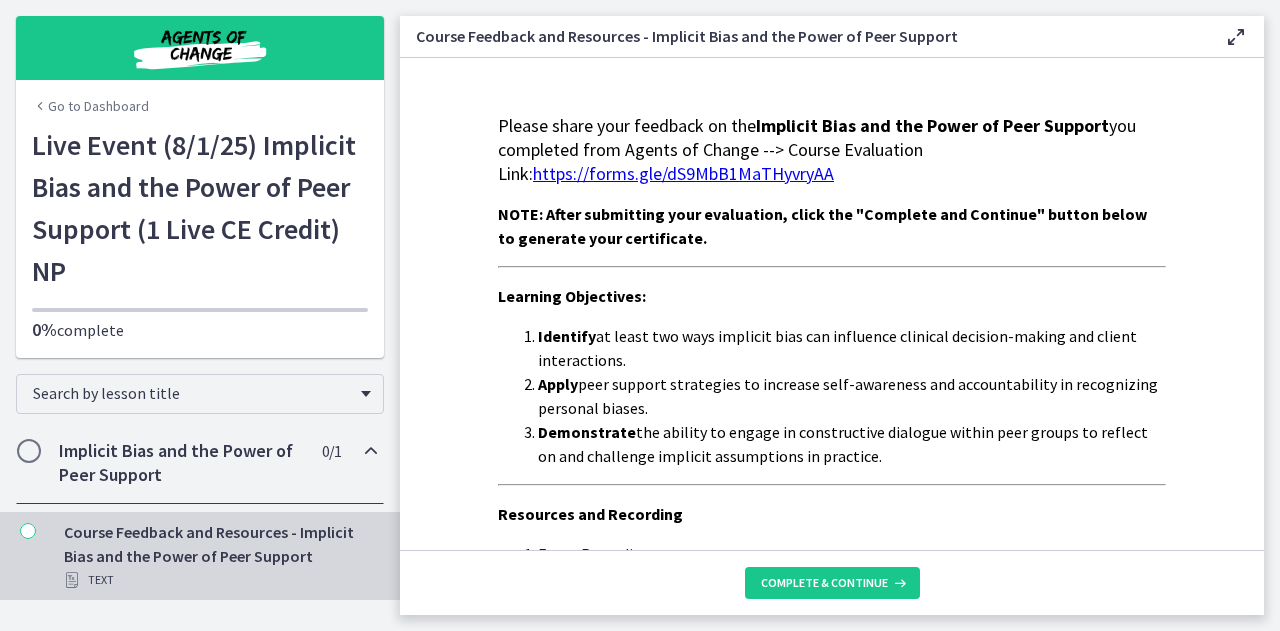 scroll, scrollTop: 0, scrollLeft: 0, axis: both 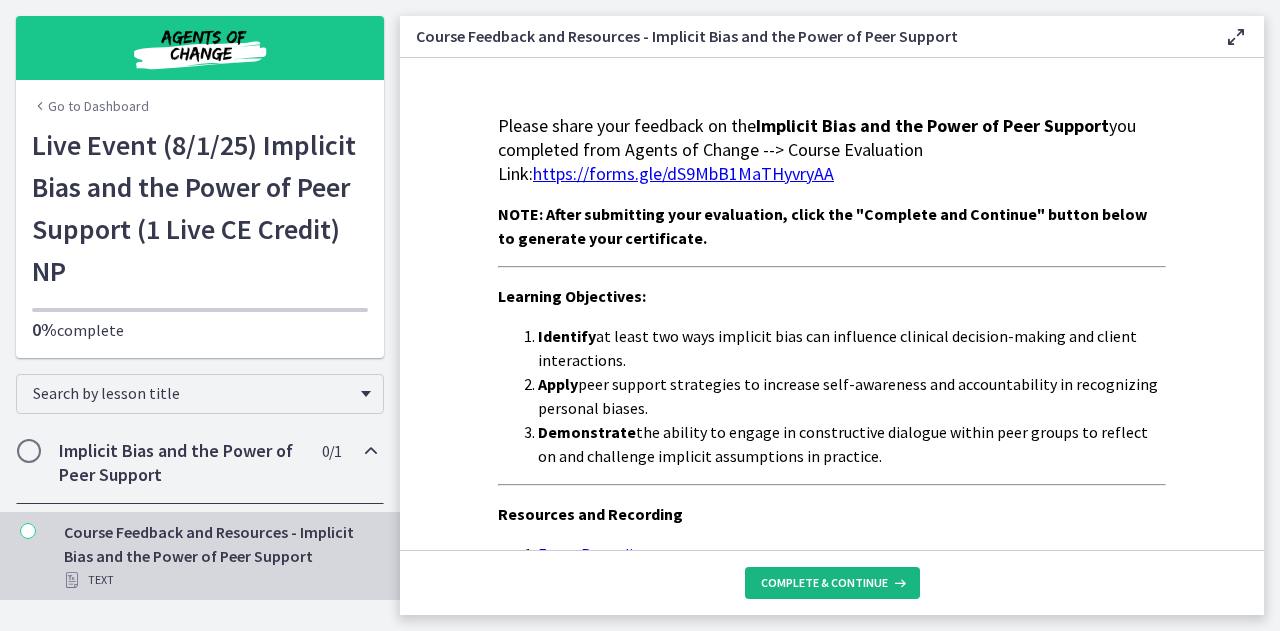 click on "Complete & continue" at bounding box center [824, 583] 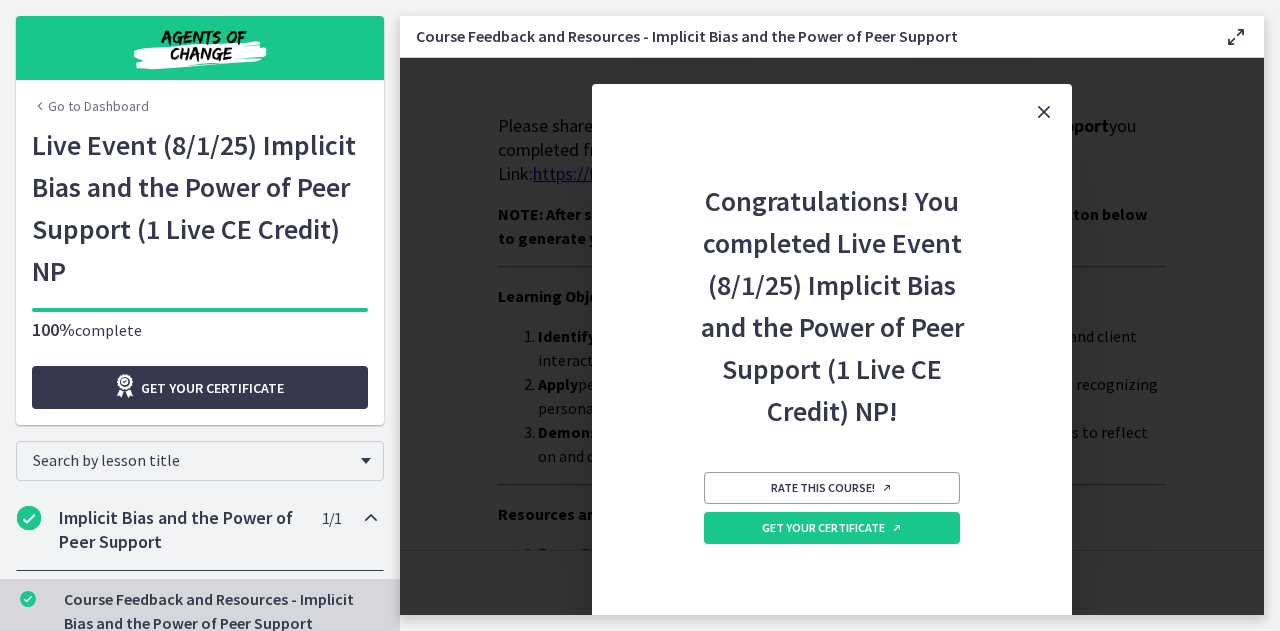 click at bounding box center [1044, 112] 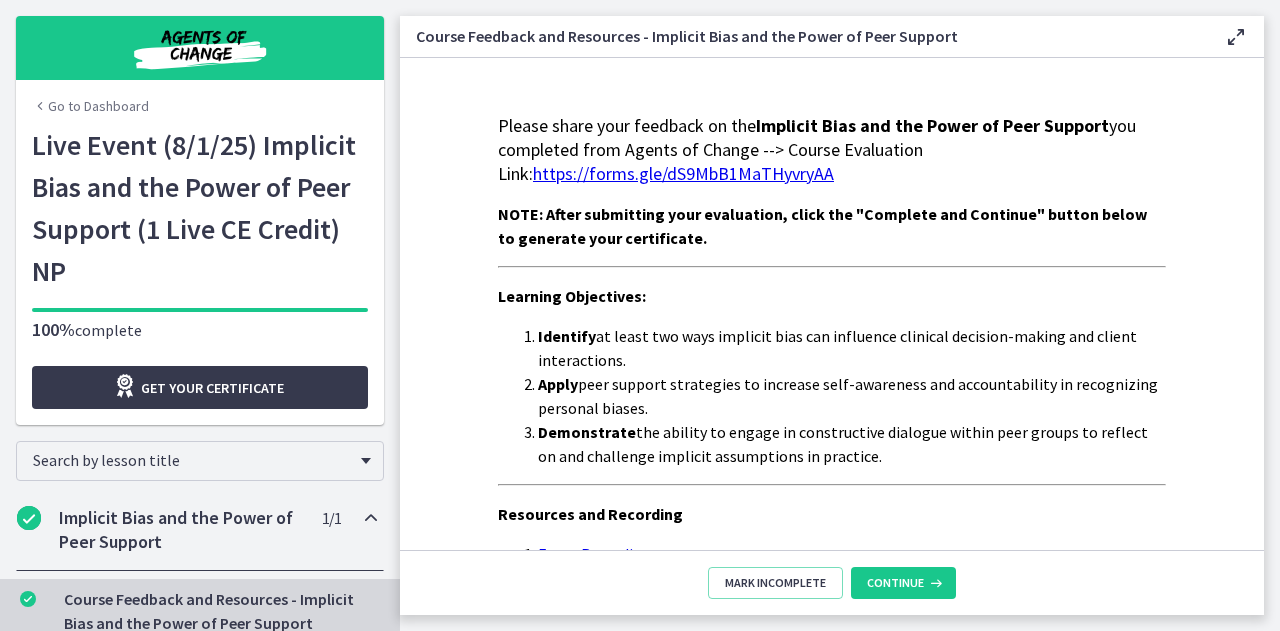 click on "https://forms.gle/dS9MbB1MaTHyvryAA" at bounding box center (683, 173) 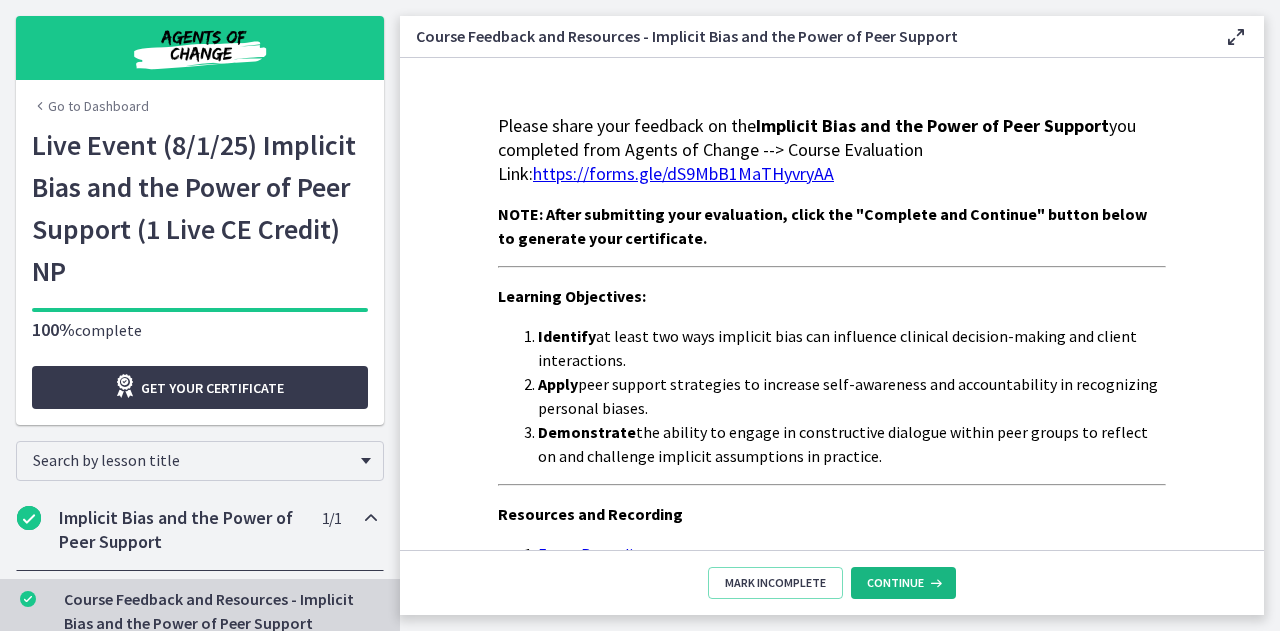 click on "Continue" at bounding box center (895, 583) 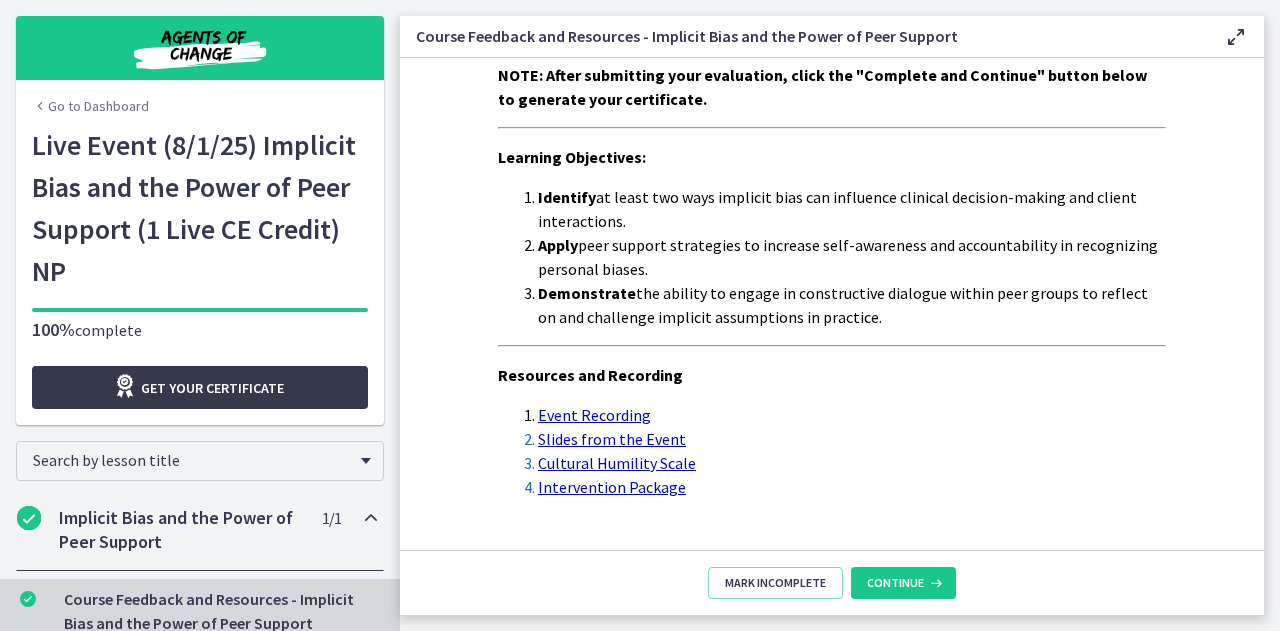 scroll, scrollTop: 186, scrollLeft: 0, axis: vertical 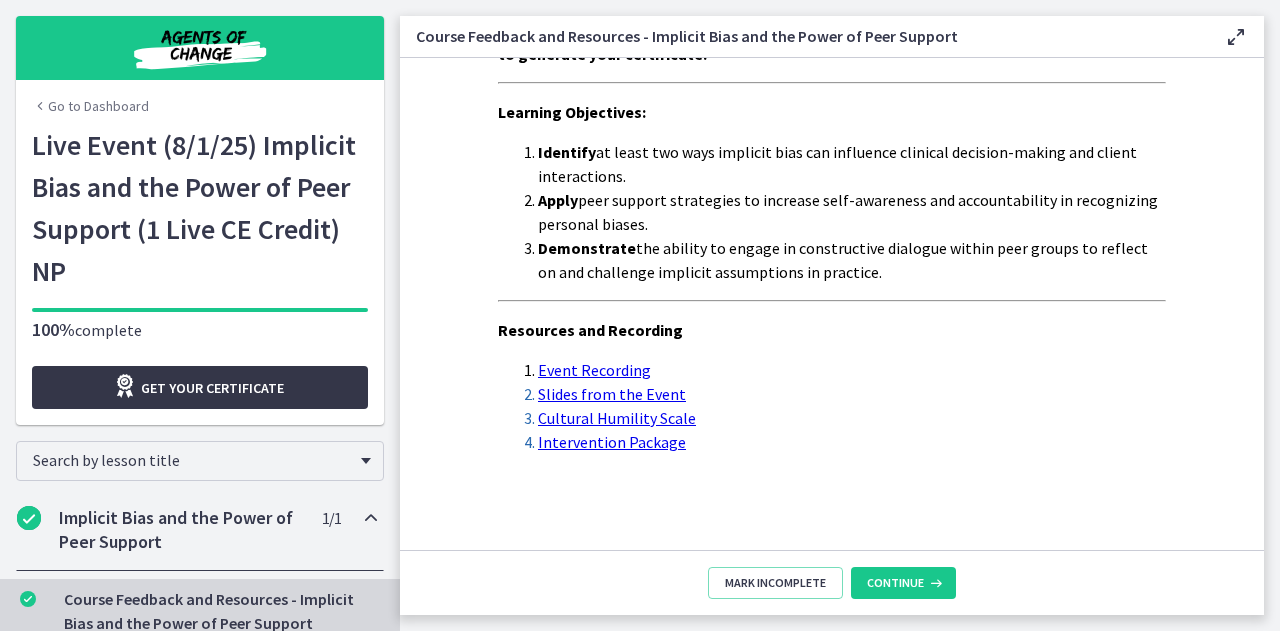click on "Get your certificate" at bounding box center [212, 388] 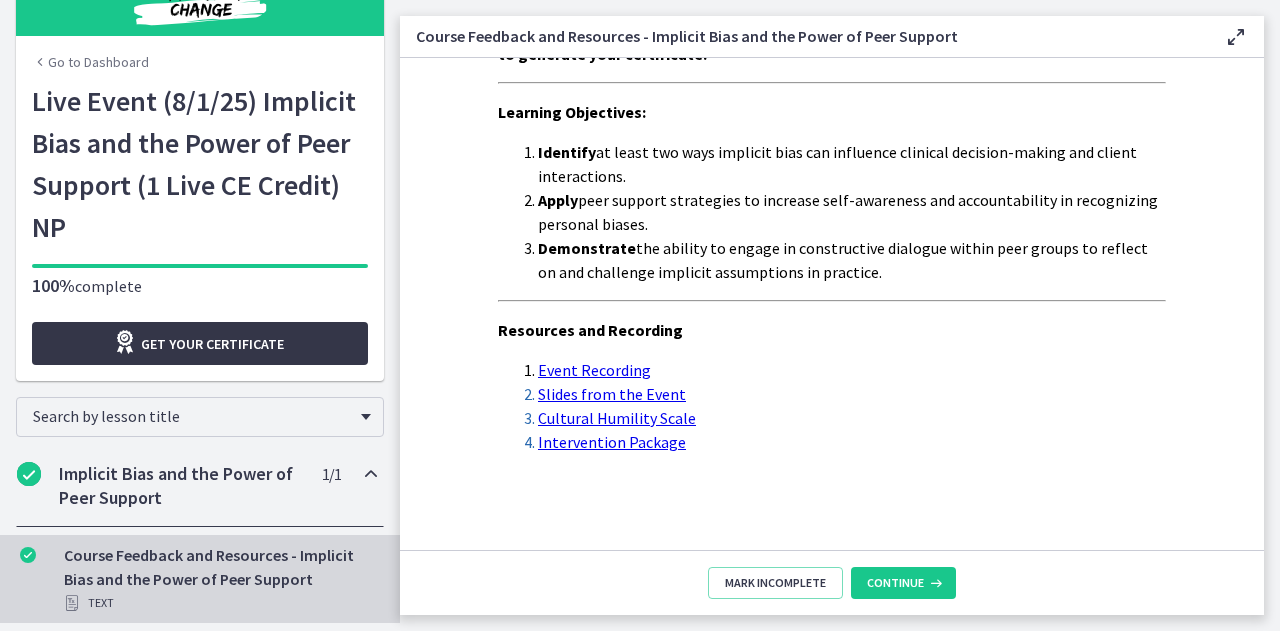 scroll, scrollTop: 0, scrollLeft: 0, axis: both 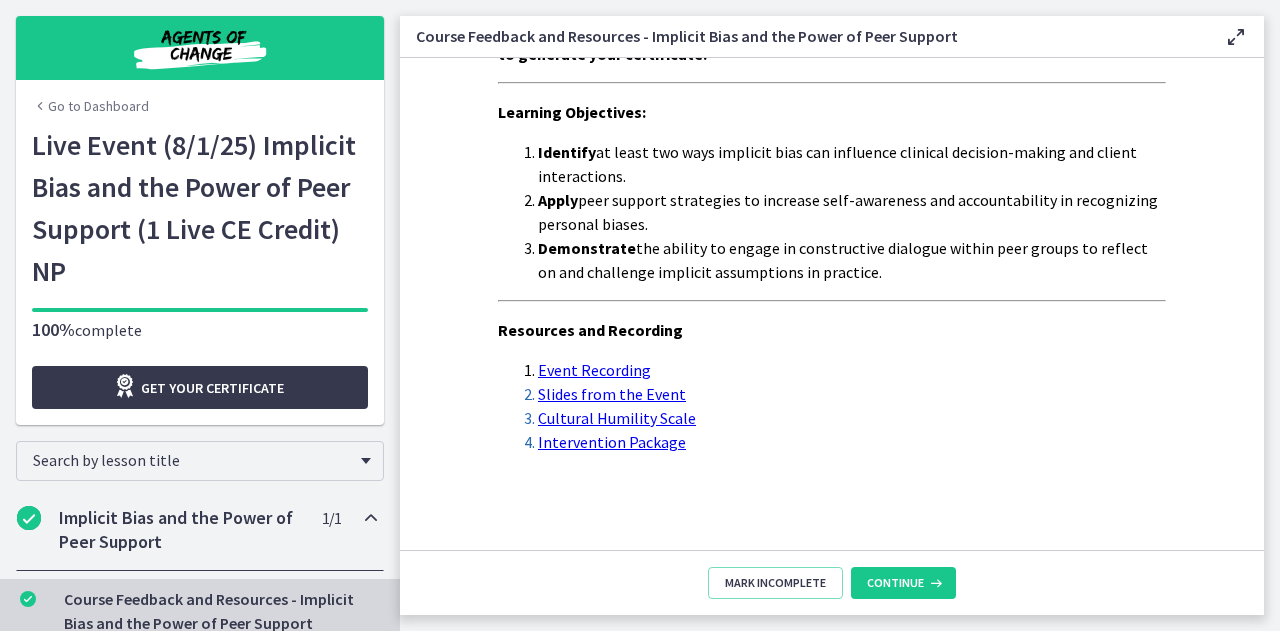 click on "Go to Dashboard" at bounding box center [200, 102] 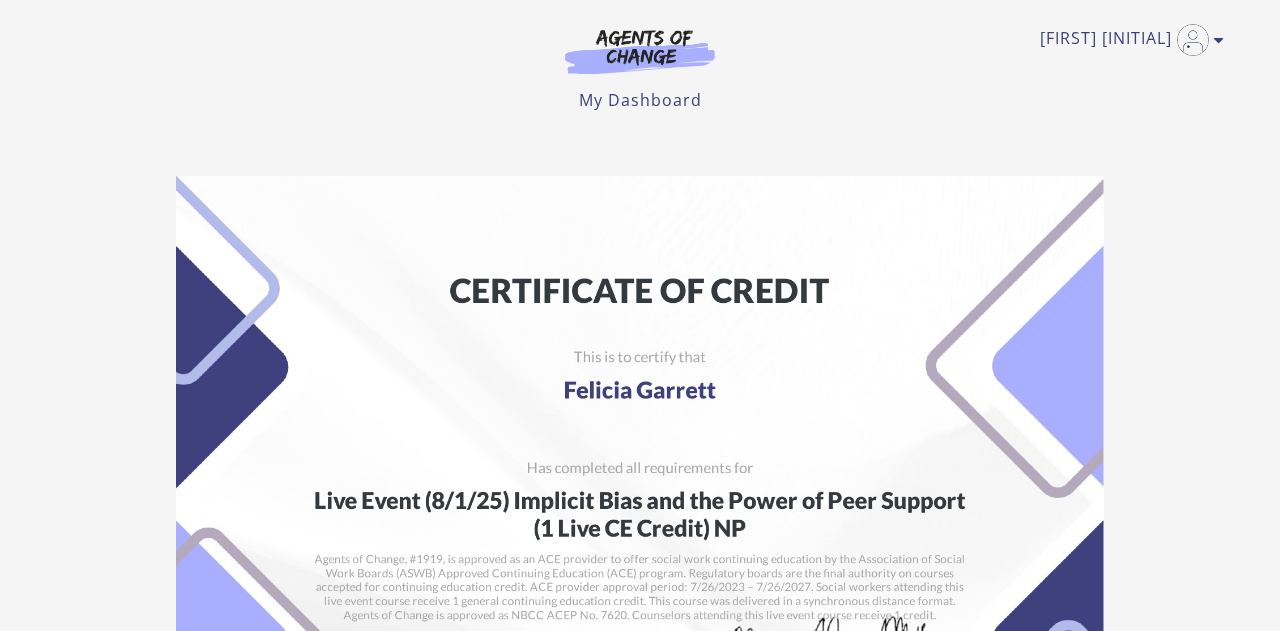 scroll, scrollTop: 0, scrollLeft: 0, axis: both 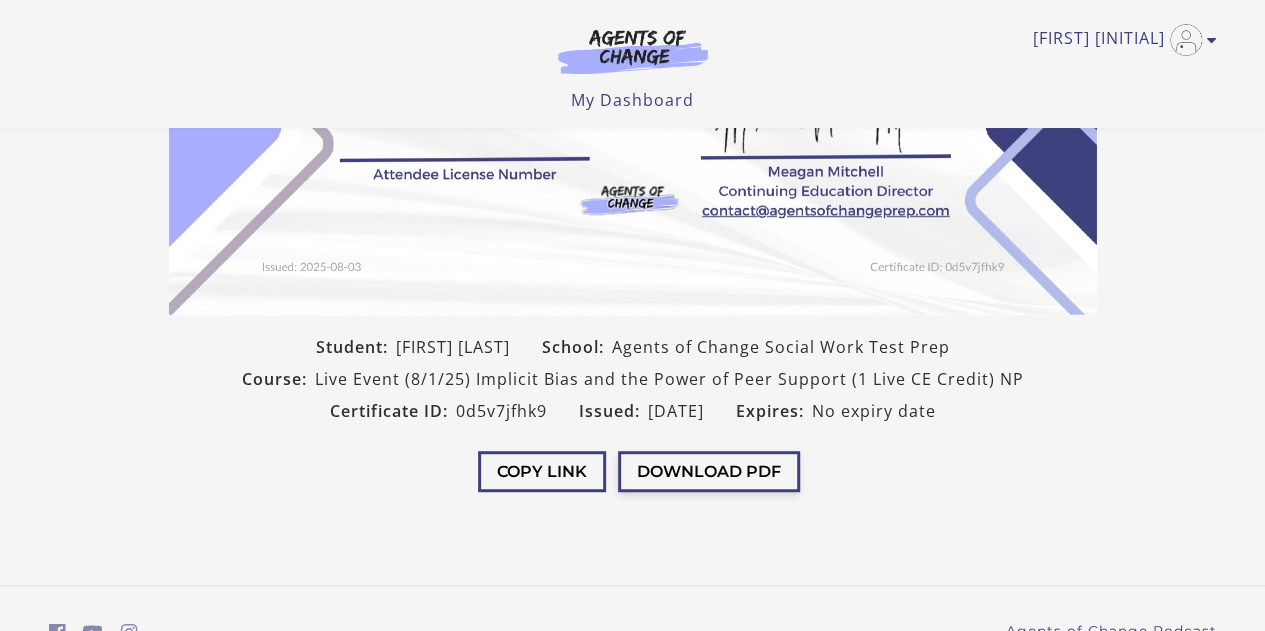 click on "Download PDF" at bounding box center [709, 471] 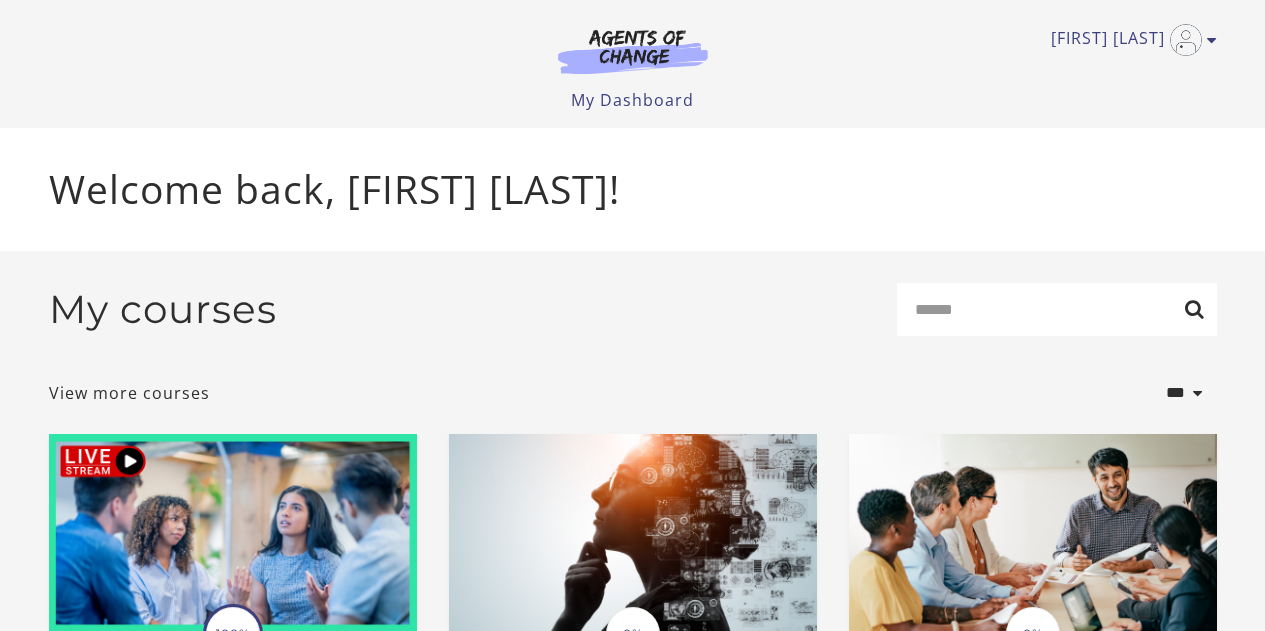 scroll, scrollTop: 0, scrollLeft: 0, axis: both 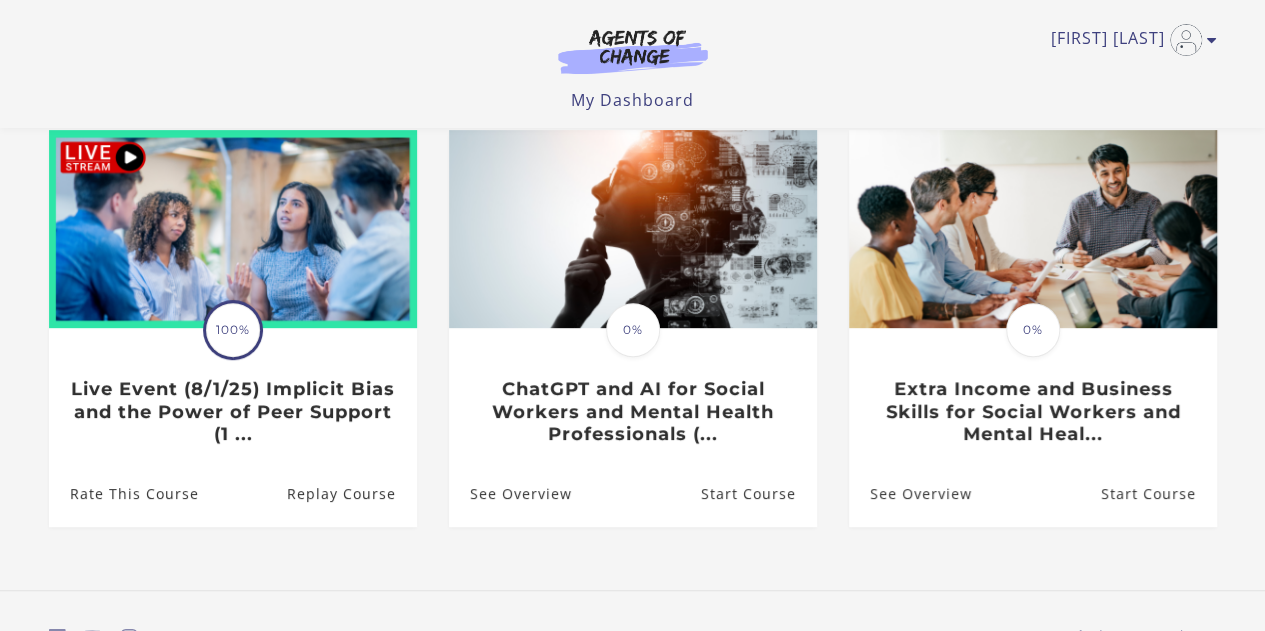 drag, startPoint x: 1274, startPoint y: 193, endPoint x: 1245, endPoint y: 323, distance: 133.19534 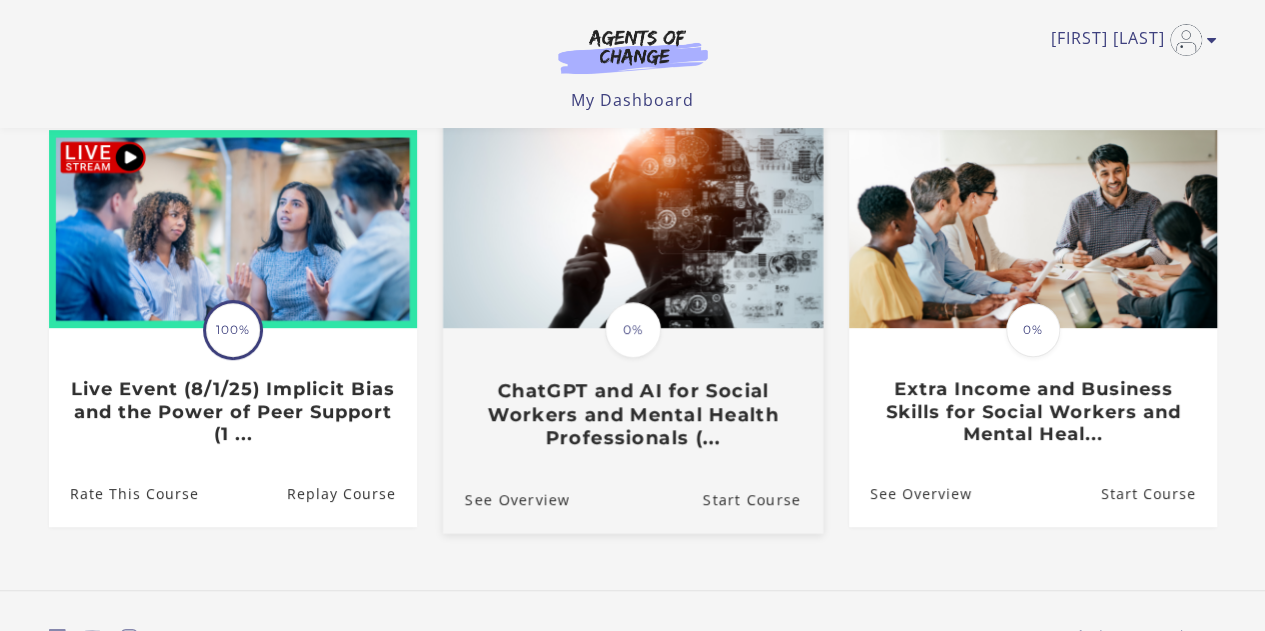 click at bounding box center [632, 225] 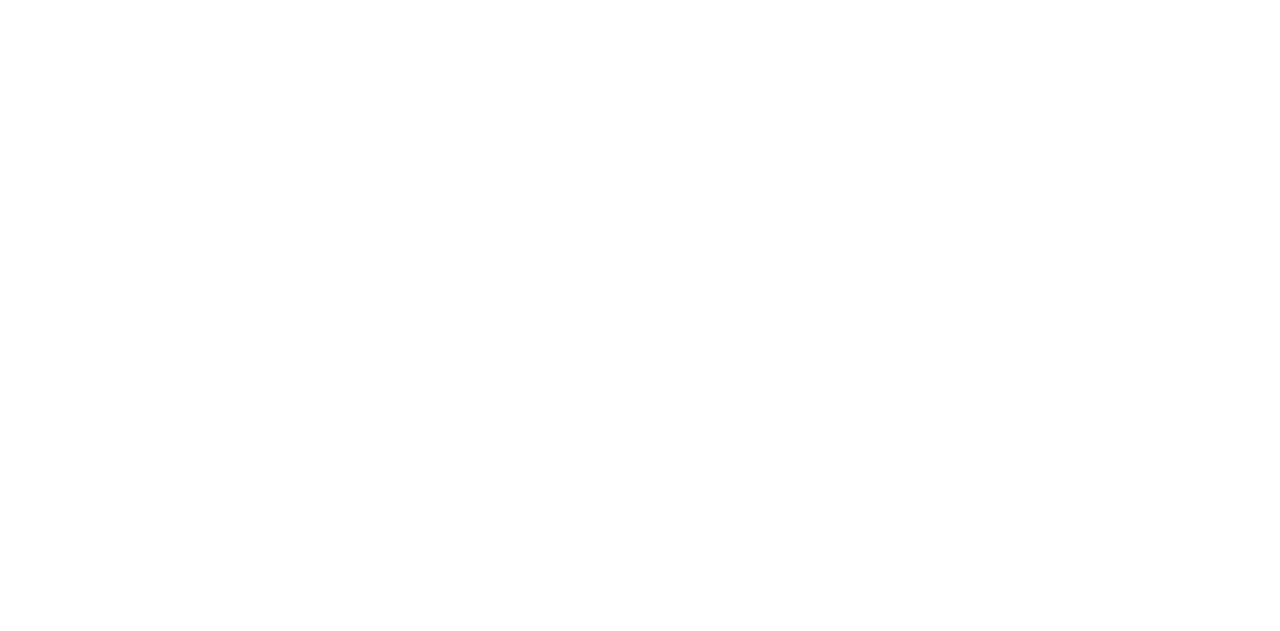 scroll, scrollTop: 0, scrollLeft: 0, axis: both 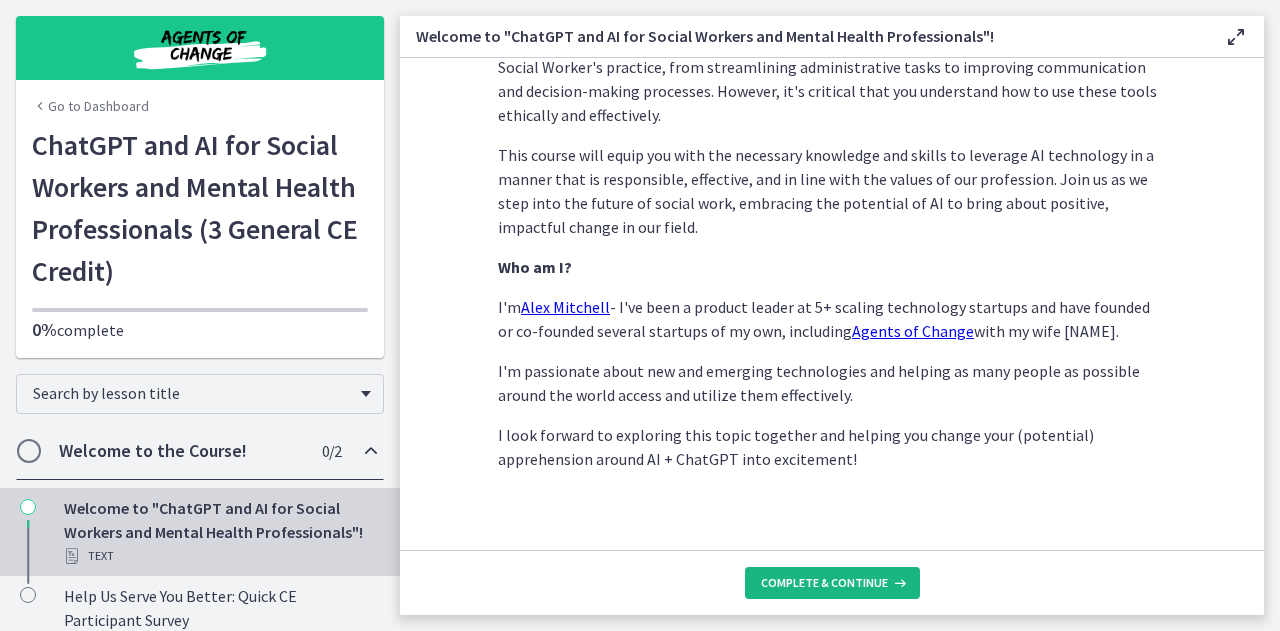 click on "Complete & continue" at bounding box center (832, 583) 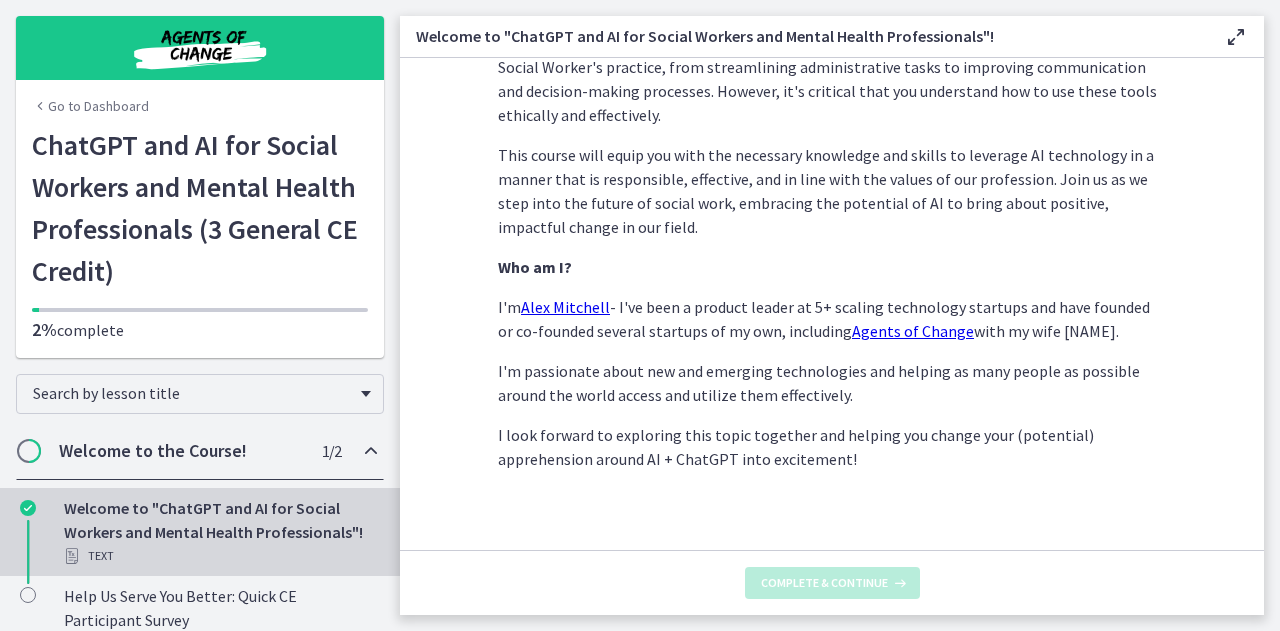 scroll, scrollTop: 0, scrollLeft: 0, axis: both 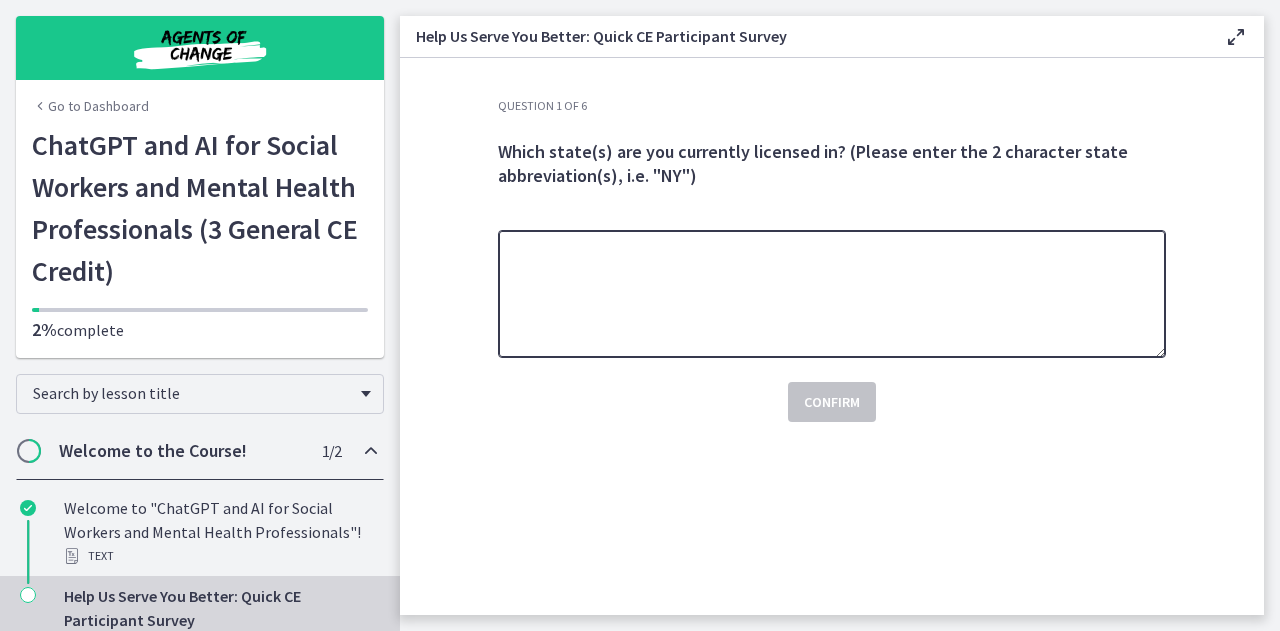 click at bounding box center (832, 294) 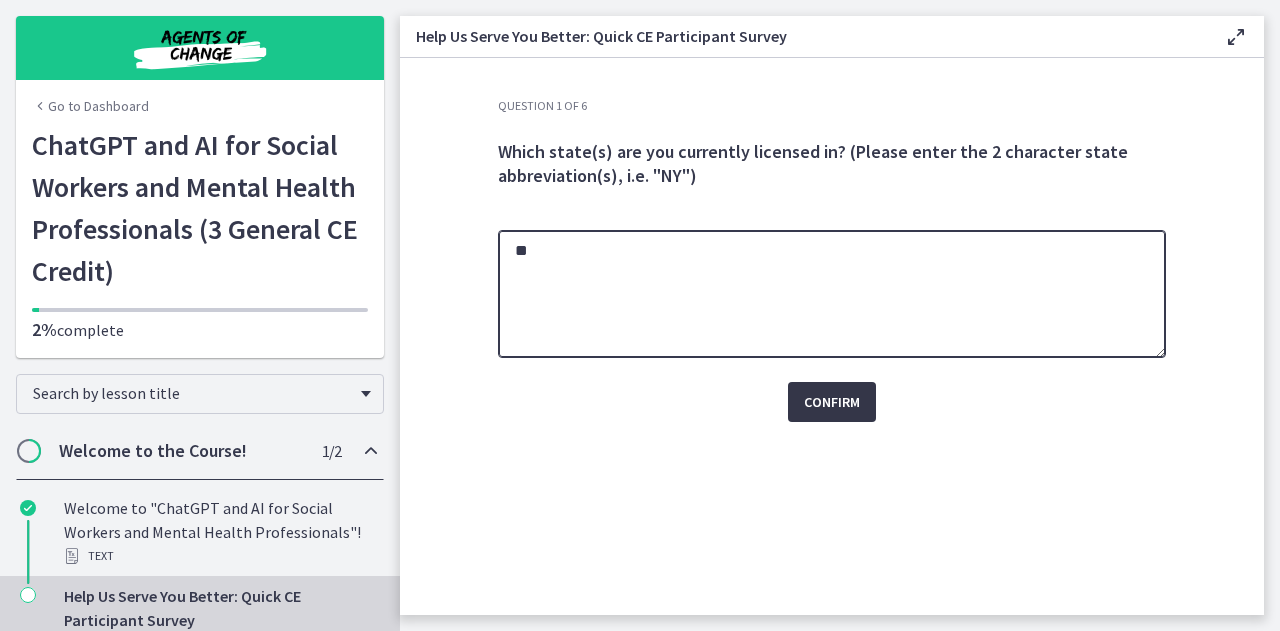 type on "**" 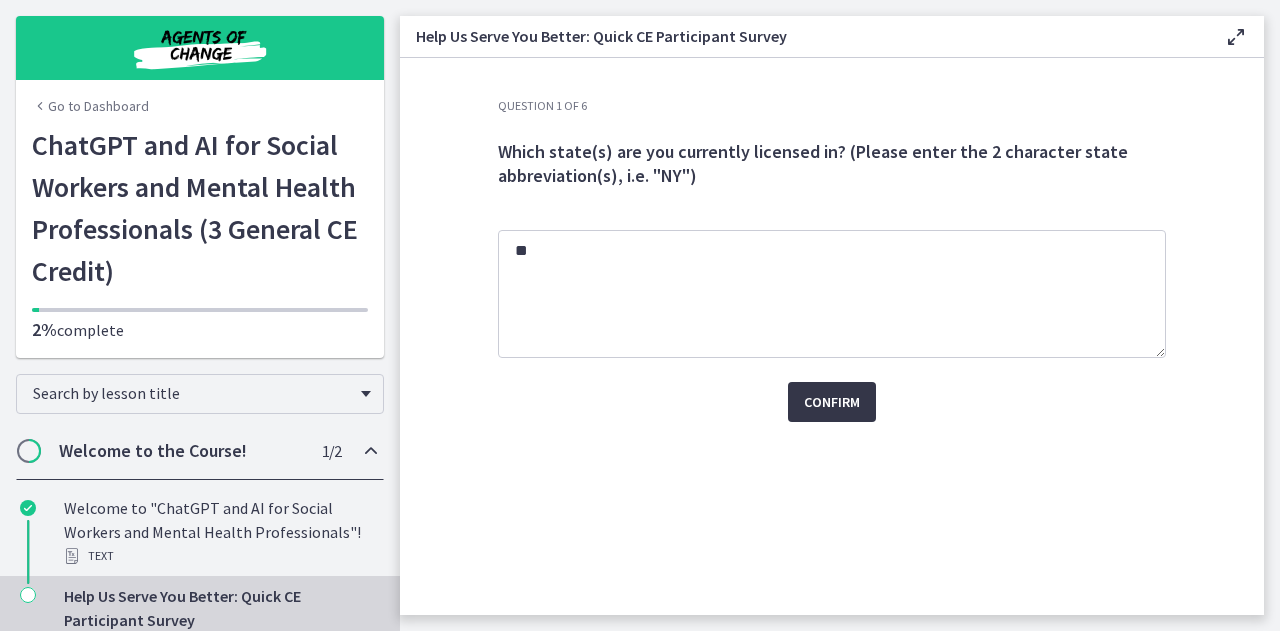 click on "Confirm" at bounding box center [832, 402] 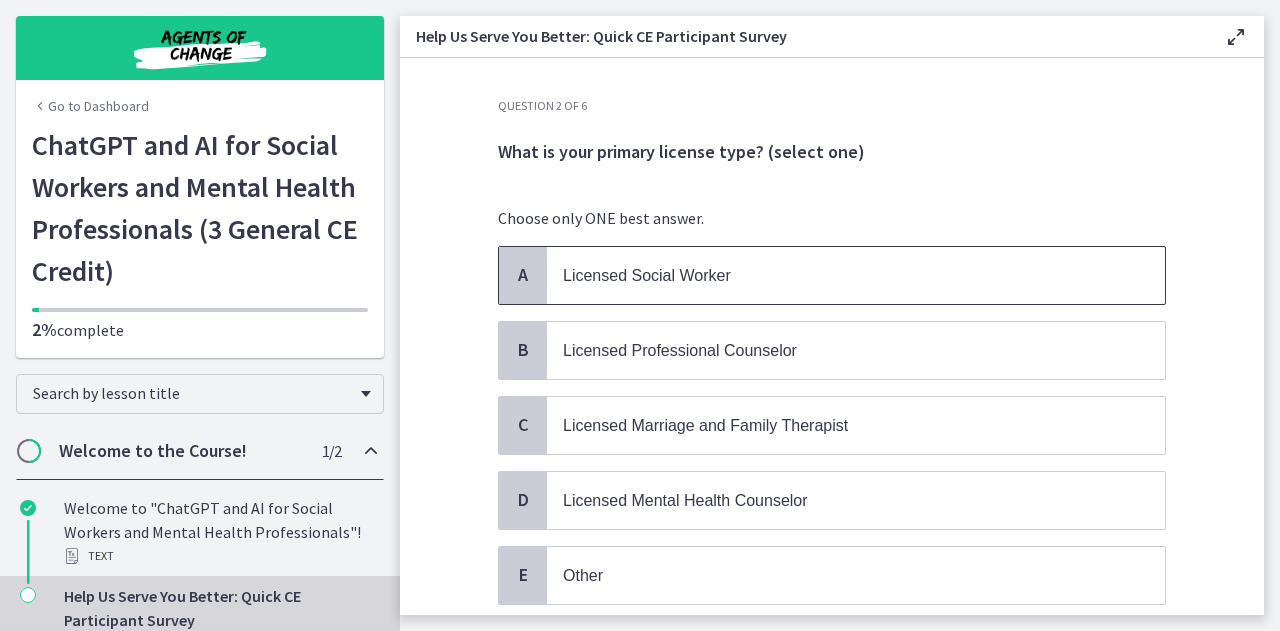 click on "Licensed Social Worker" at bounding box center (836, 275) 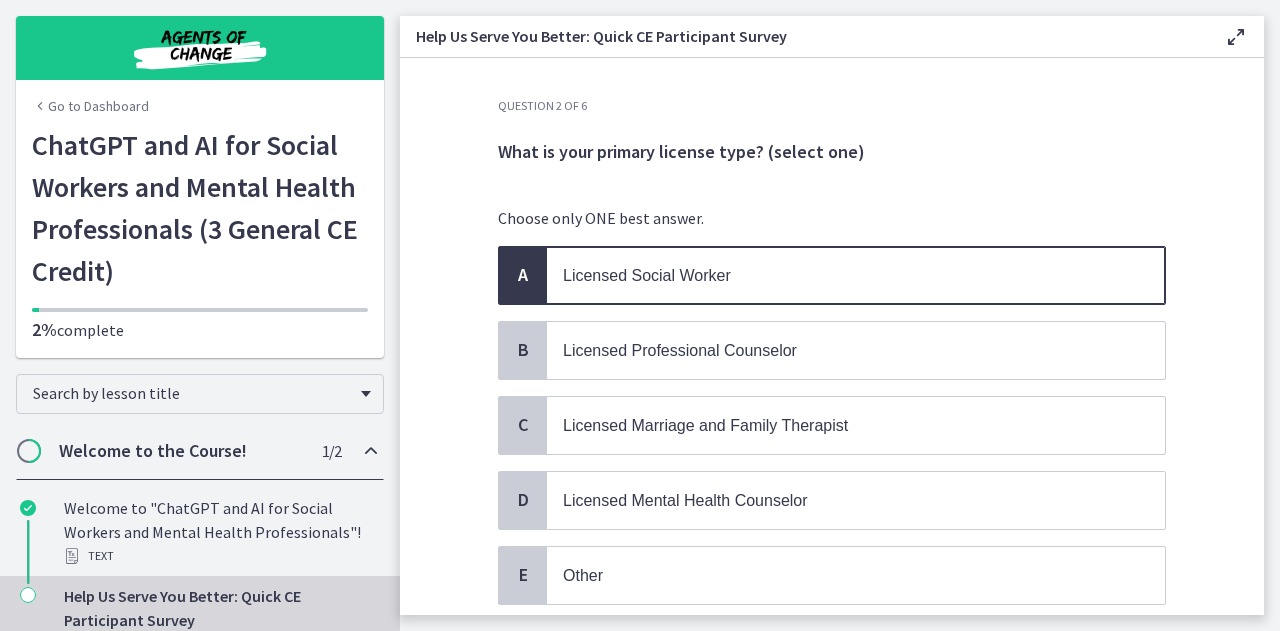scroll, scrollTop: 141, scrollLeft: 0, axis: vertical 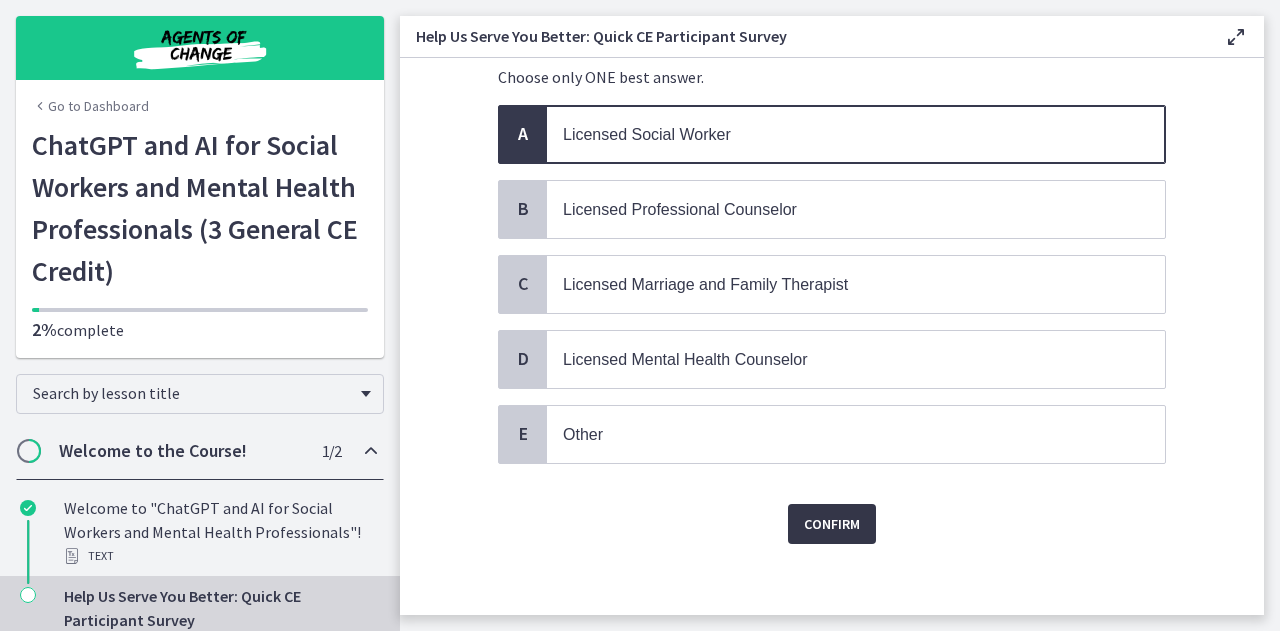 click on "Confirm" at bounding box center [832, 524] 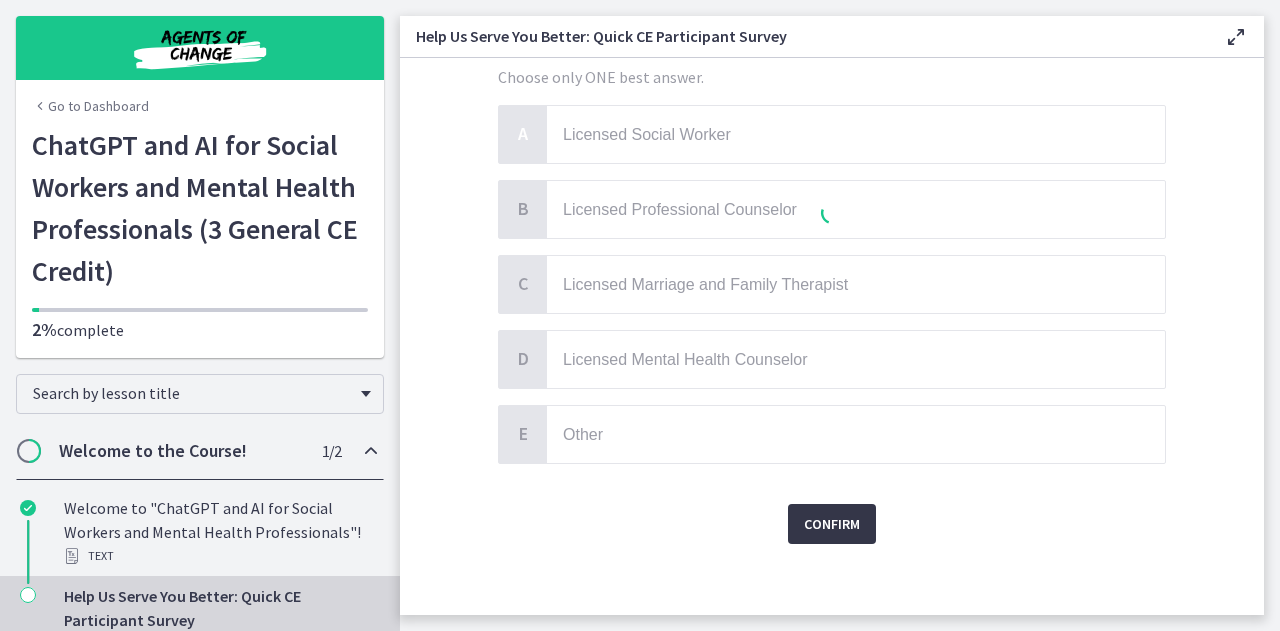 scroll, scrollTop: 0, scrollLeft: 0, axis: both 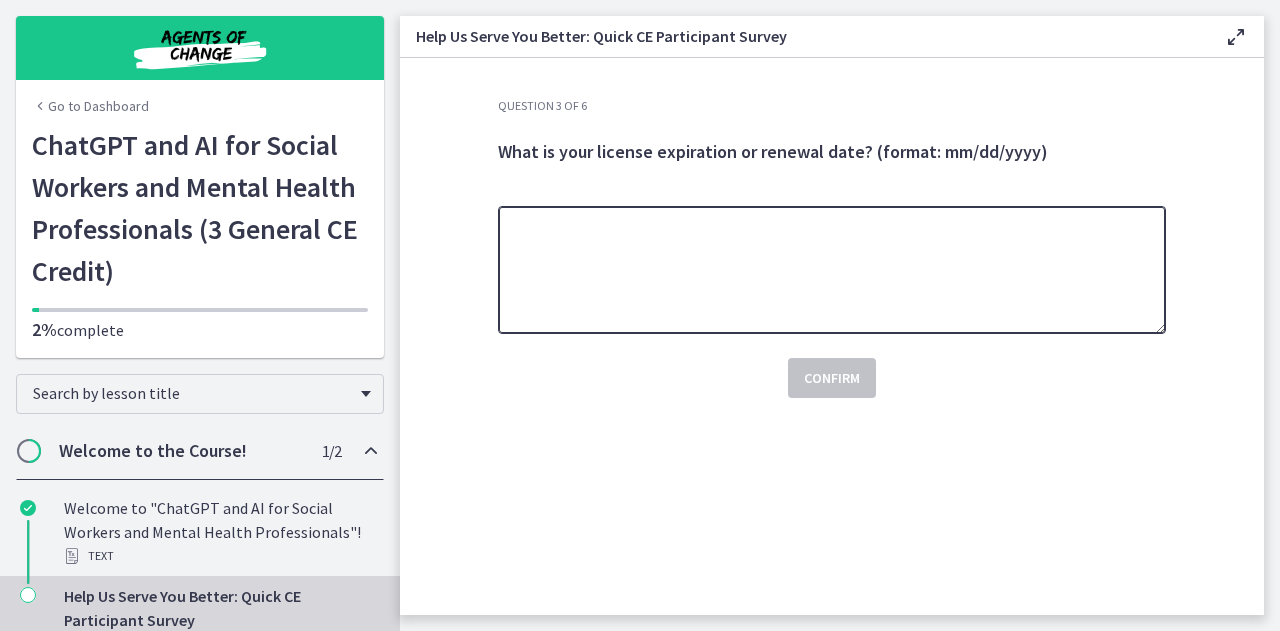 click at bounding box center [832, 270] 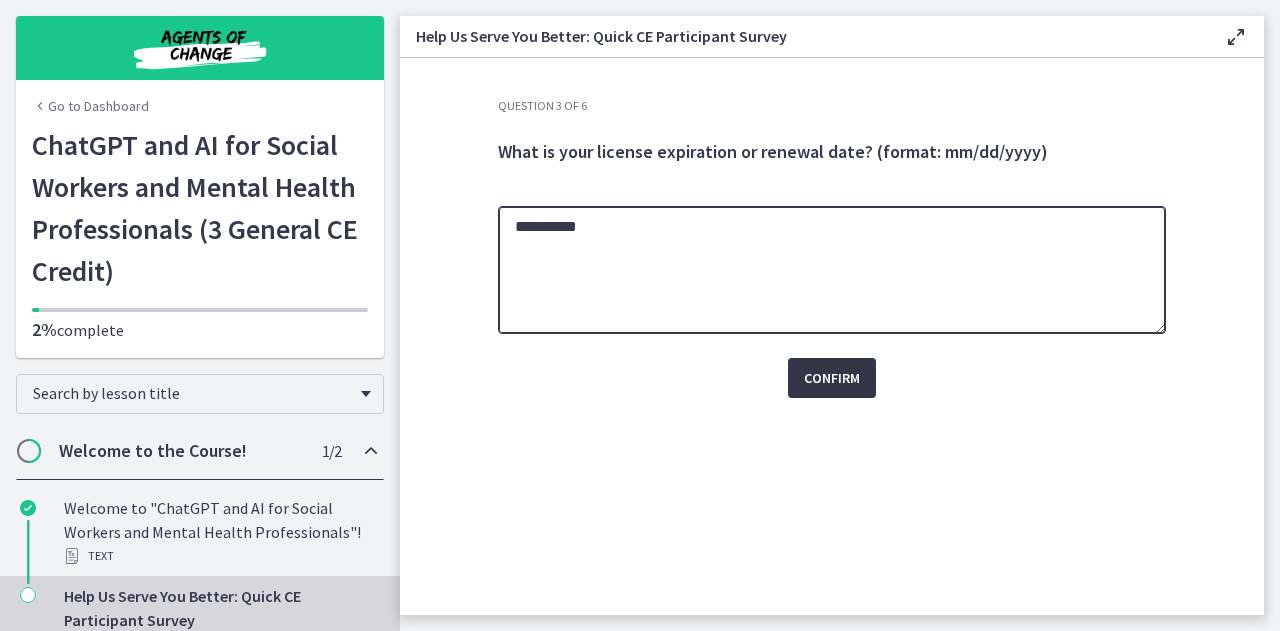 type on "**********" 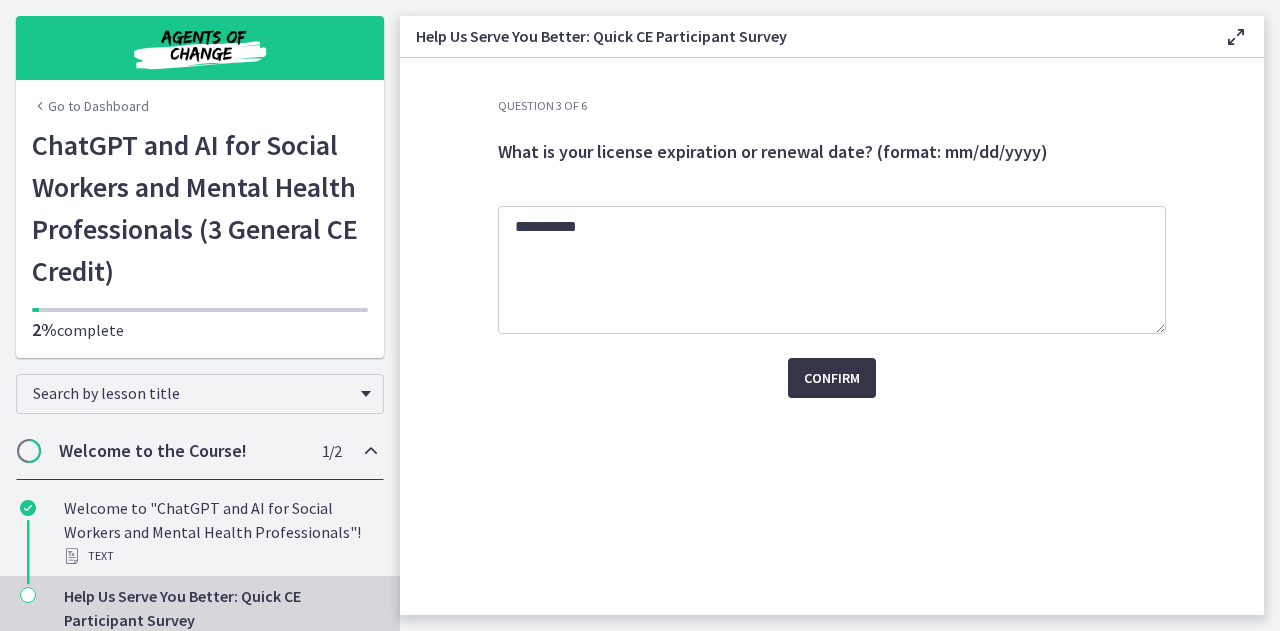 click on "Confirm" at bounding box center (832, 378) 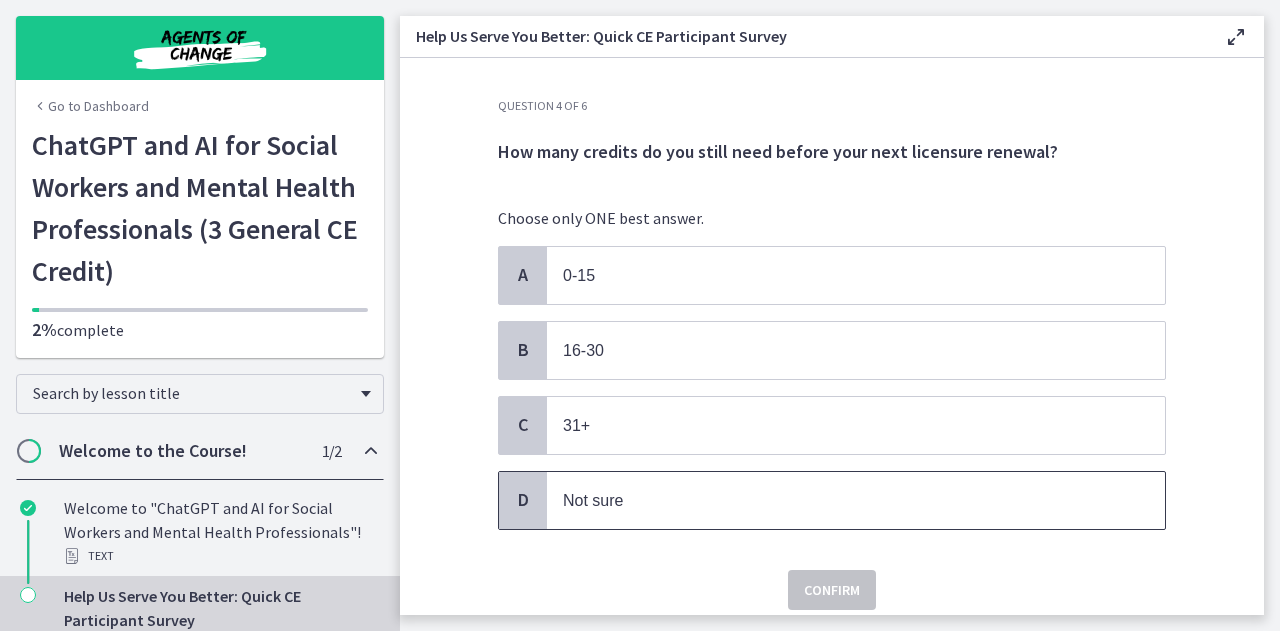 click on "Not sure" at bounding box center [836, 500] 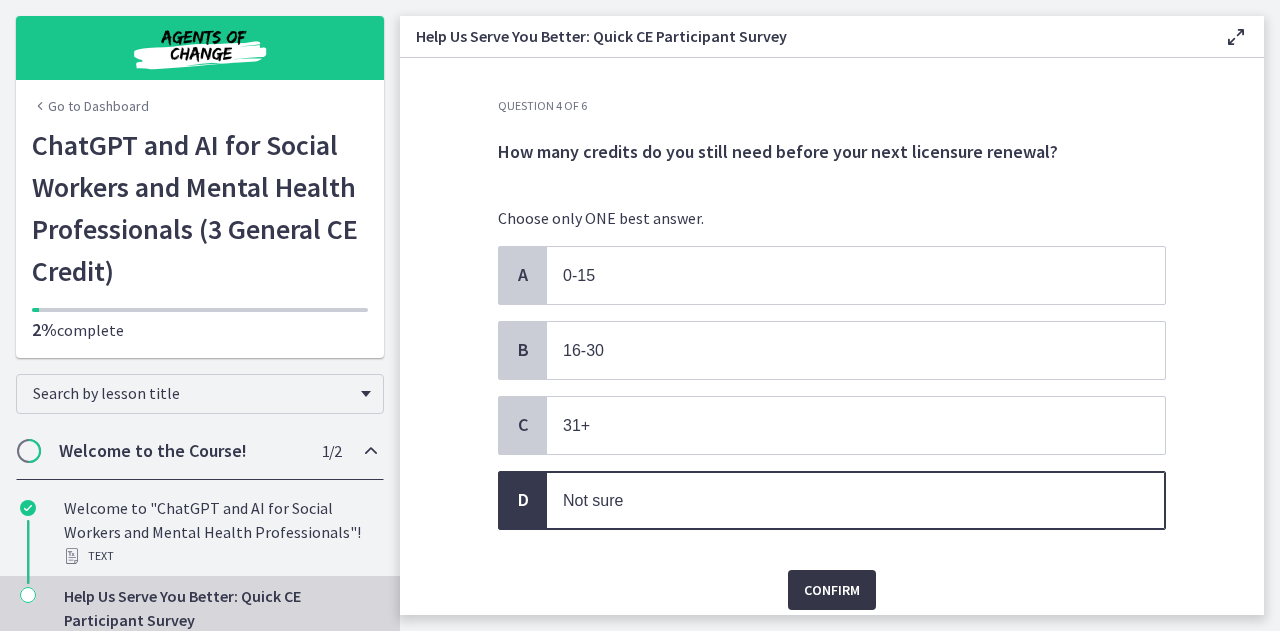 click on "Confirm" at bounding box center (832, 590) 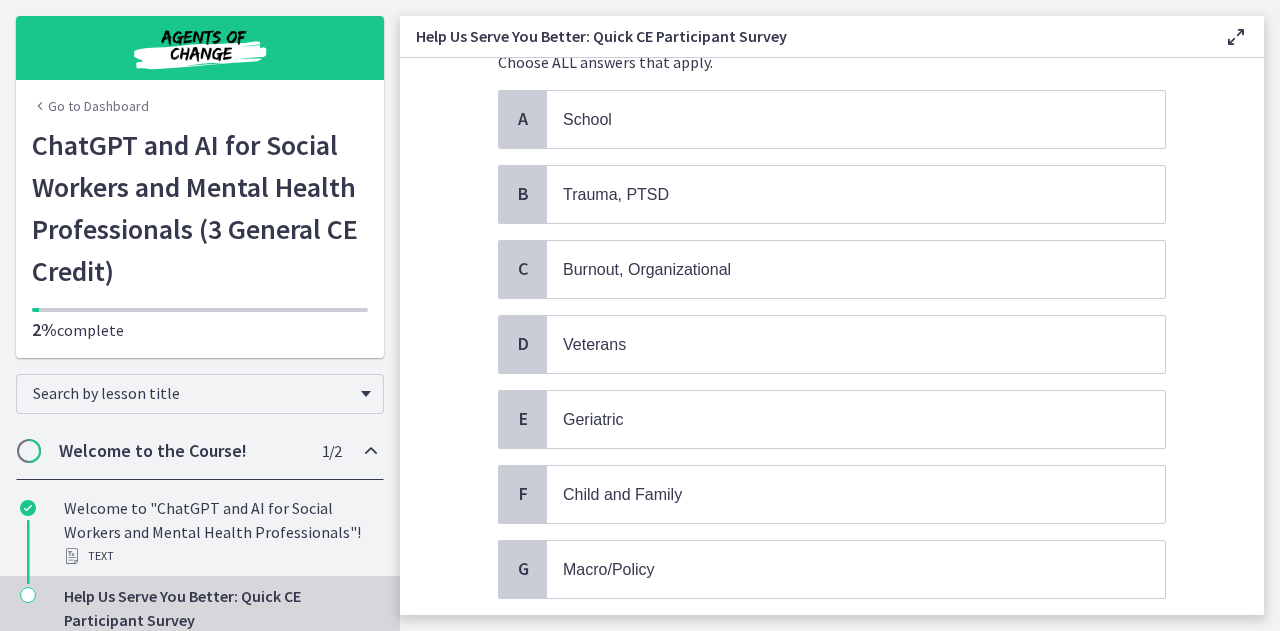 scroll, scrollTop: 150, scrollLeft: 0, axis: vertical 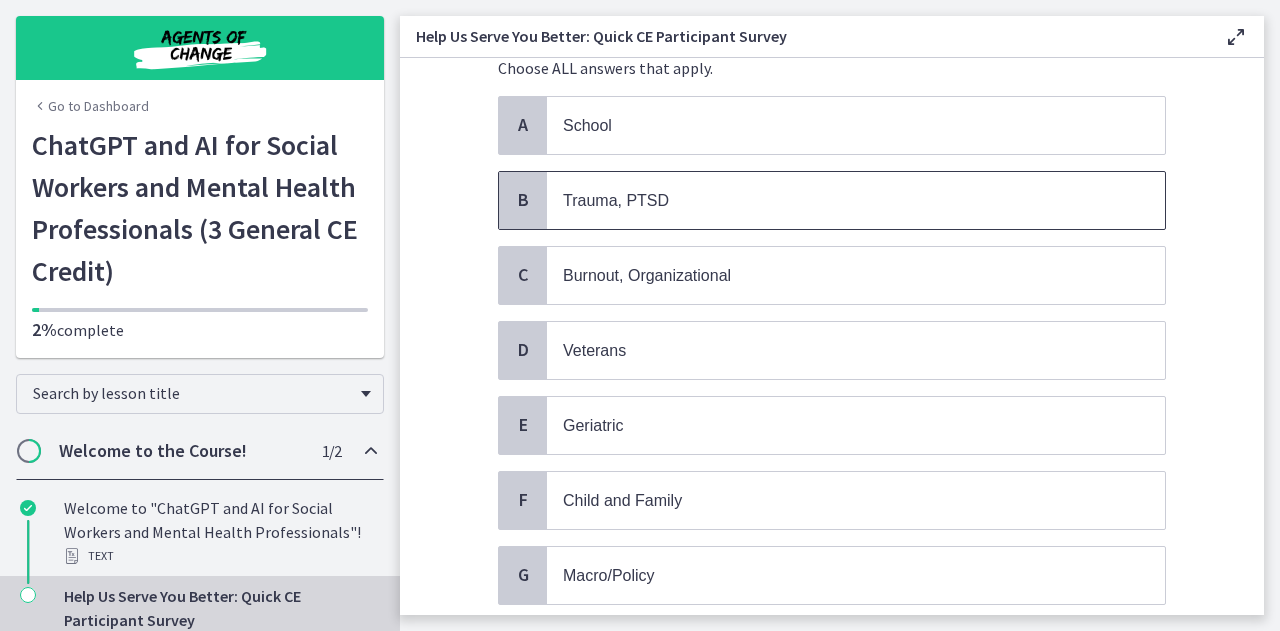 click on "Trauma, PTSD" at bounding box center (856, 200) 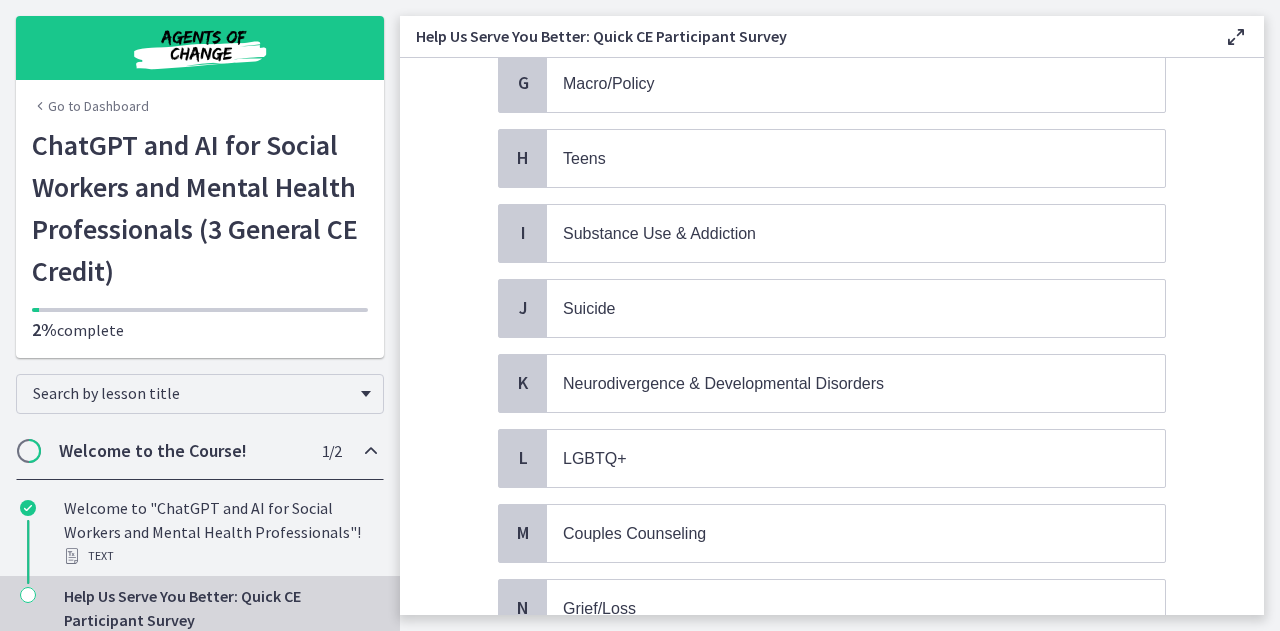 scroll, scrollTop: 648, scrollLeft: 0, axis: vertical 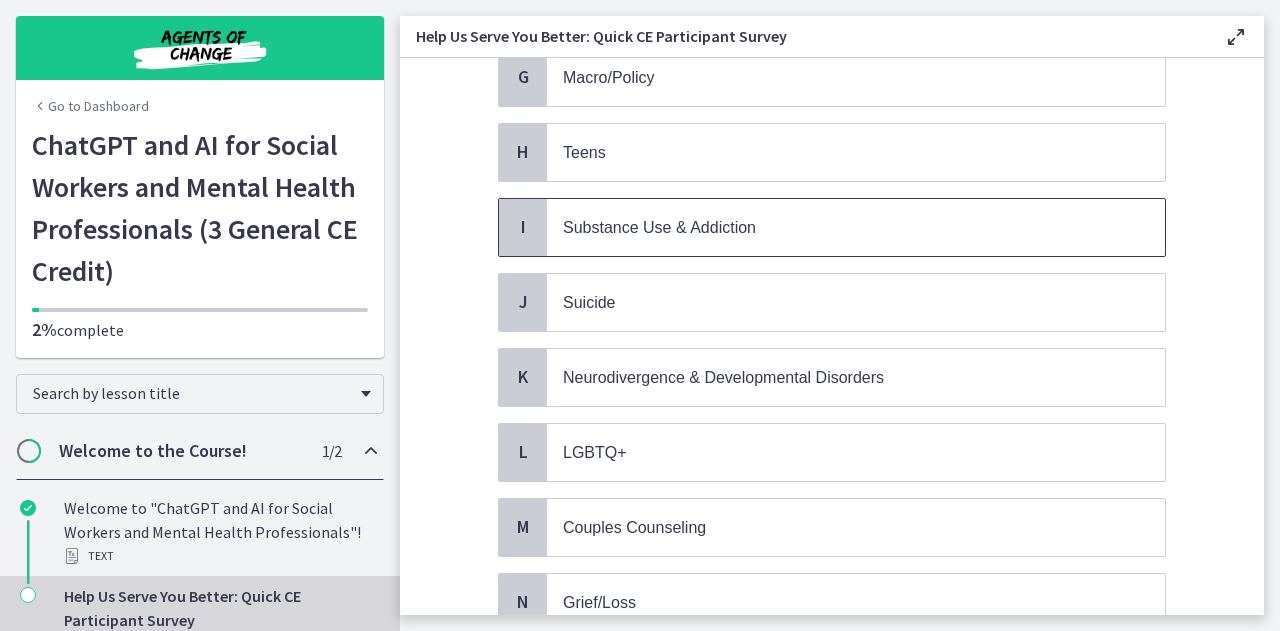 click on "Substance Use & Addiction" at bounding box center (856, 227) 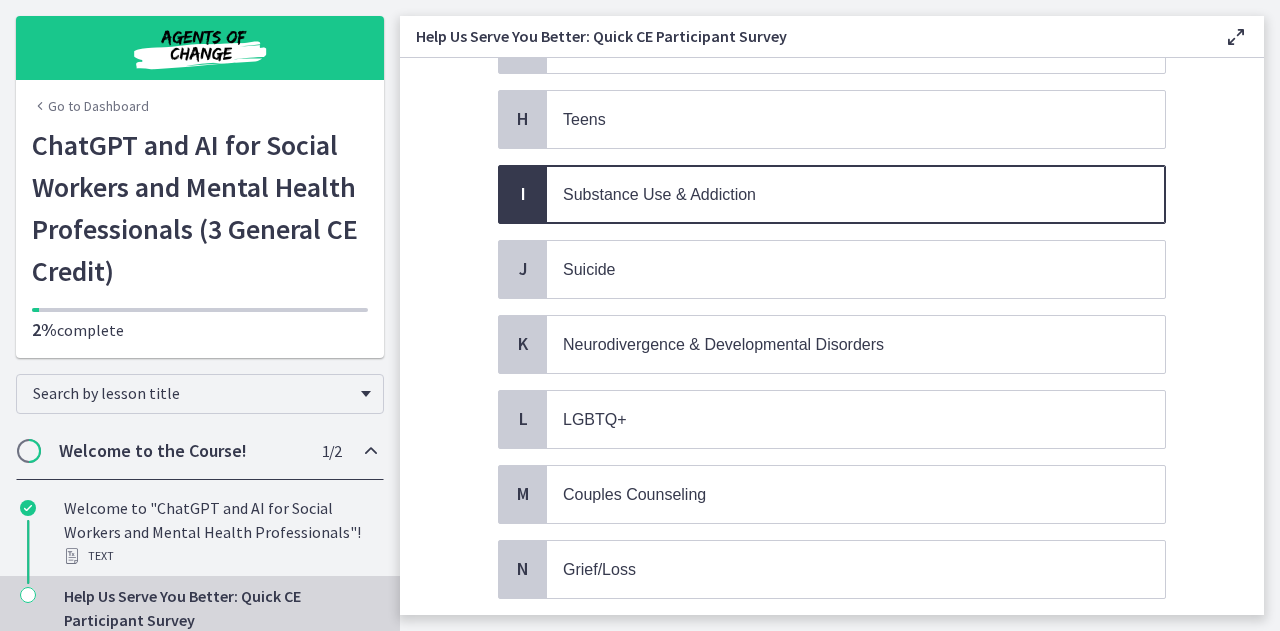 scroll, scrollTop: 709, scrollLeft: 0, axis: vertical 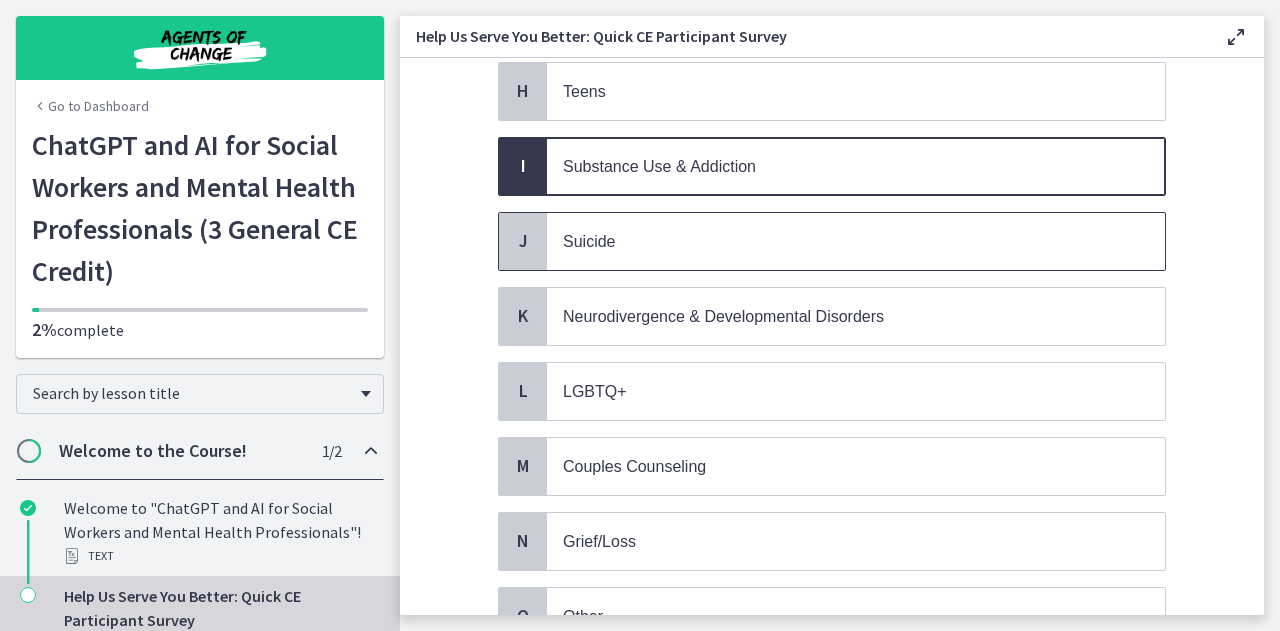 click on "Suicide" at bounding box center (836, 241) 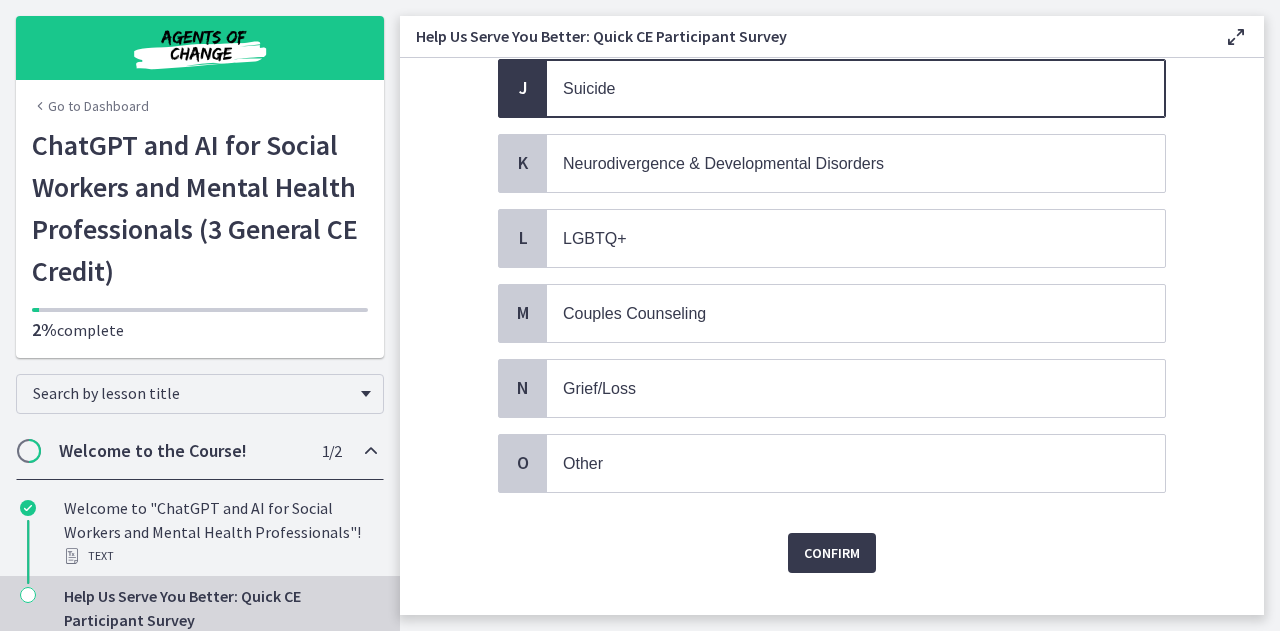 scroll, scrollTop: 874, scrollLeft: 0, axis: vertical 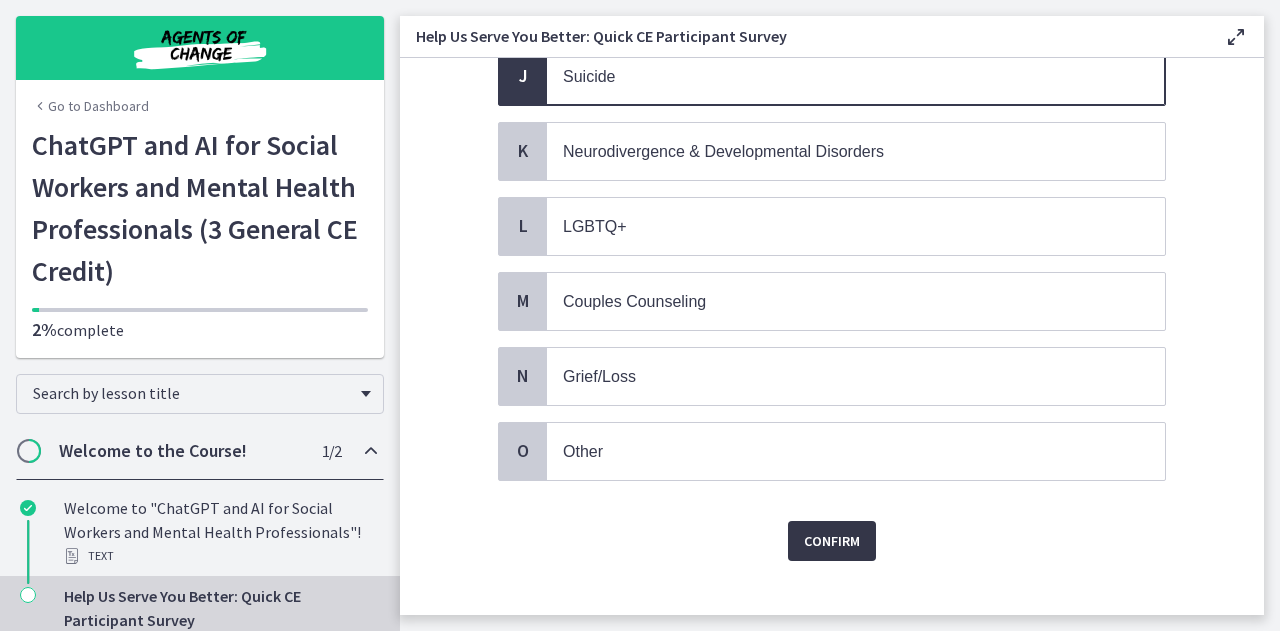 click on "Confirm" at bounding box center [832, 541] 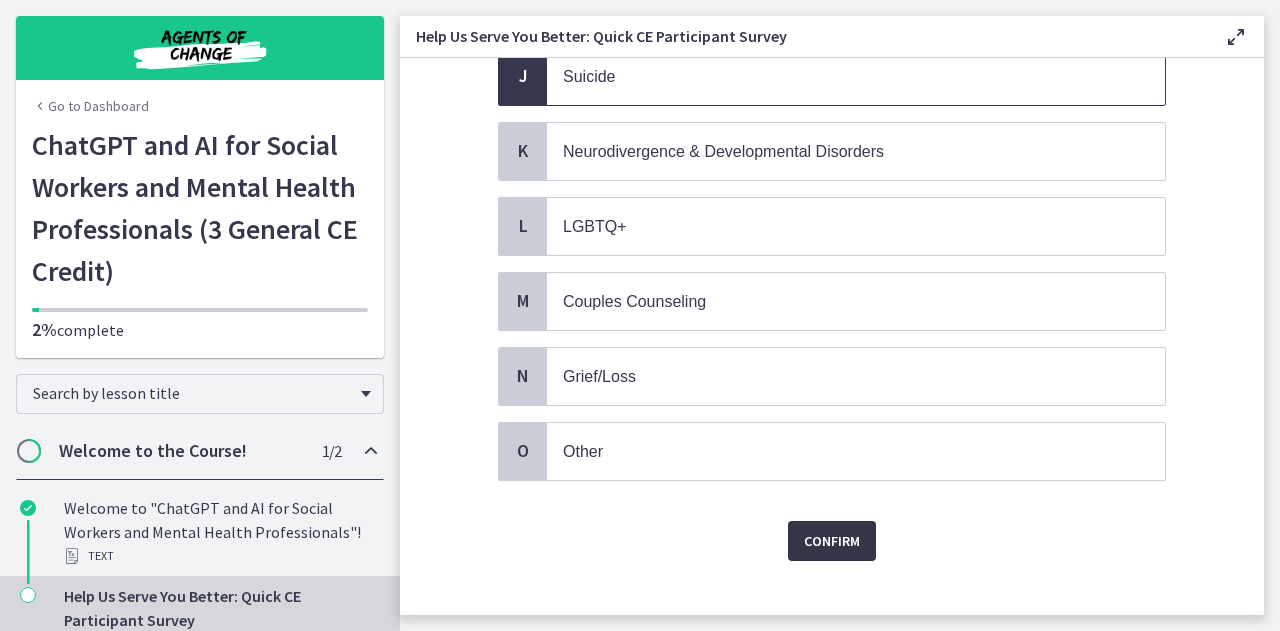 scroll, scrollTop: 0, scrollLeft: 0, axis: both 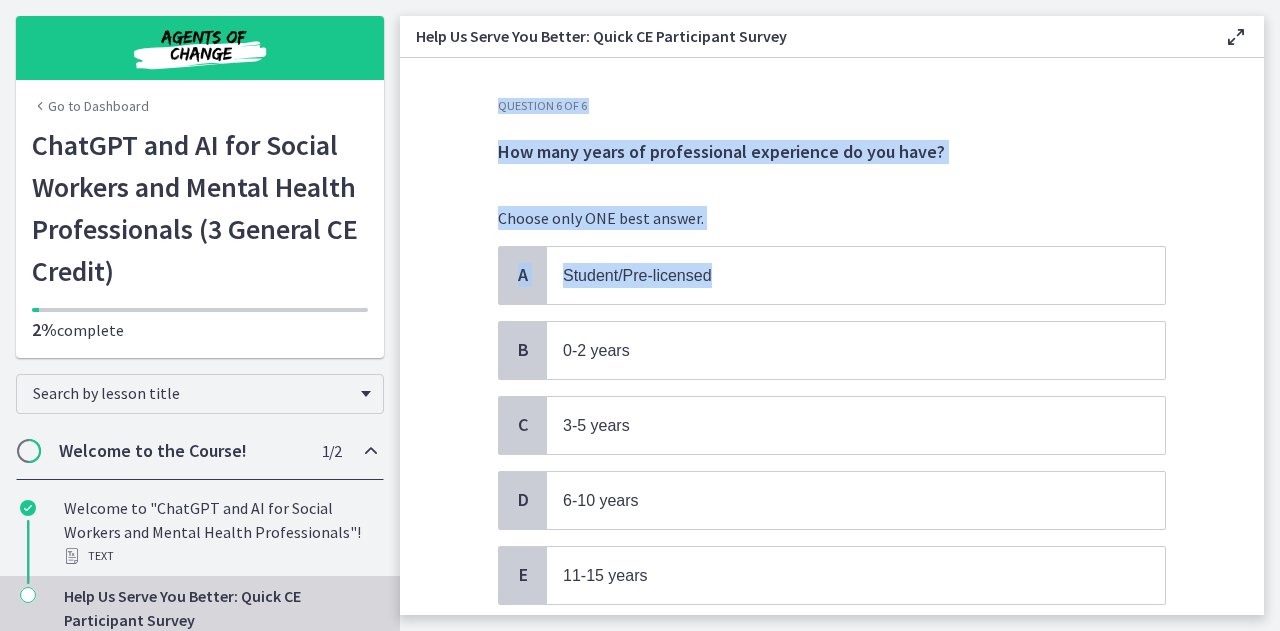 drag, startPoint x: 1268, startPoint y: 283, endPoint x: 1260, endPoint y: 273, distance: 12.806249 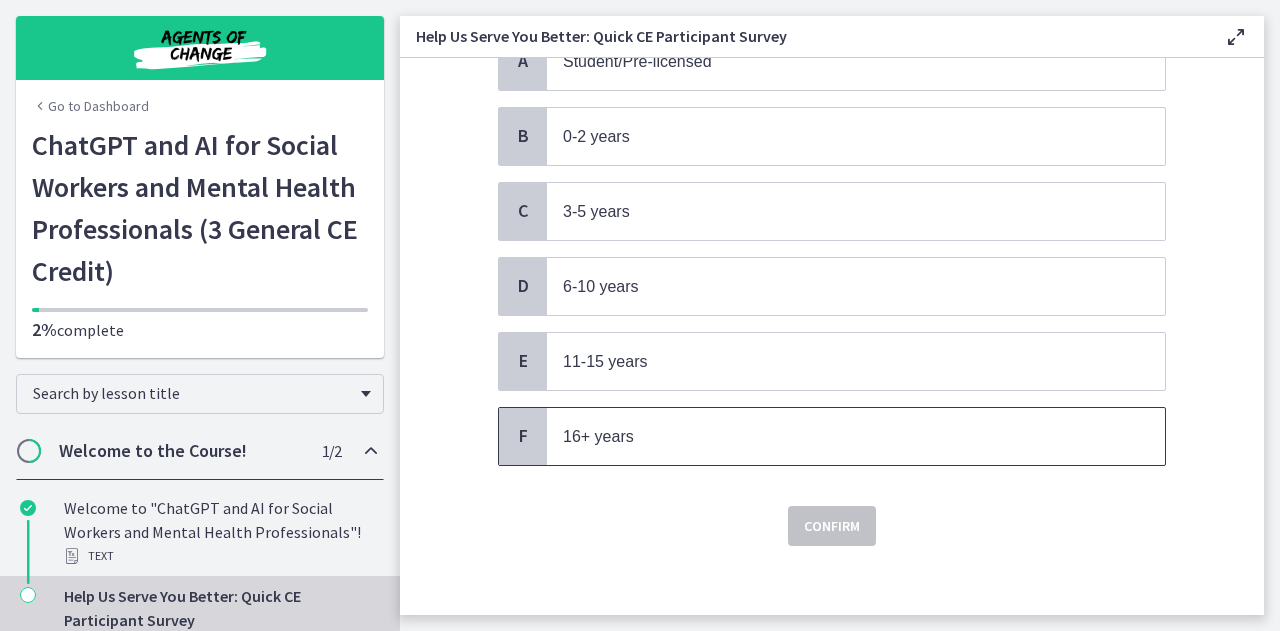 click on "16+ years" at bounding box center [856, 436] 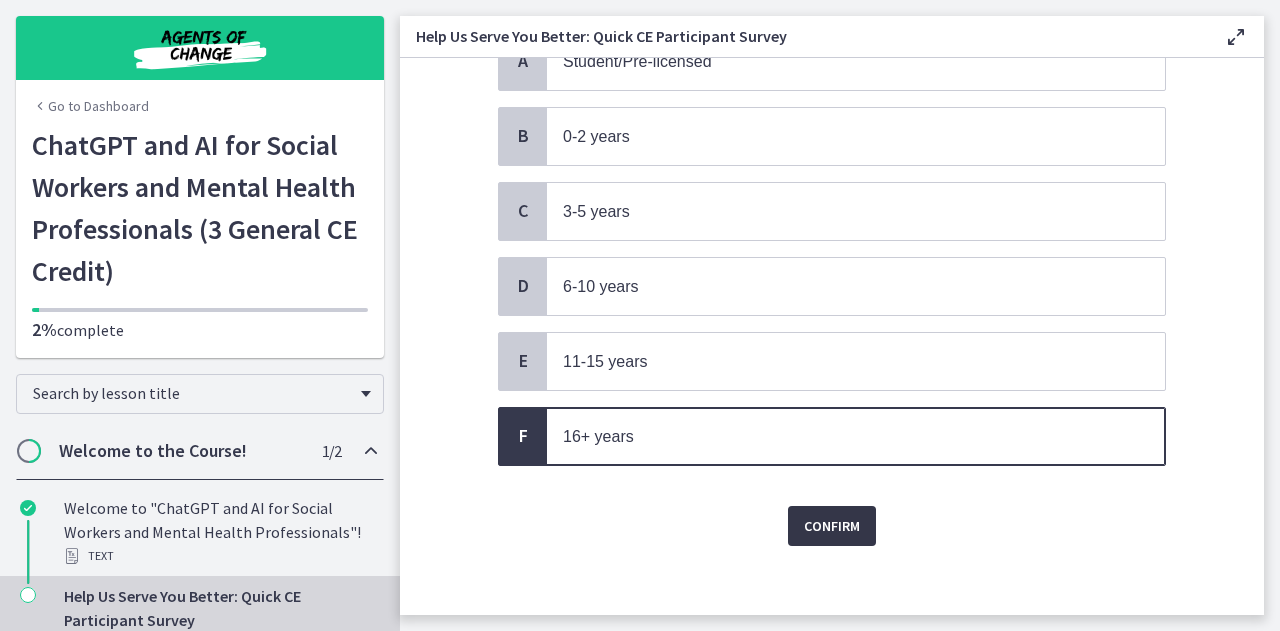 click on "Confirm" at bounding box center [832, 526] 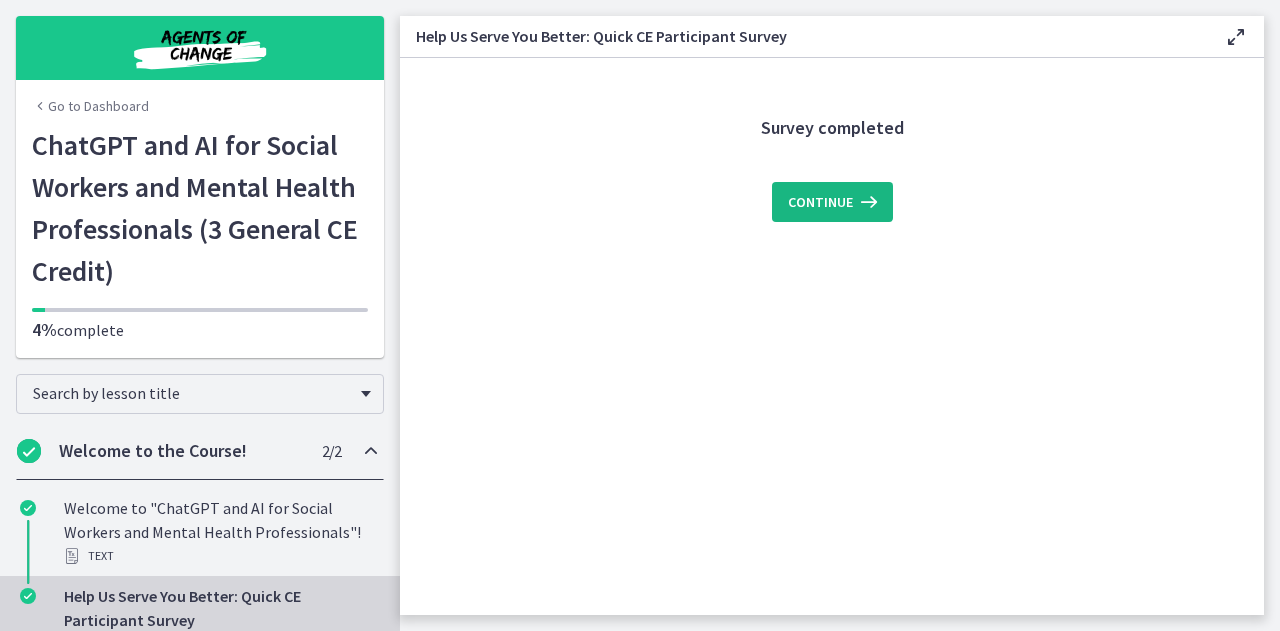 scroll, scrollTop: 0, scrollLeft: 0, axis: both 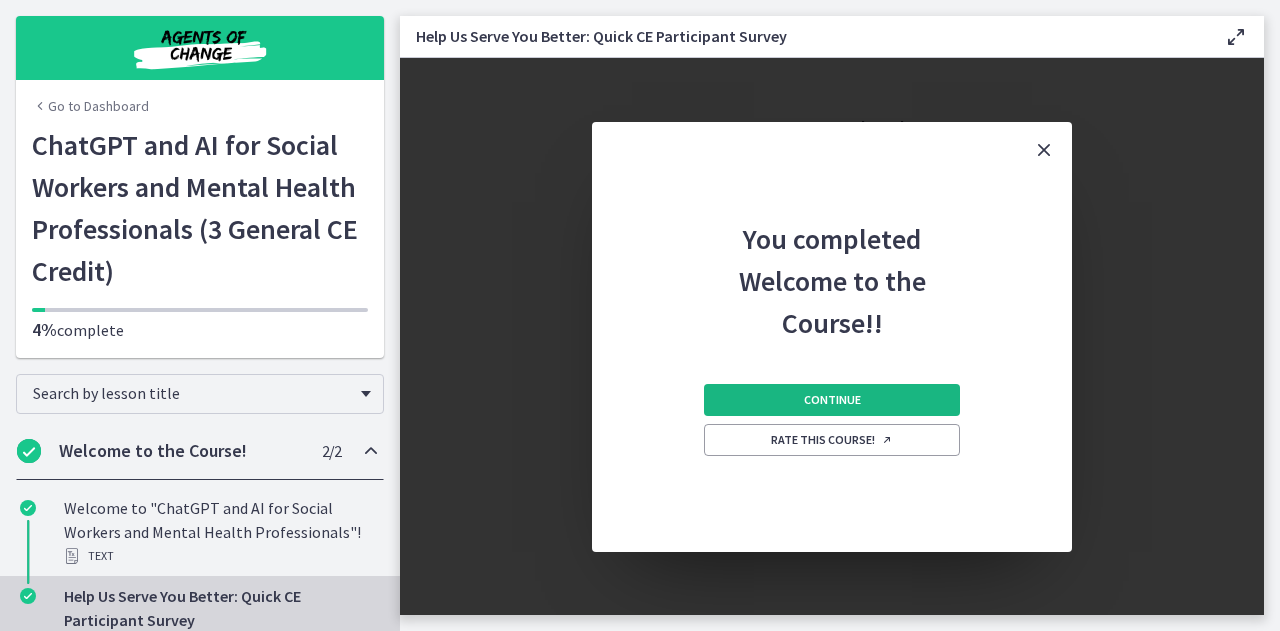click on "Continue" at bounding box center (832, 400) 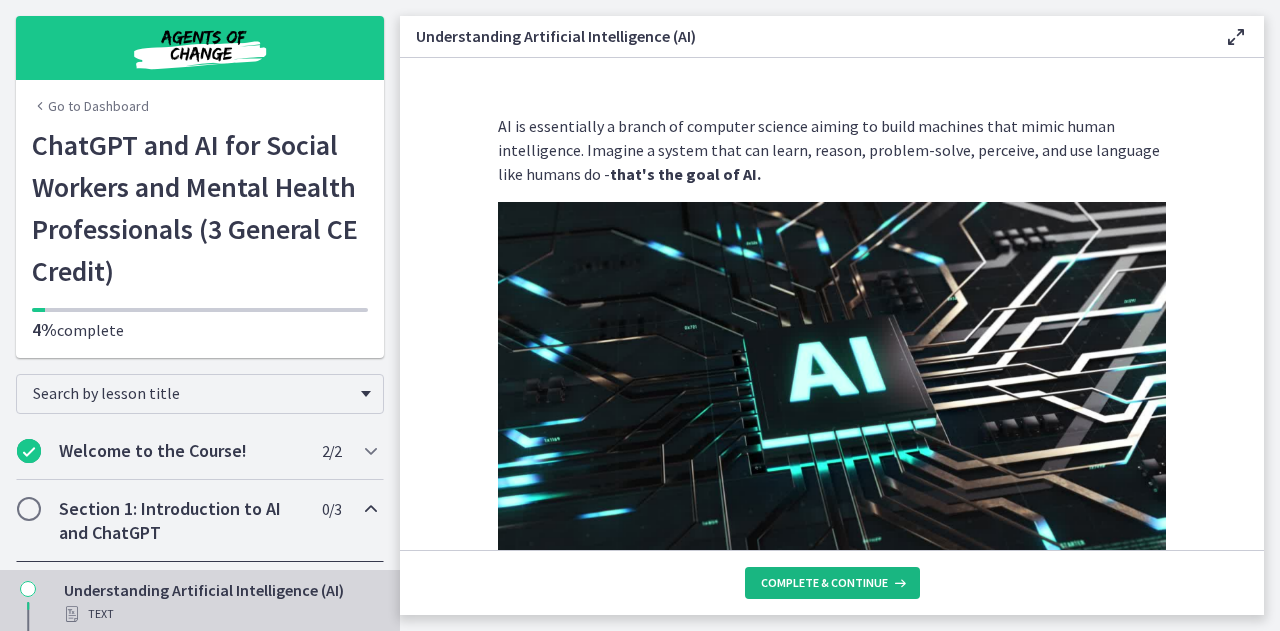 click on "Complete & continue" at bounding box center [824, 583] 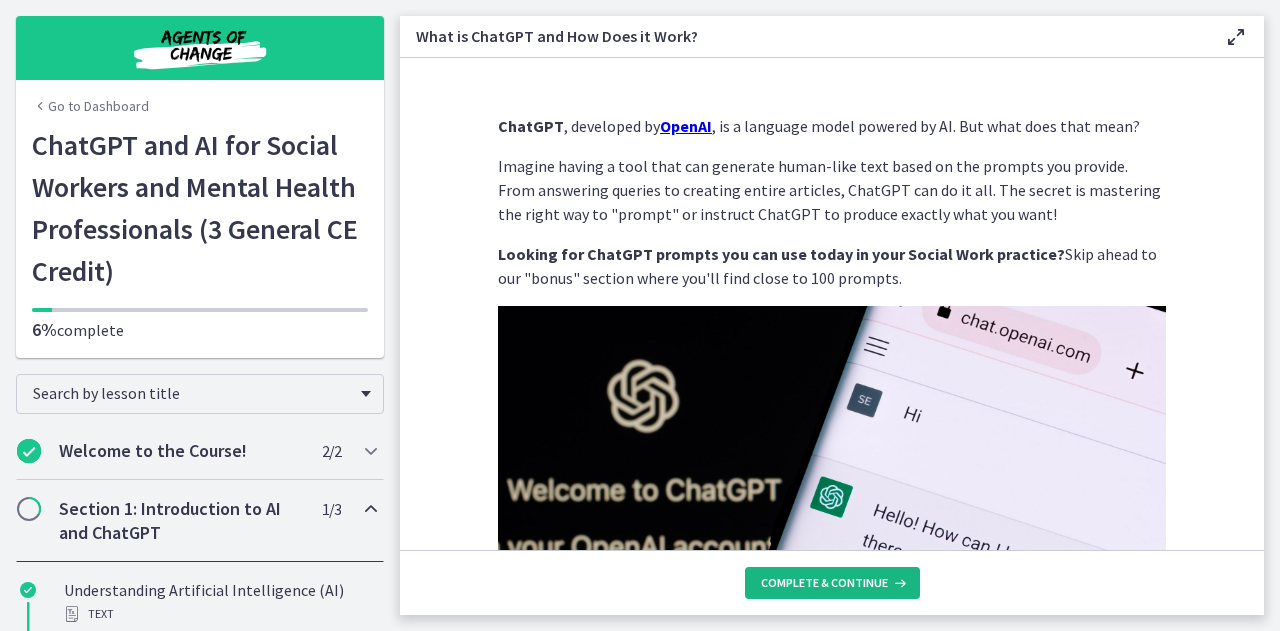 click on "Complete & continue" at bounding box center [824, 583] 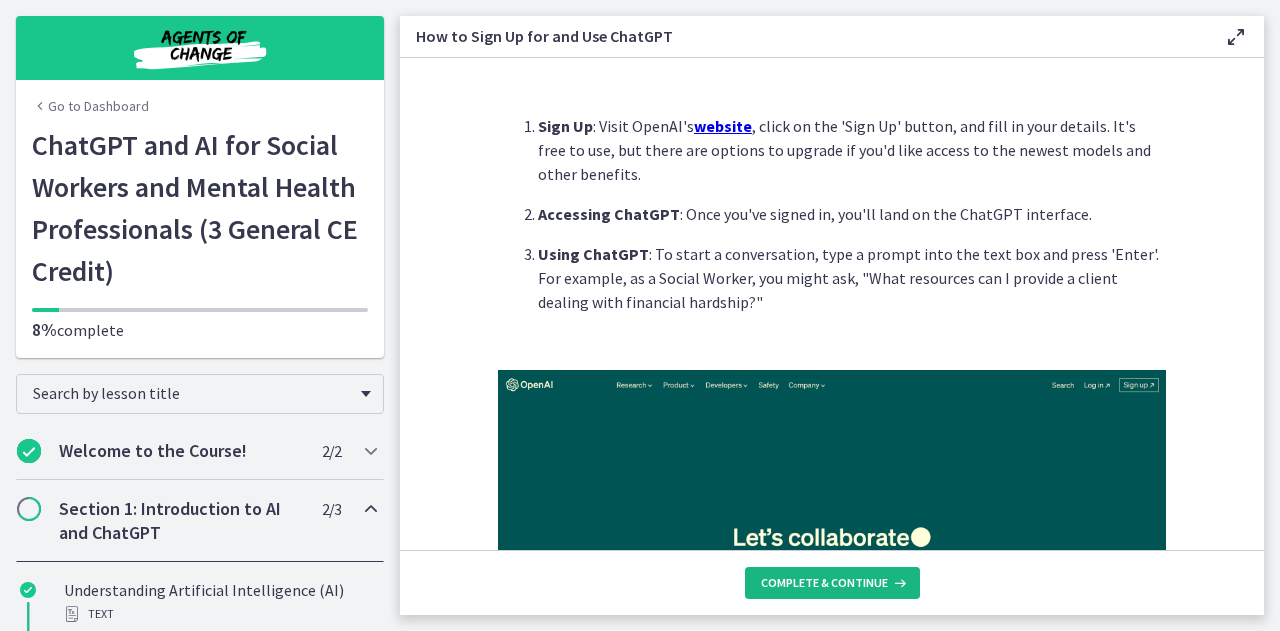 click on "Complete & continue" at bounding box center (824, 583) 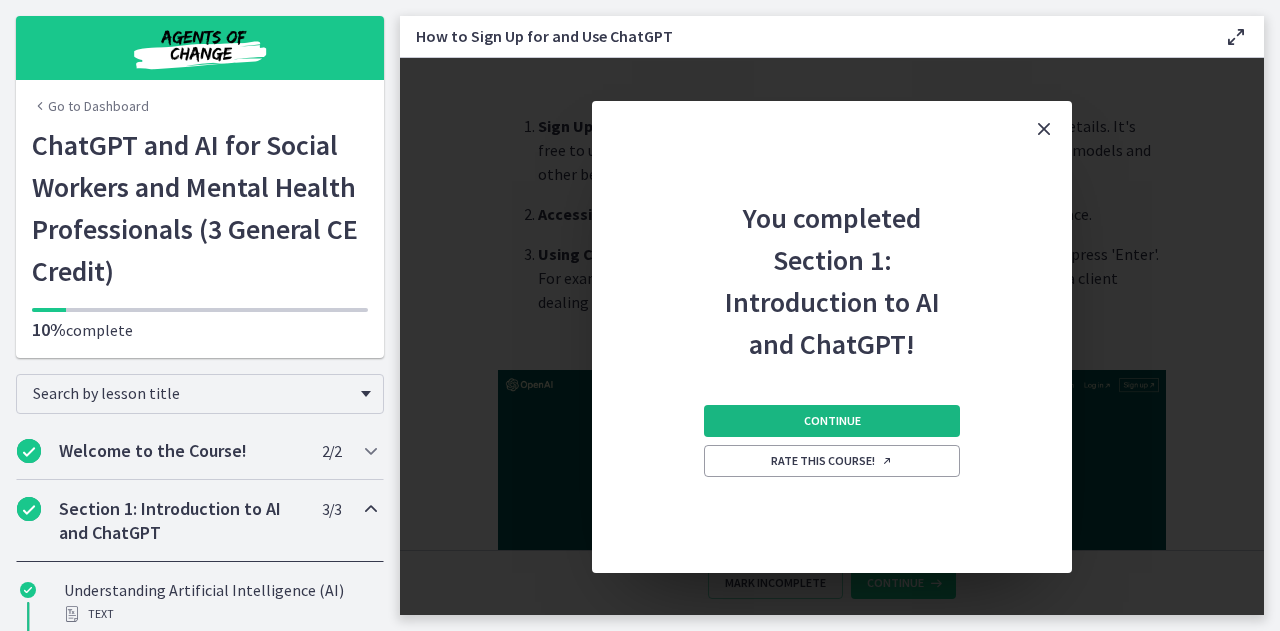 click on "Continue" at bounding box center (832, 421) 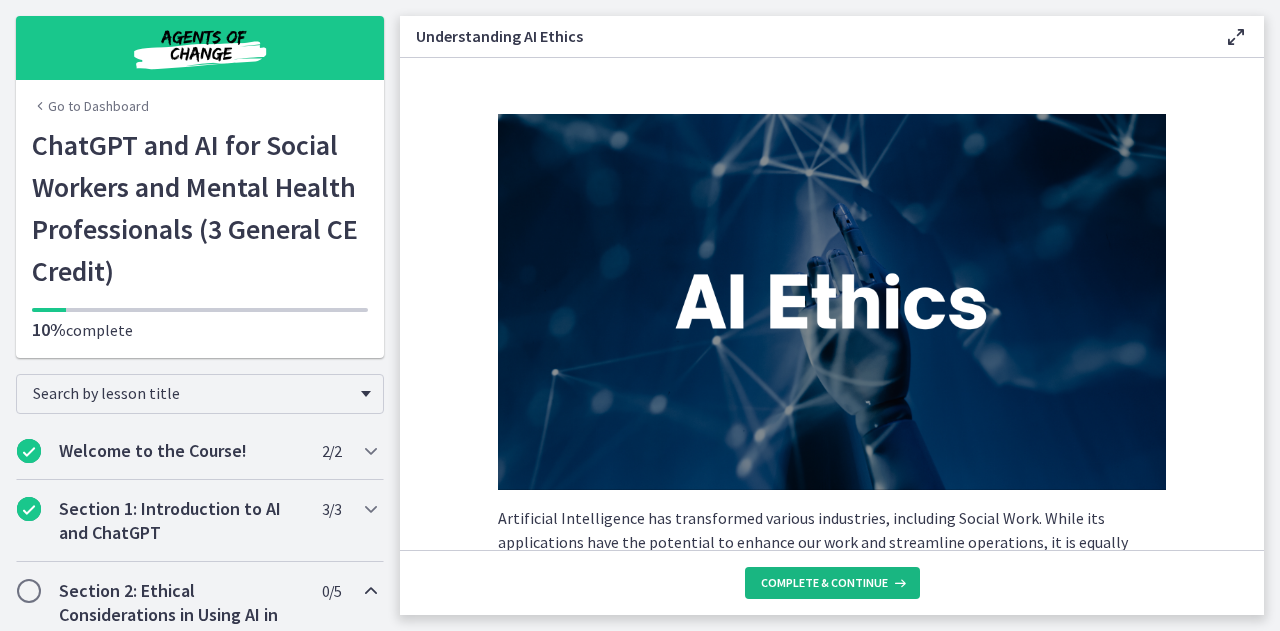 click on "Complete & continue" at bounding box center (824, 583) 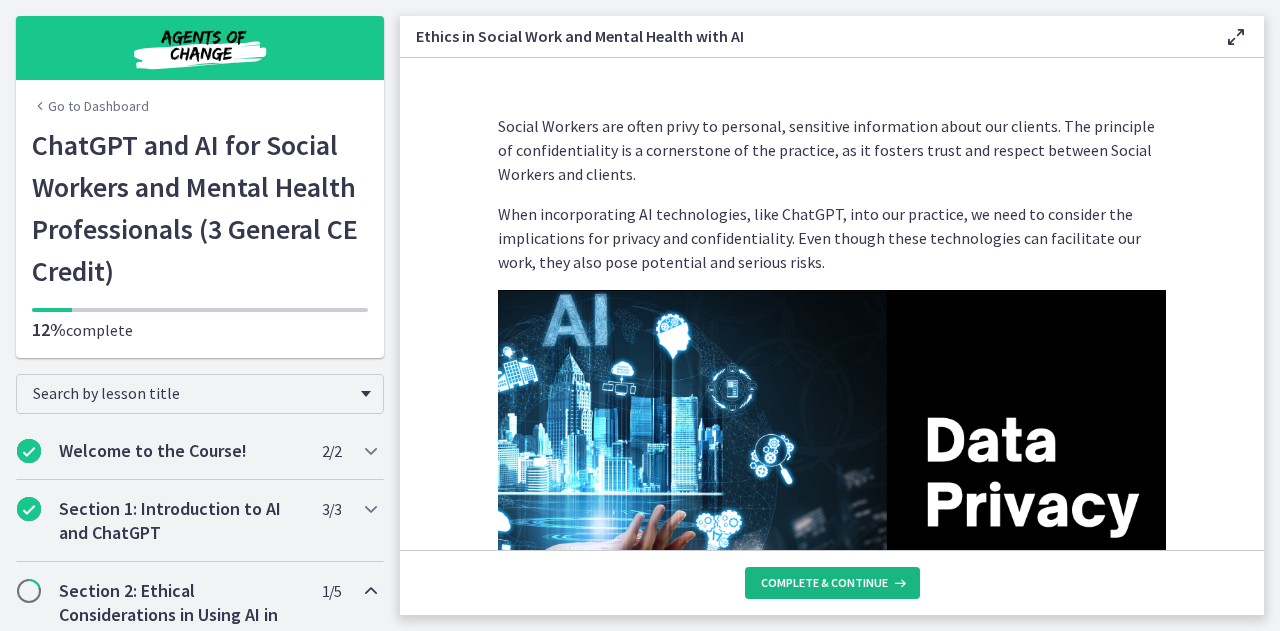 click on "Complete & continue" at bounding box center [824, 583] 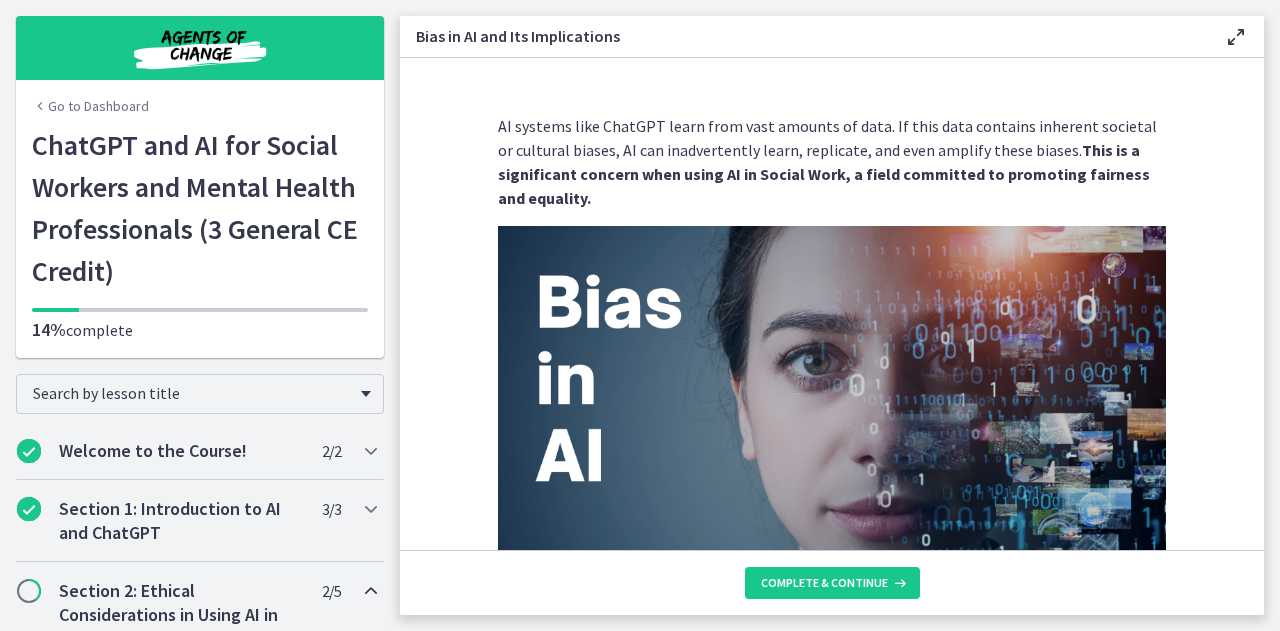 click on "Complete & continue" at bounding box center [824, 583] 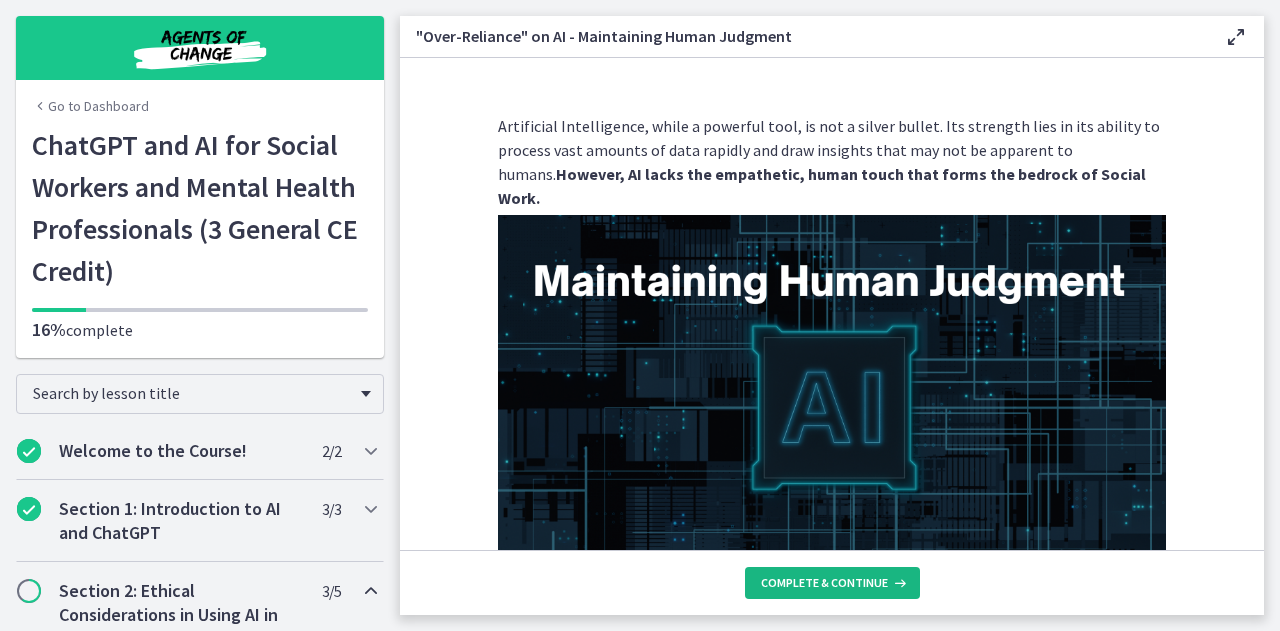 click on "Complete & continue" at bounding box center (824, 583) 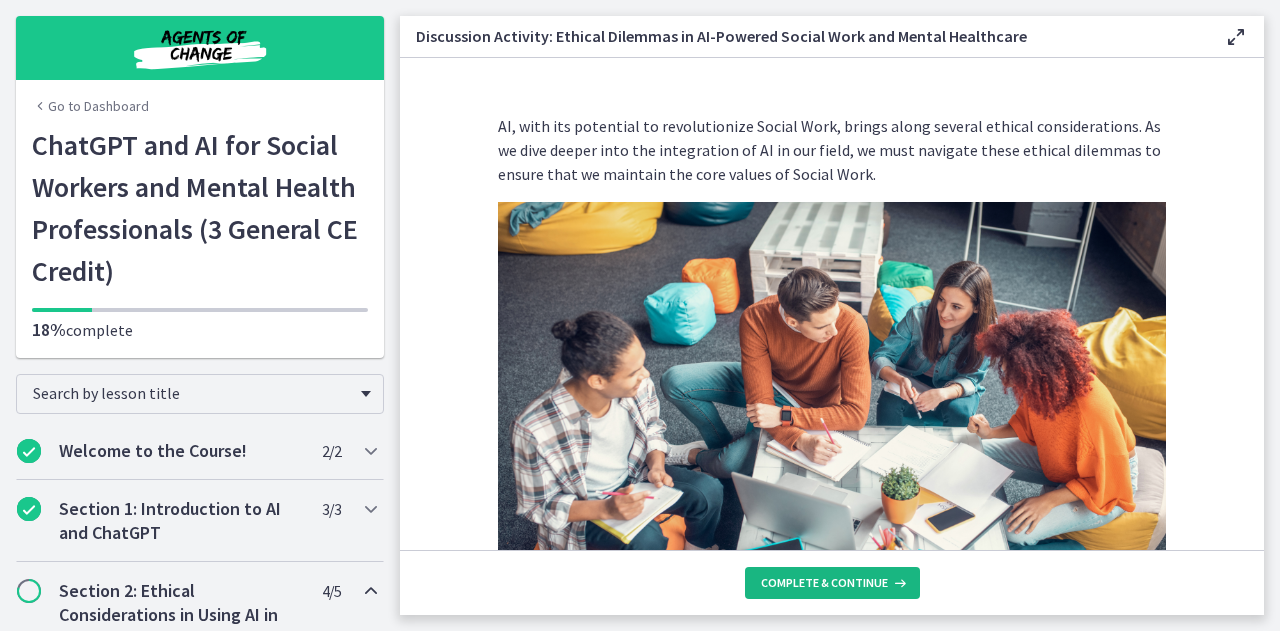click on "Complete & continue" at bounding box center (824, 583) 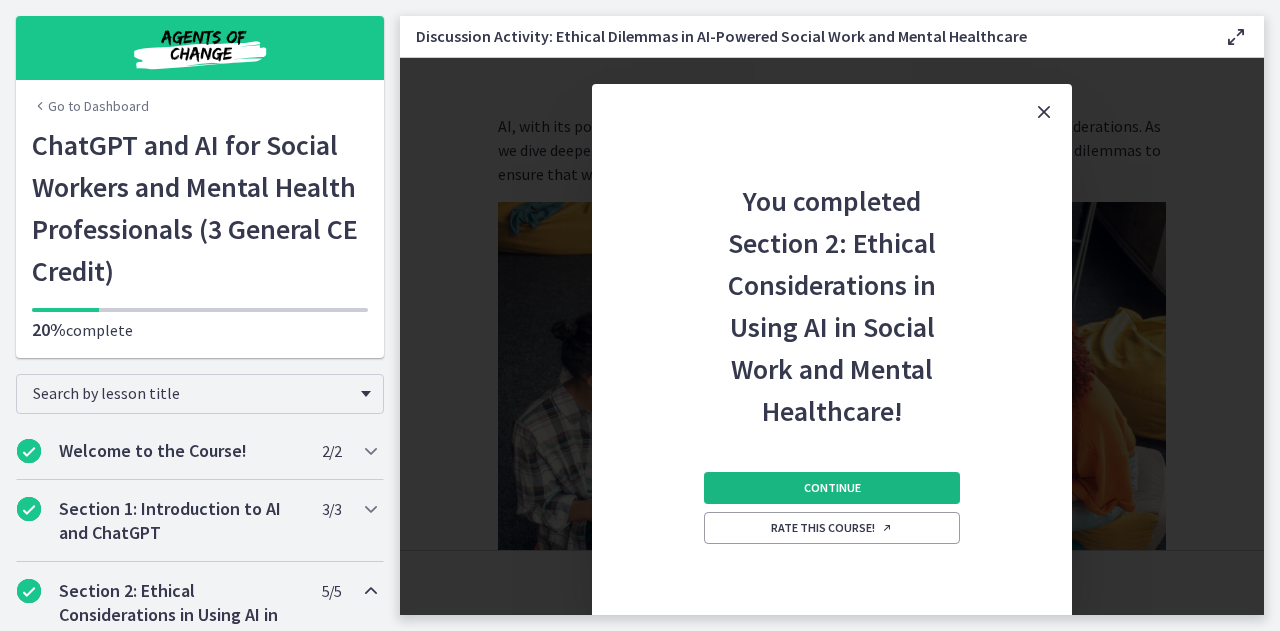 click on "Continue" at bounding box center (832, 488) 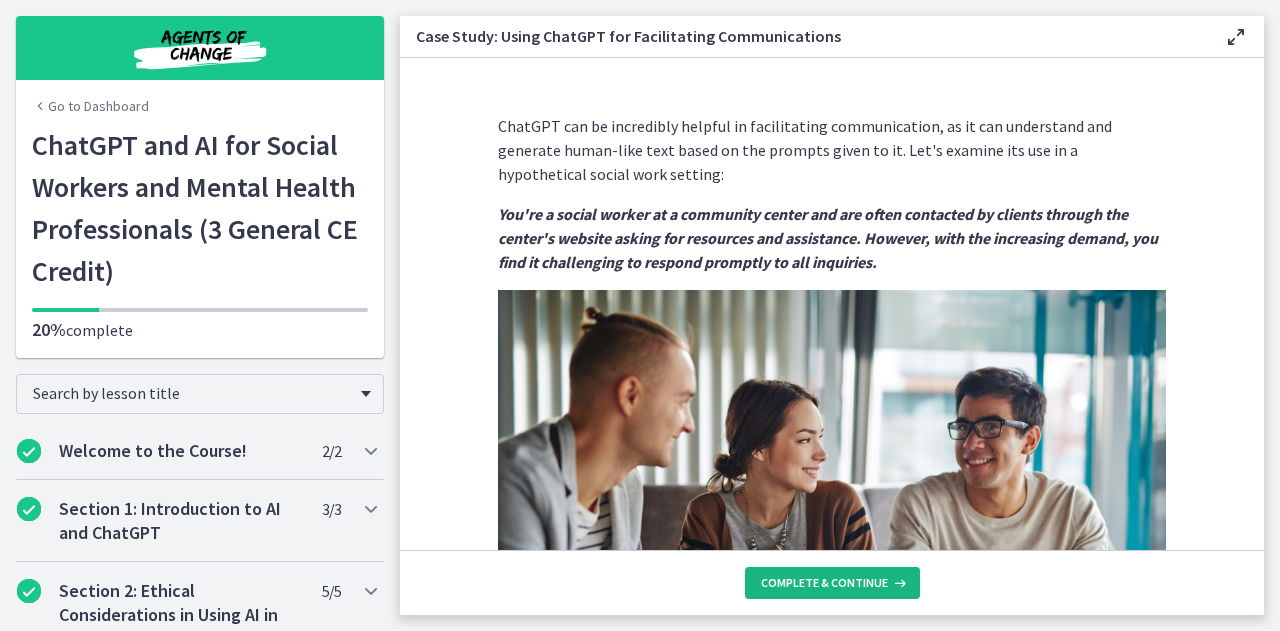 click on "Complete & continue" at bounding box center (824, 583) 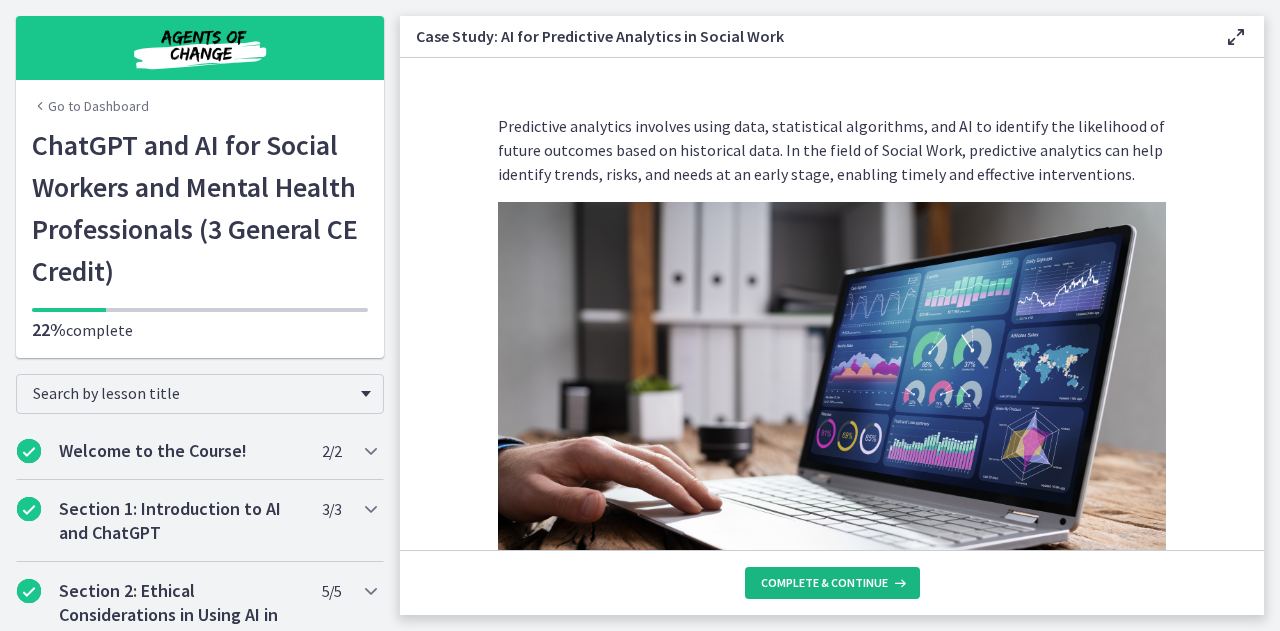 click on "Complete & continue" at bounding box center (824, 583) 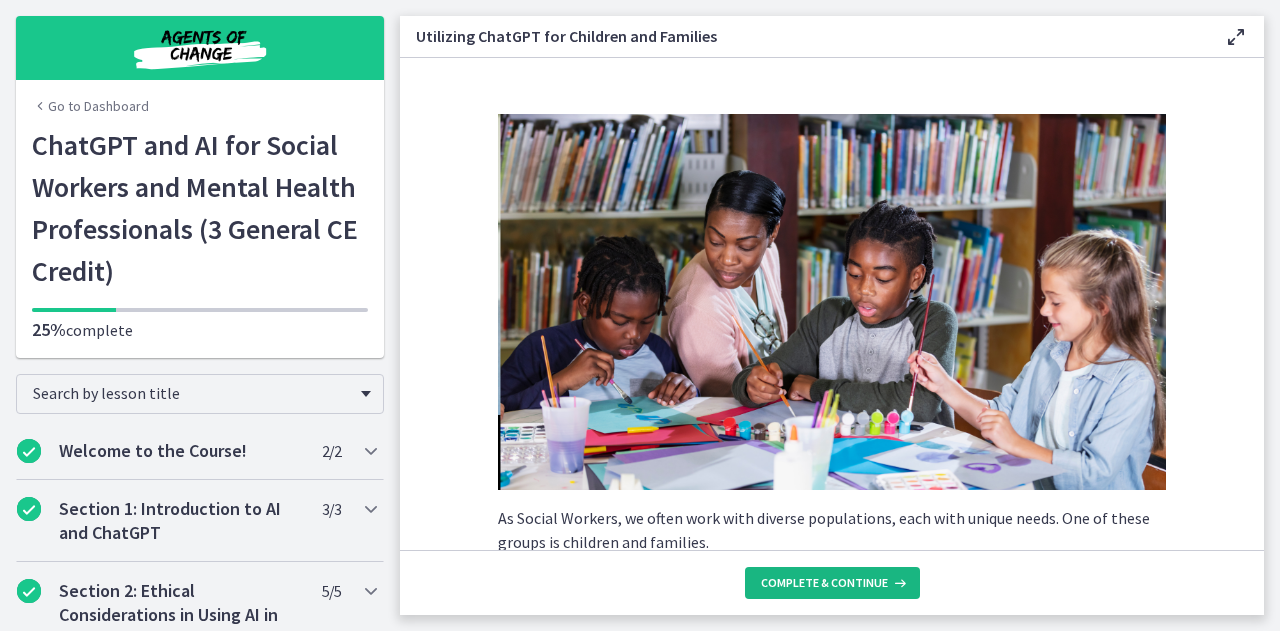click on "Complete & continue" at bounding box center (824, 583) 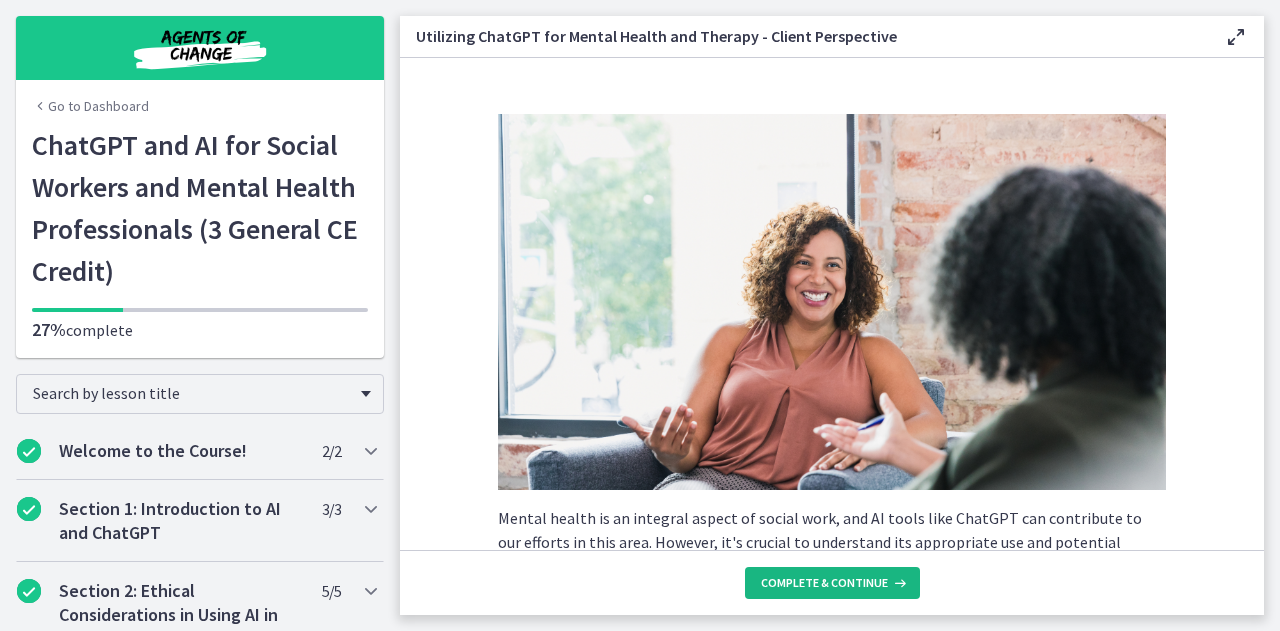 click on "Complete & continue" at bounding box center (824, 583) 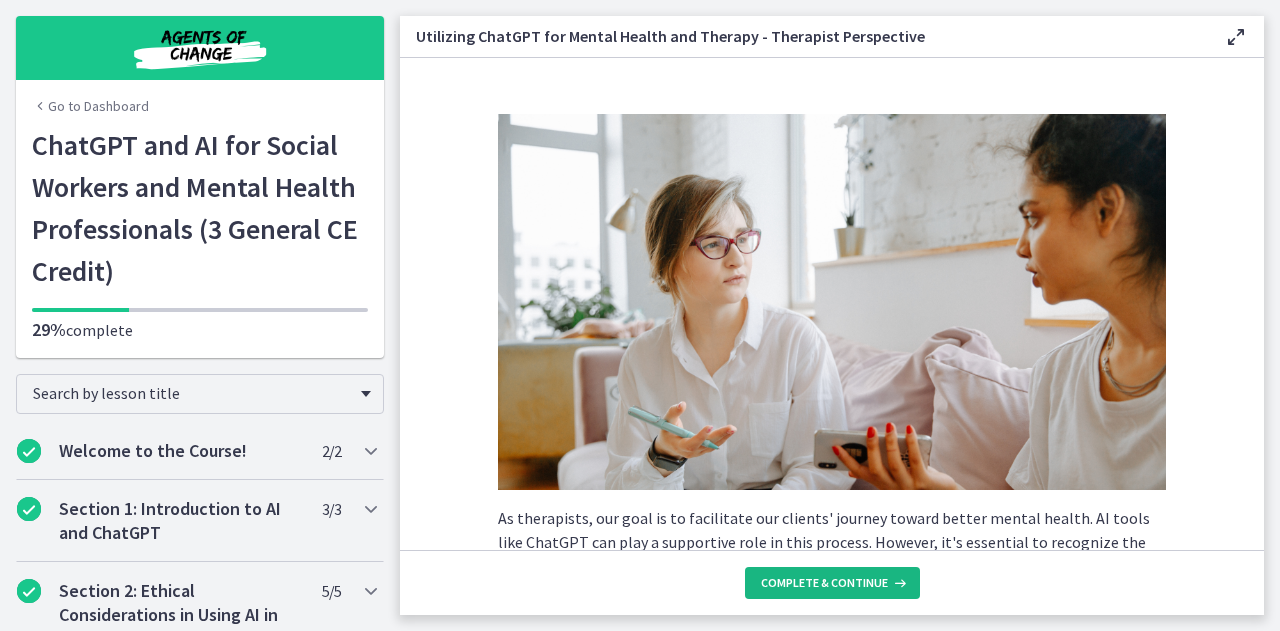 click on "Complete & continue" at bounding box center [824, 583] 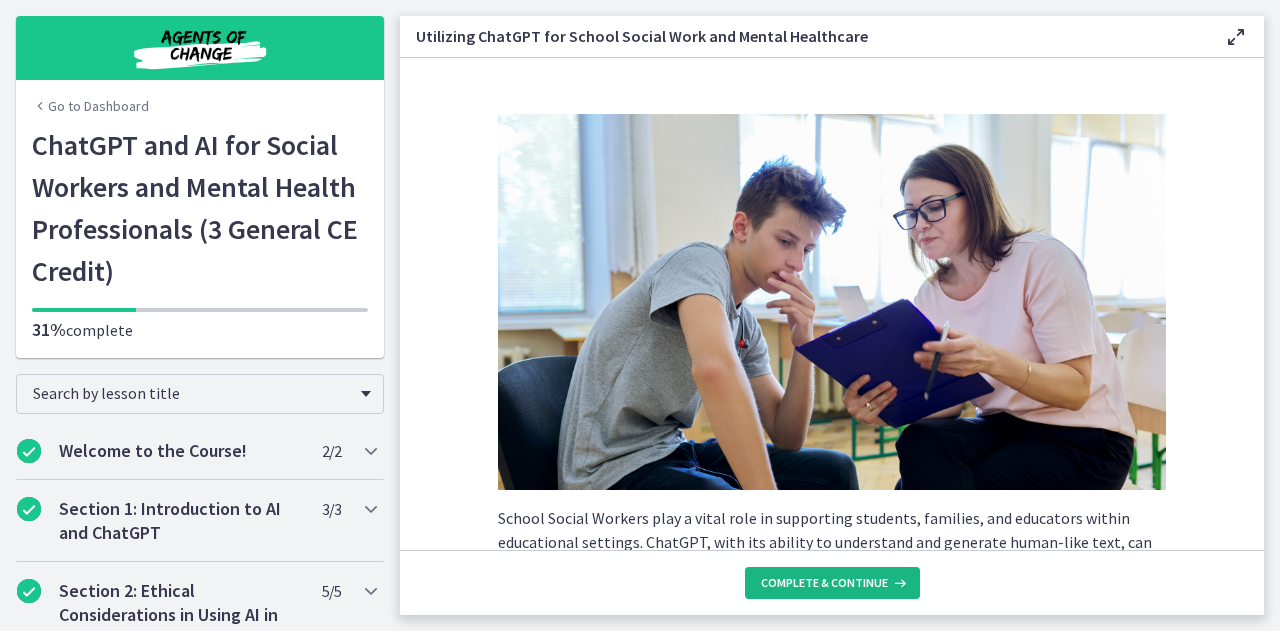 click on "Complete & continue" at bounding box center (824, 583) 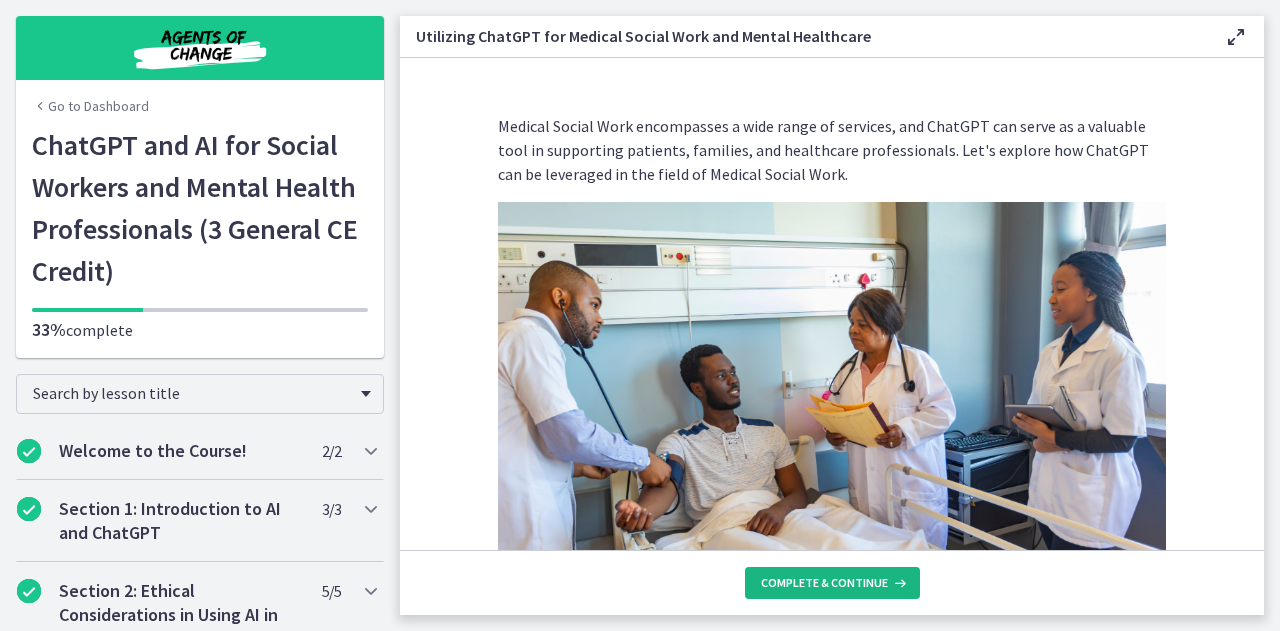 click on "Complete & continue" at bounding box center (824, 583) 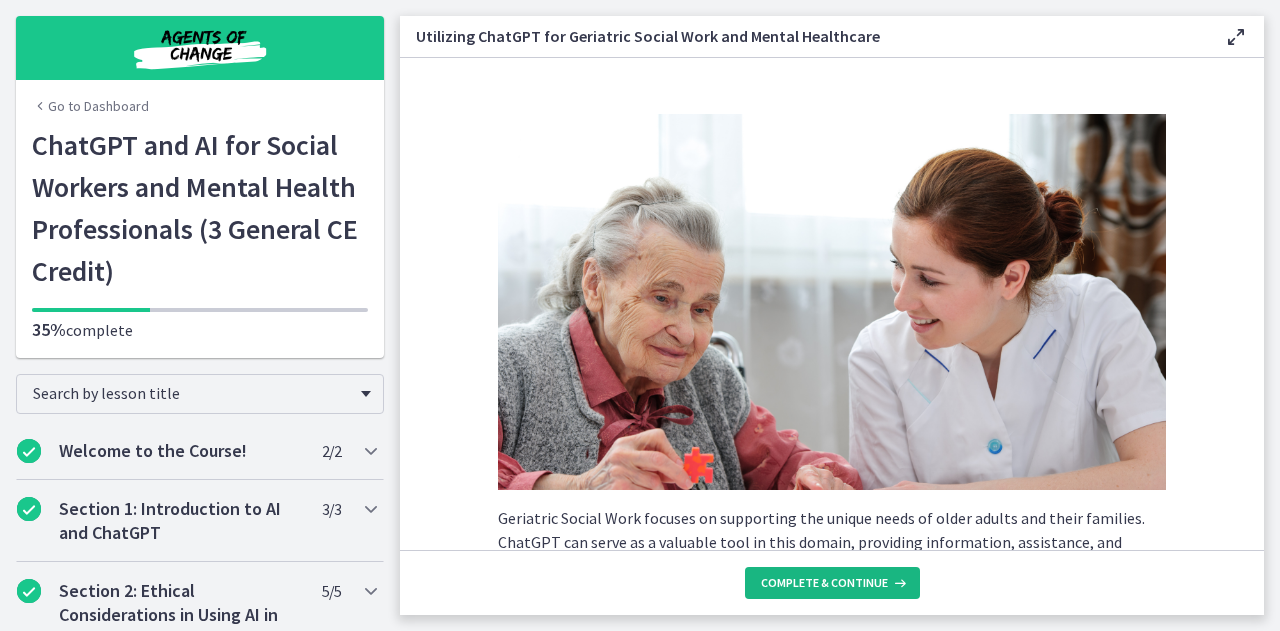 click on "Complete & continue" at bounding box center (824, 583) 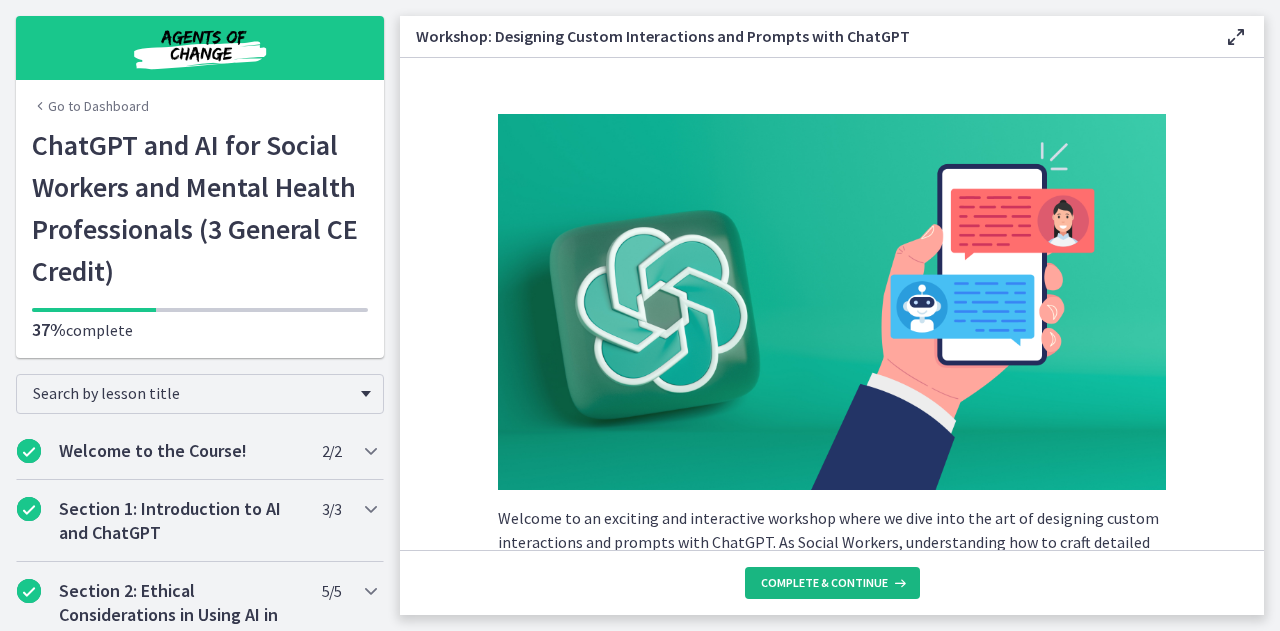 click on "Complete & continue" at bounding box center (824, 583) 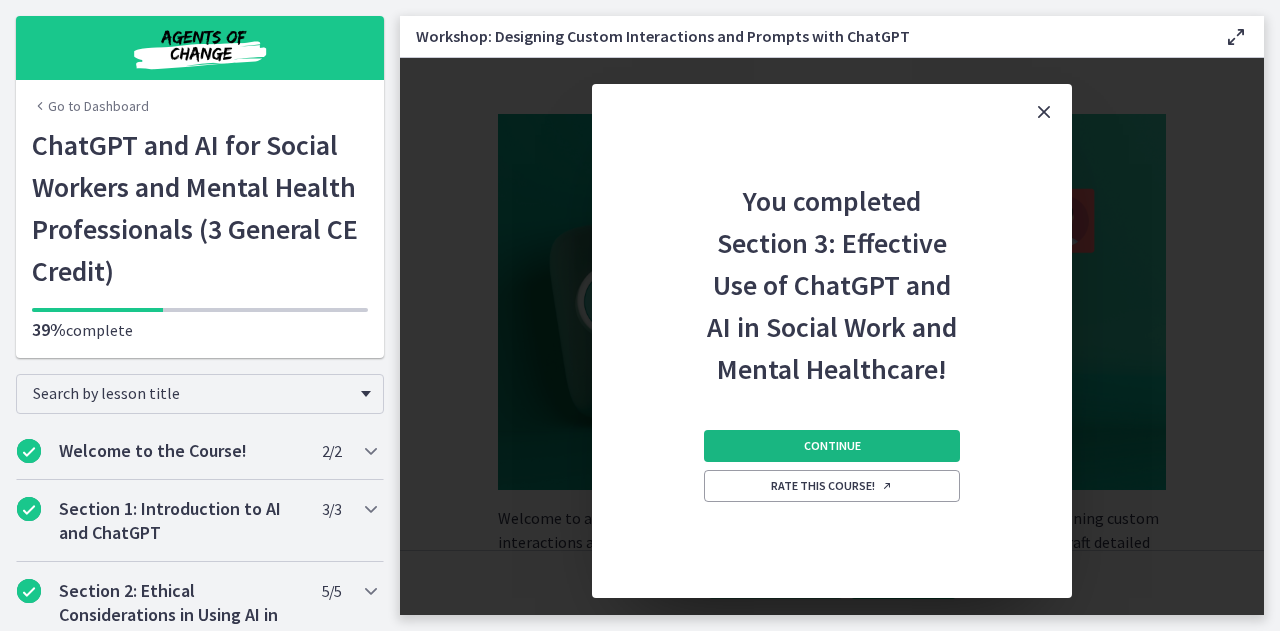 click on "Continue" at bounding box center [832, 446] 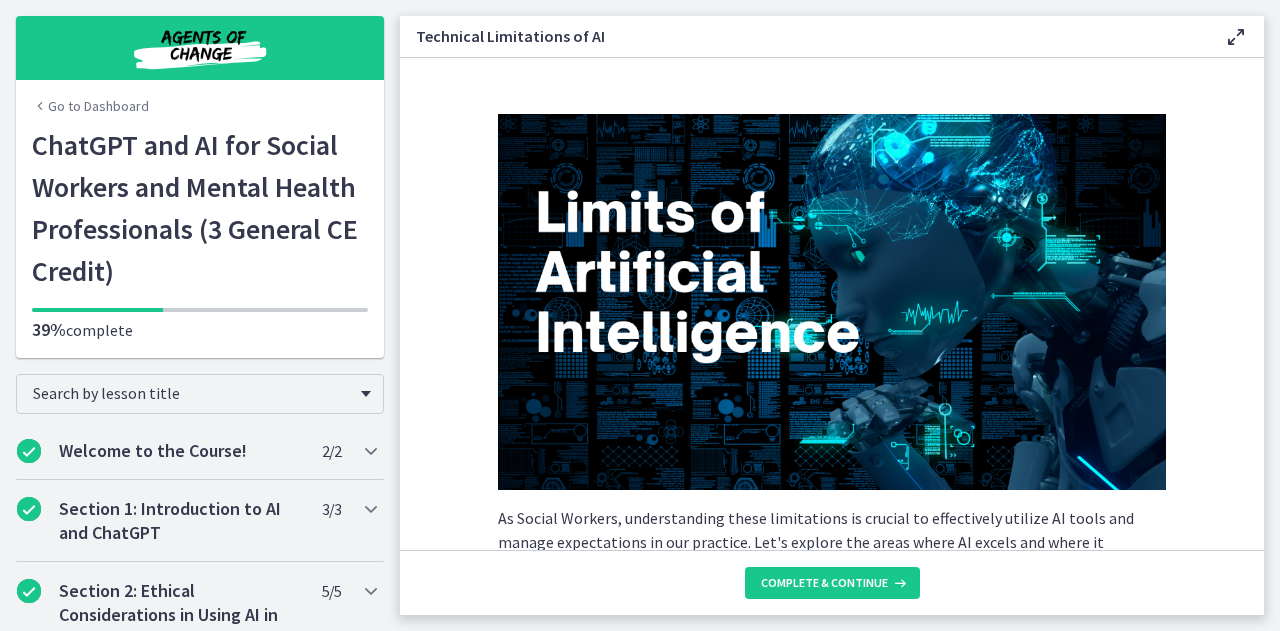 click at bounding box center [832, 302] 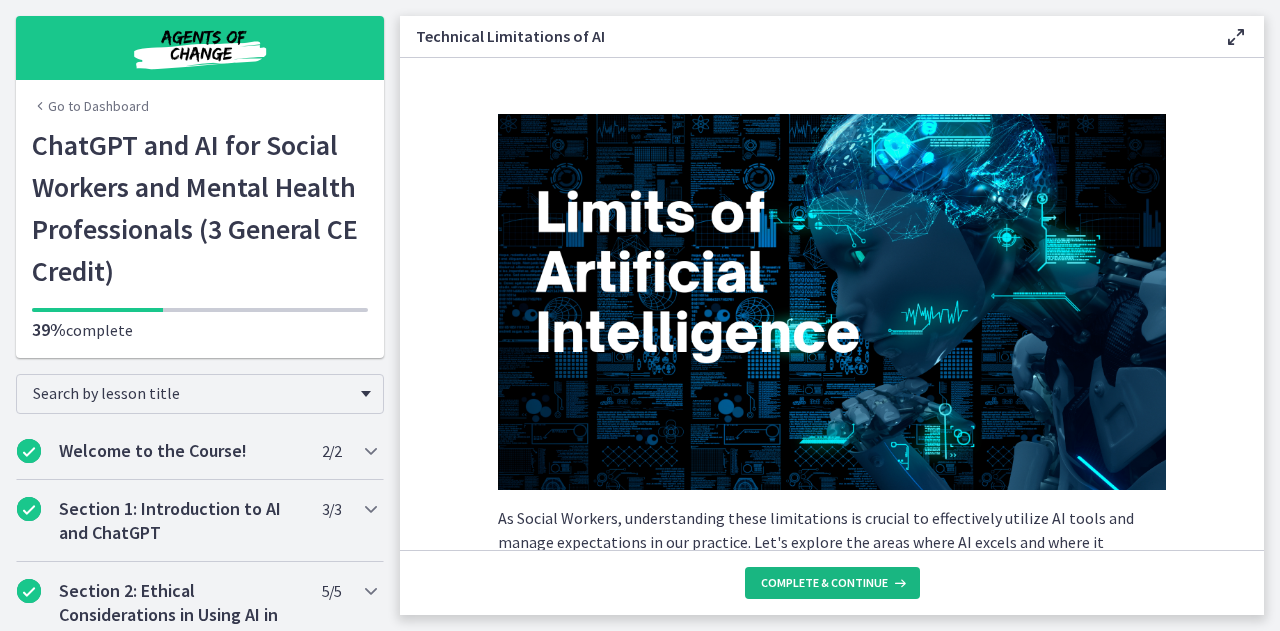click on "Complete & continue" at bounding box center (832, 583) 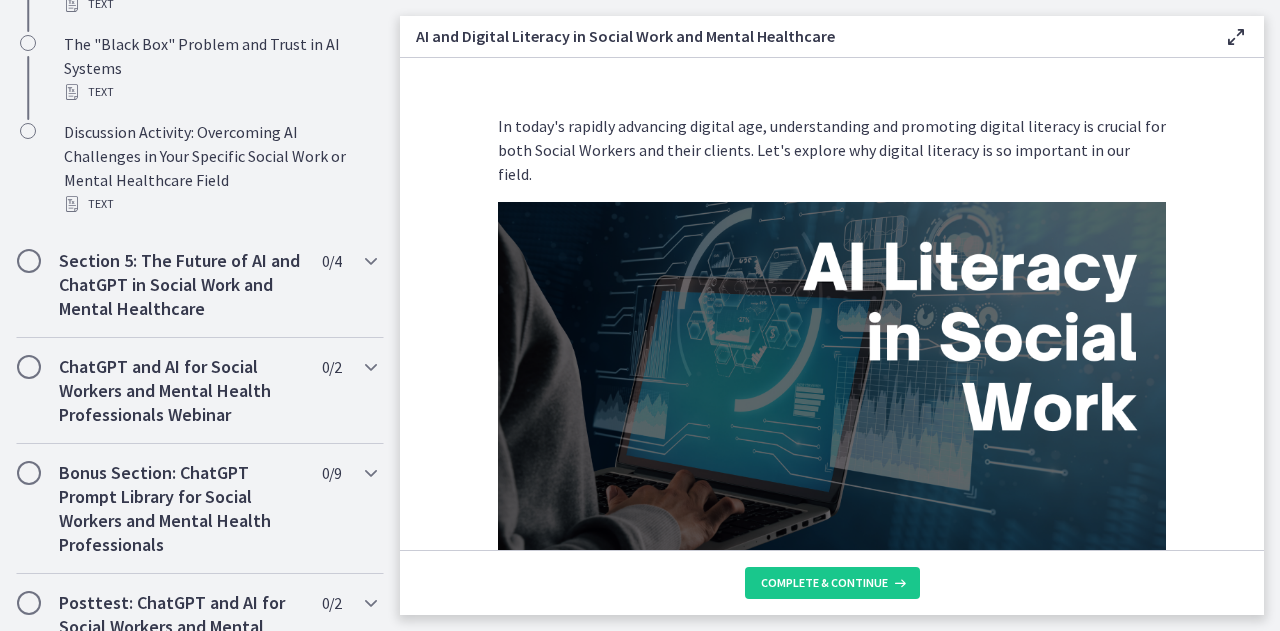 scroll, scrollTop: 1334, scrollLeft: 0, axis: vertical 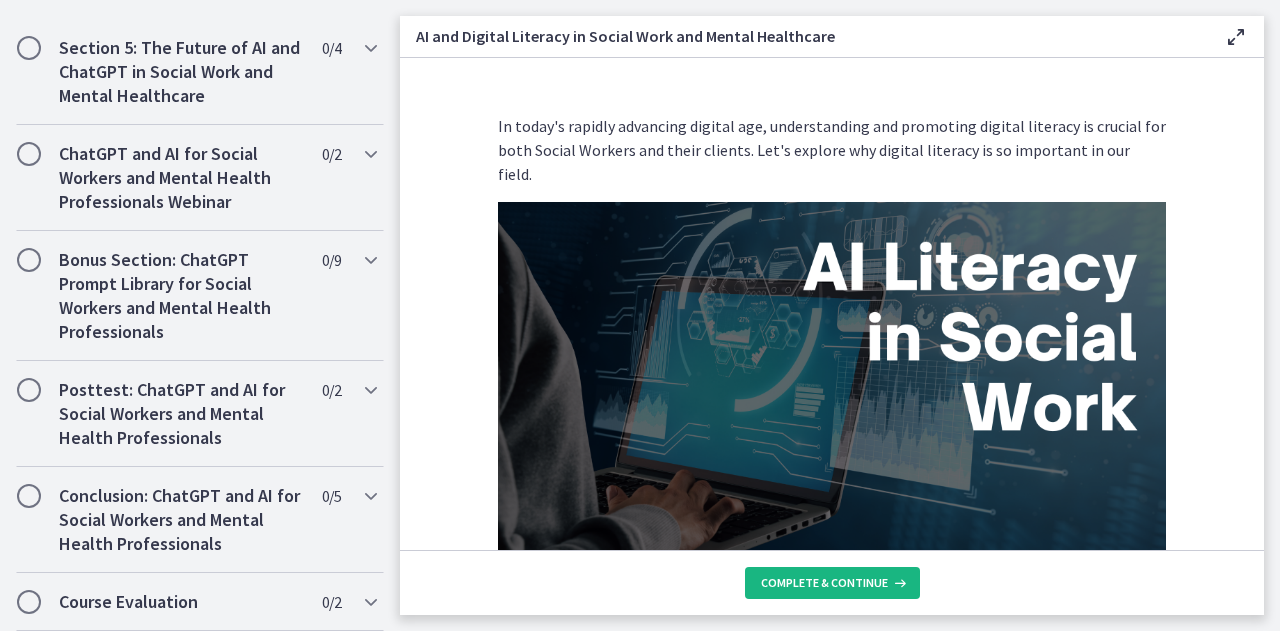 click on "Complete & continue" at bounding box center (824, 583) 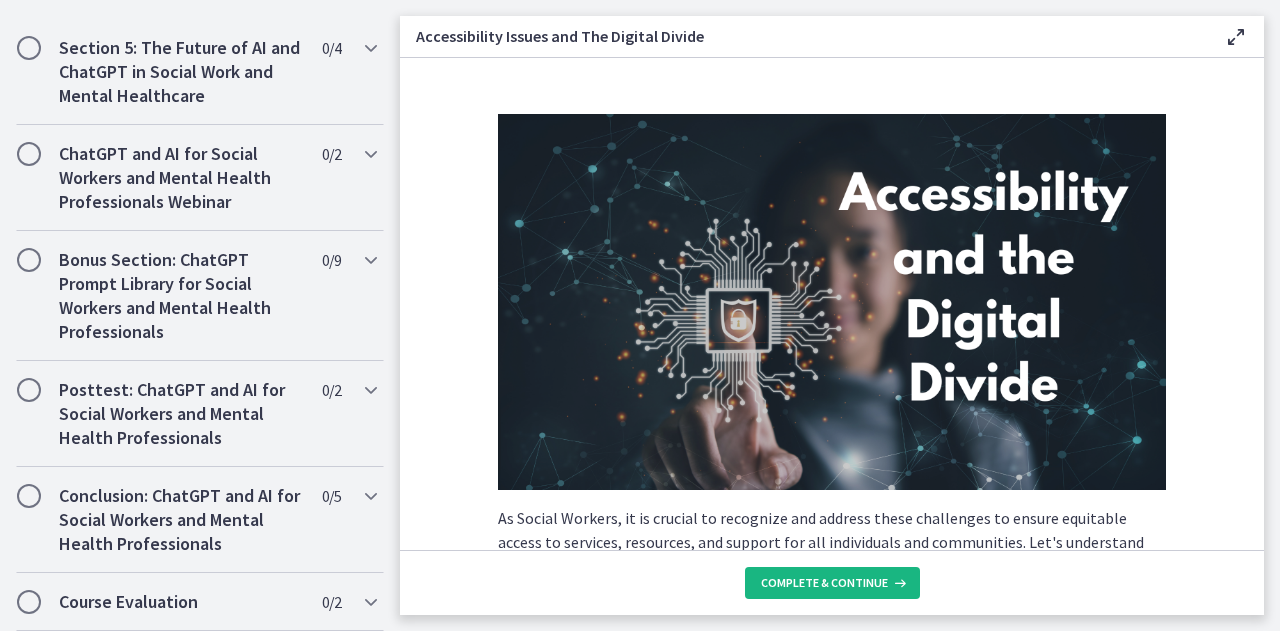click on "Complete & continue" at bounding box center (824, 583) 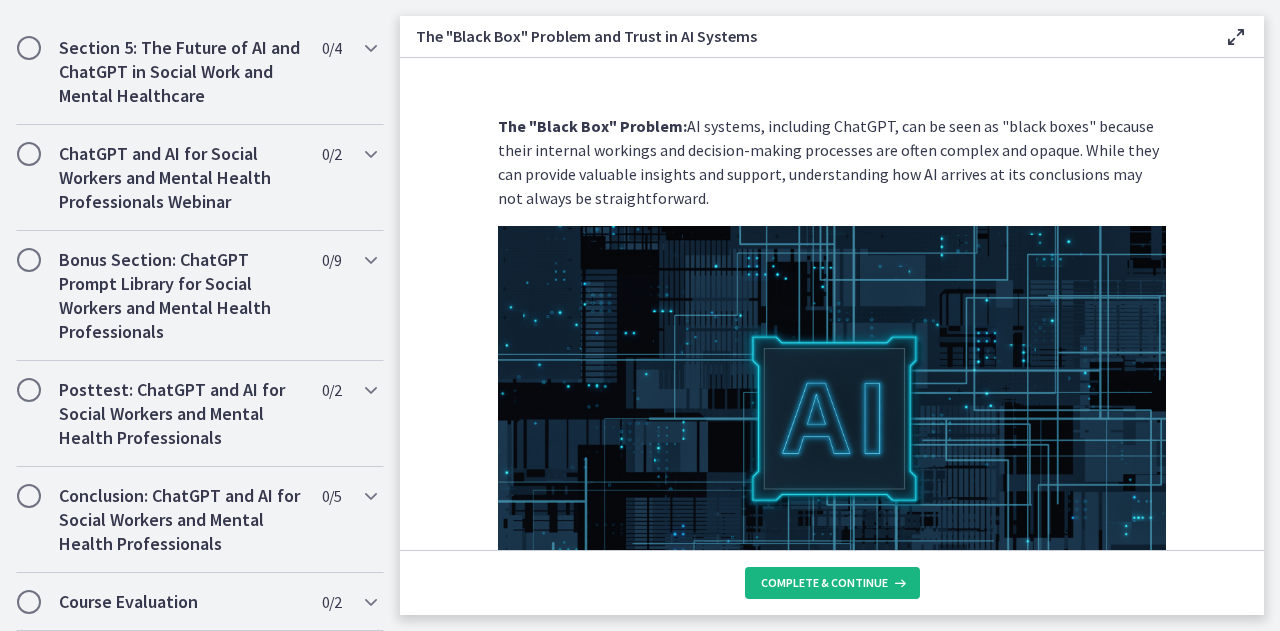 click on "Complete & continue" at bounding box center [824, 583] 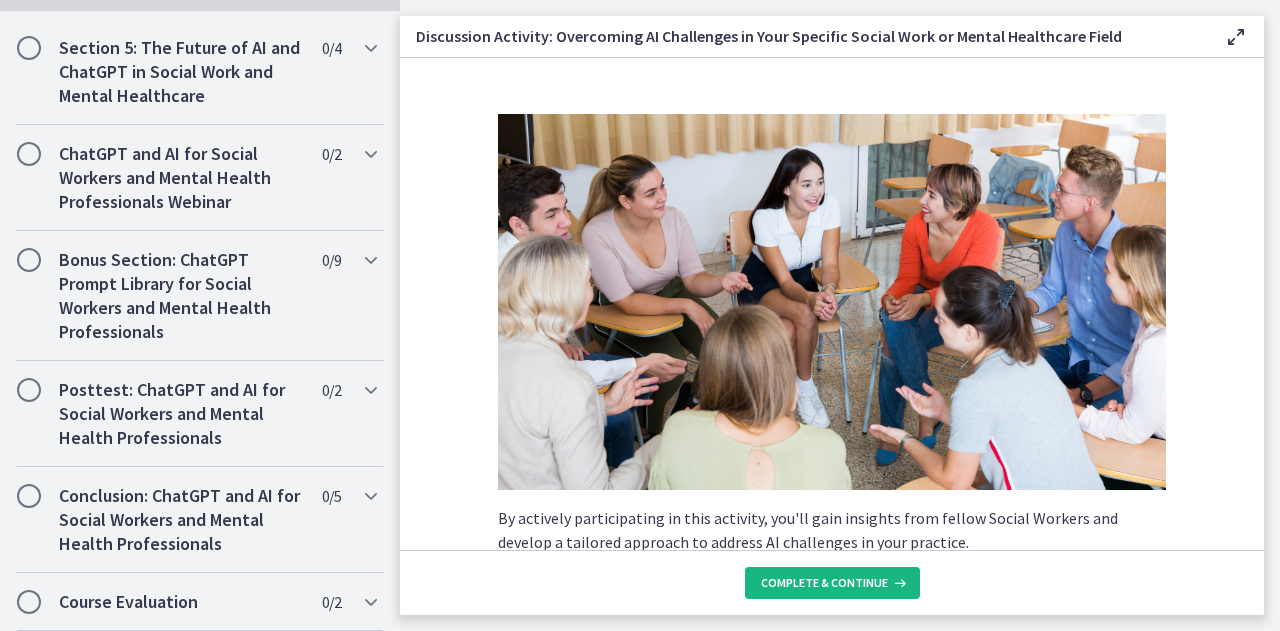 click on "Complete & continue" at bounding box center (824, 583) 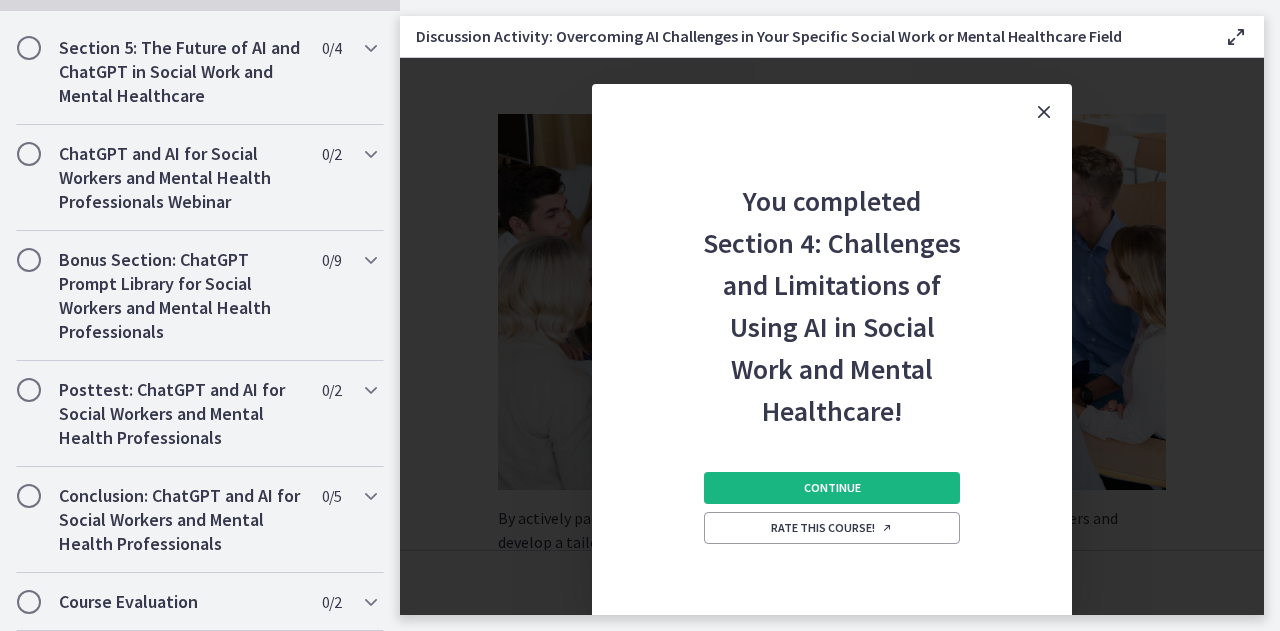 click on "Continue" at bounding box center [832, 488] 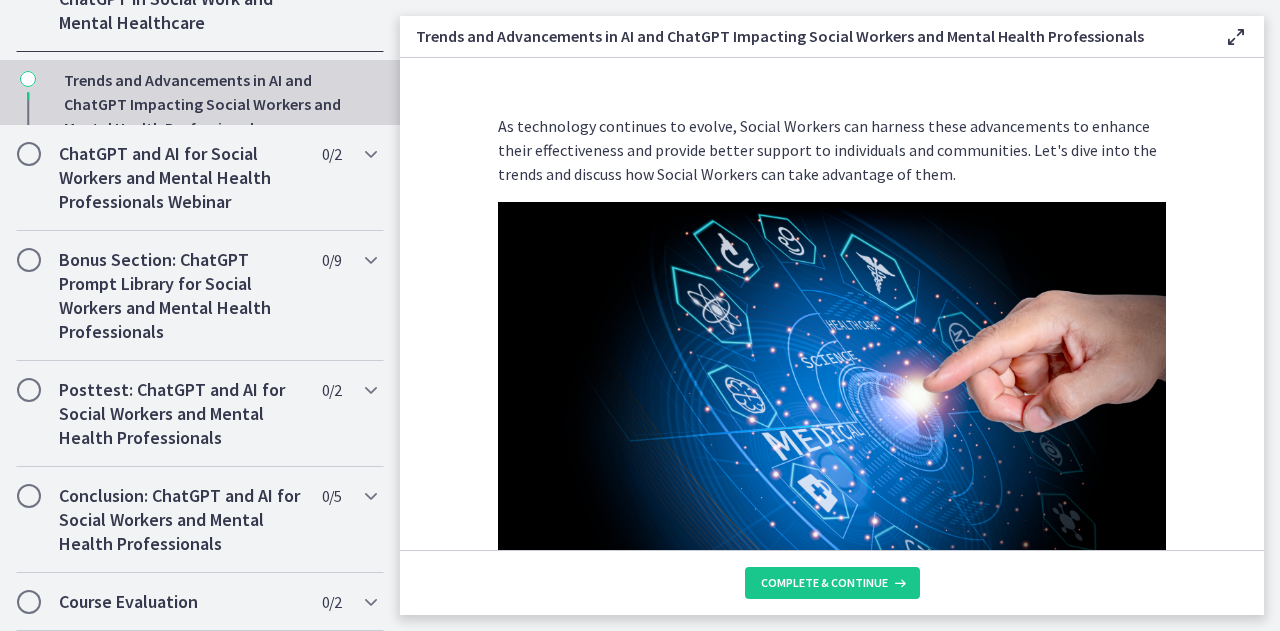 scroll, scrollTop: 948, scrollLeft: 0, axis: vertical 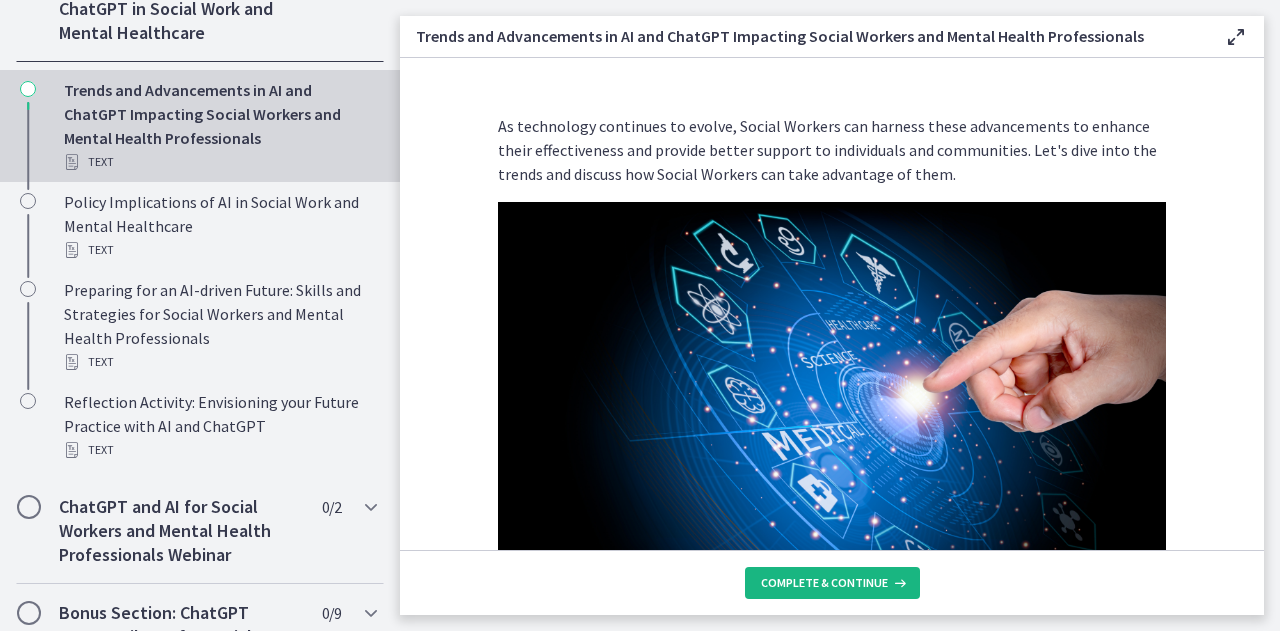 click on "Complete & continue" at bounding box center [824, 583] 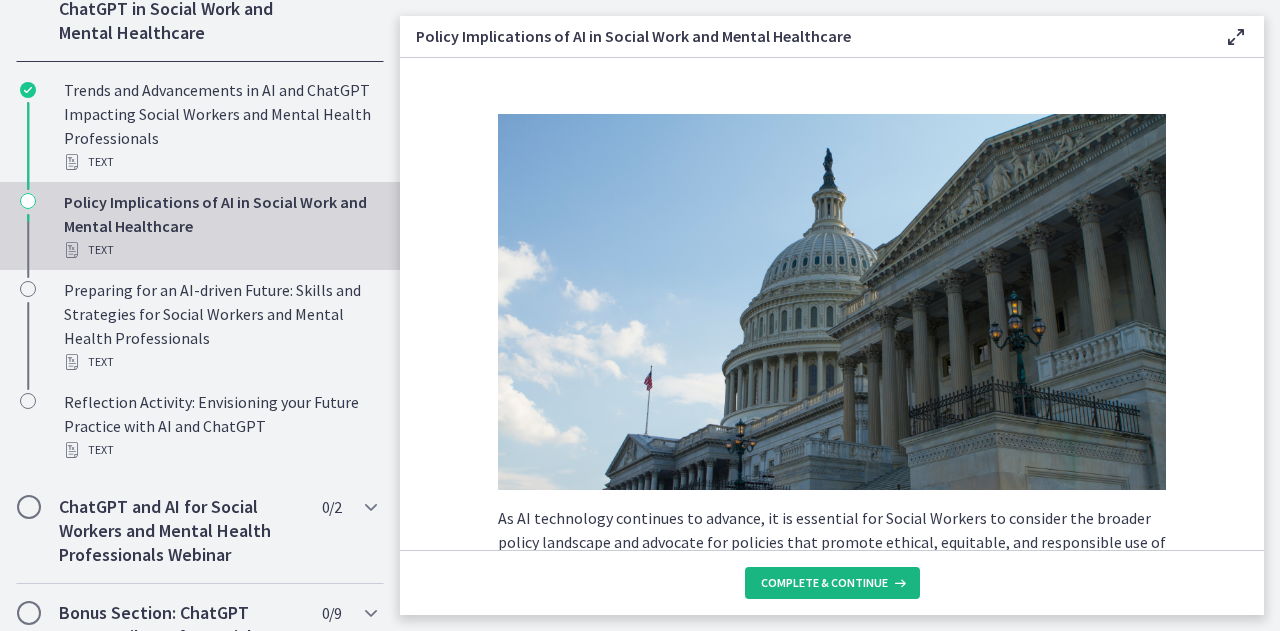 click on "Complete & continue" at bounding box center [824, 583] 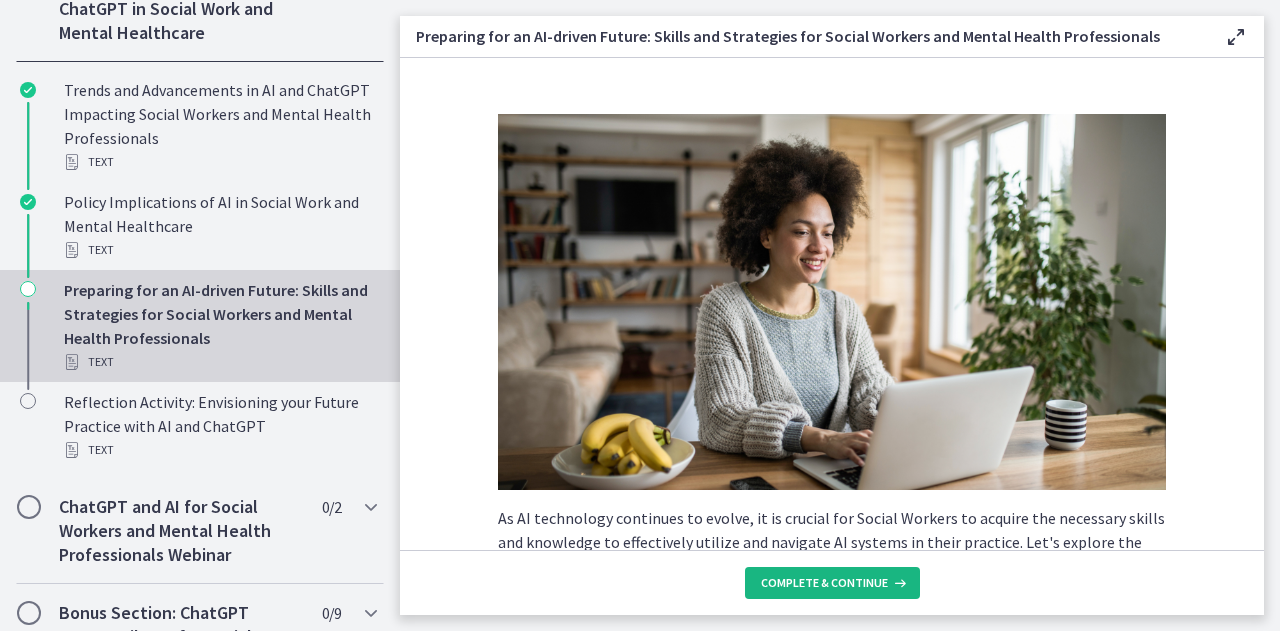 click on "Complete & continue" at bounding box center [824, 583] 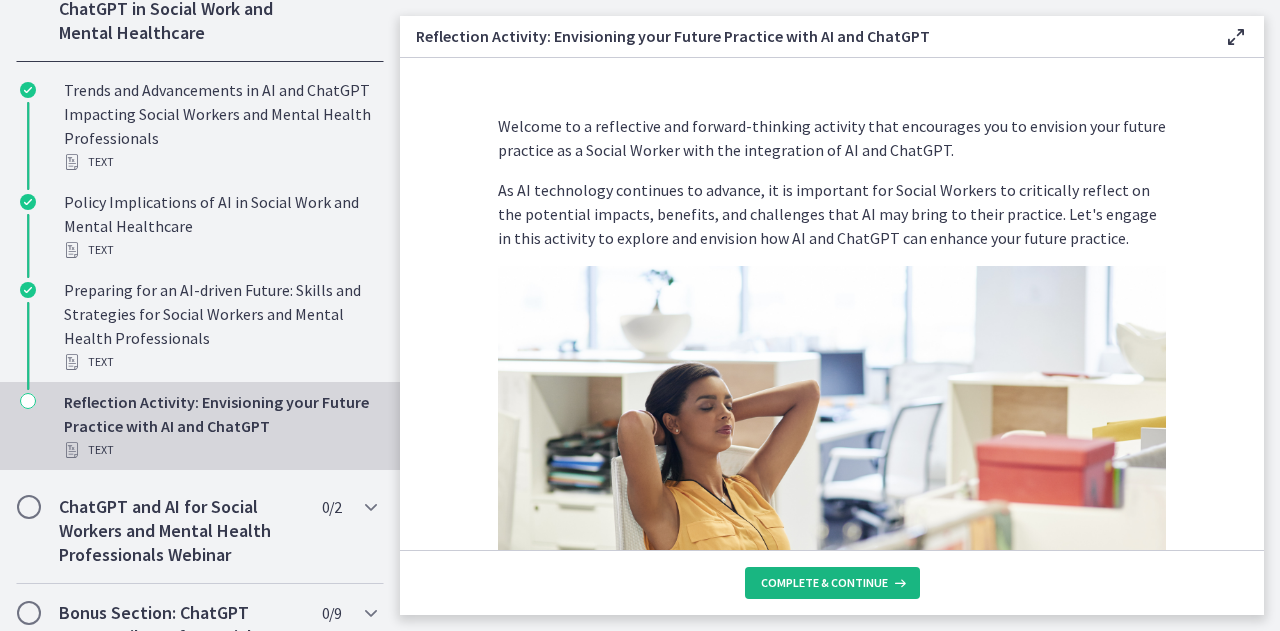 click on "Complete & continue" at bounding box center [824, 583] 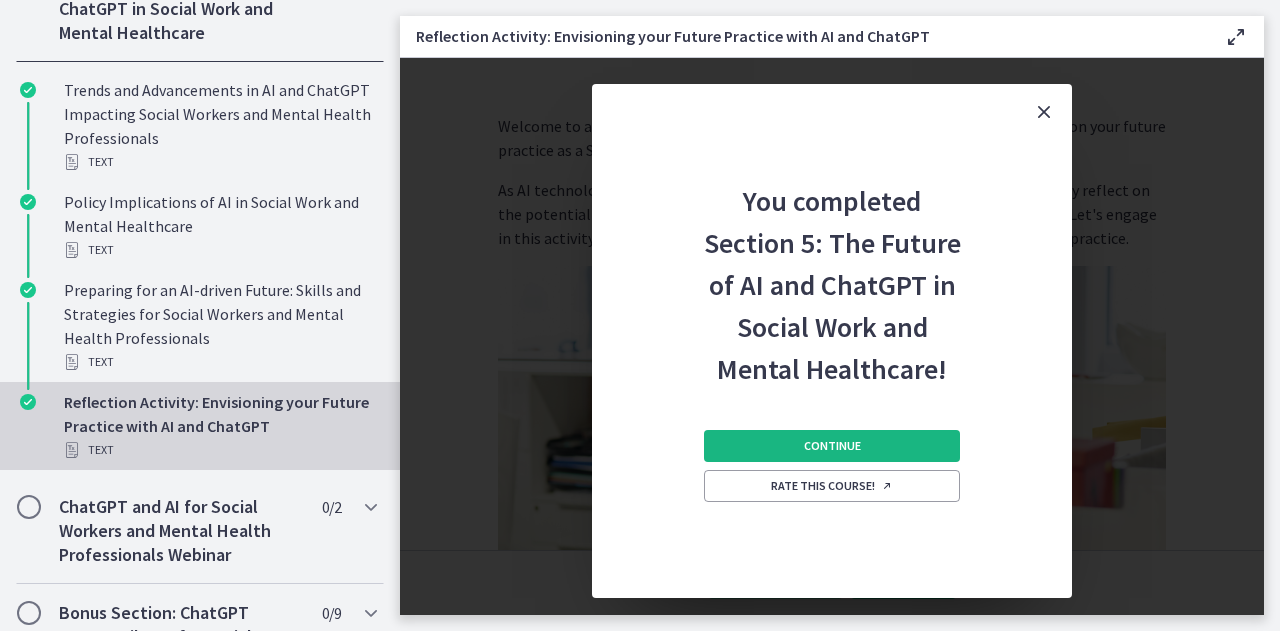 click on "Continue" at bounding box center [832, 446] 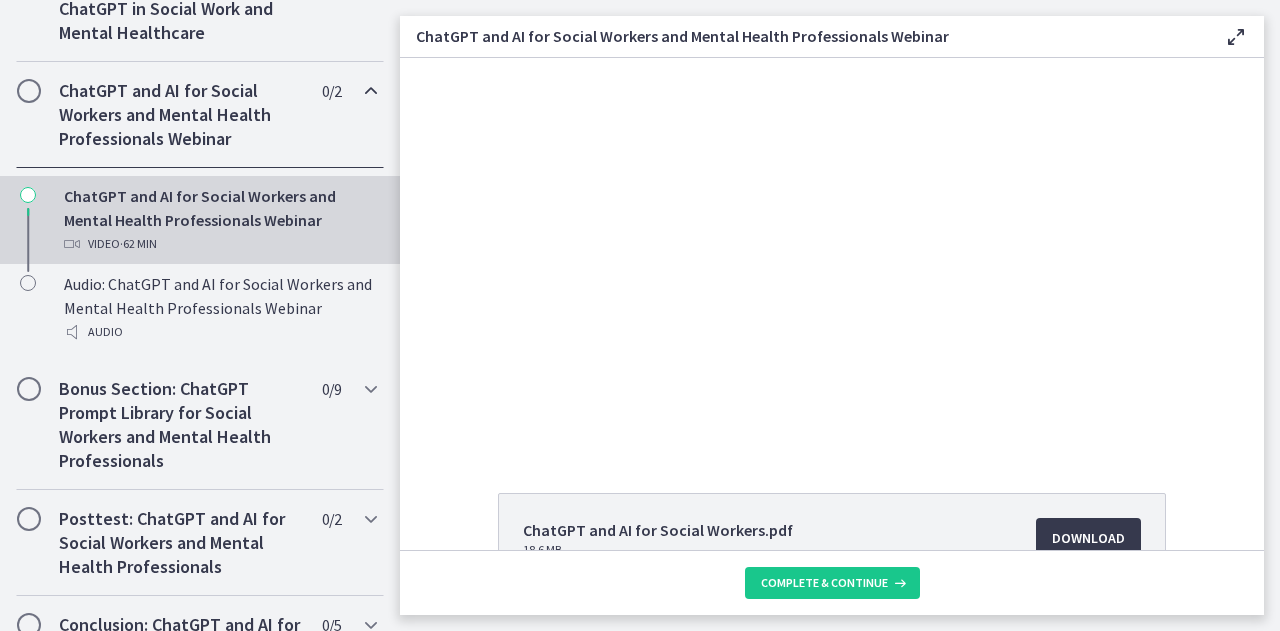 scroll, scrollTop: 0, scrollLeft: 0, axis: both 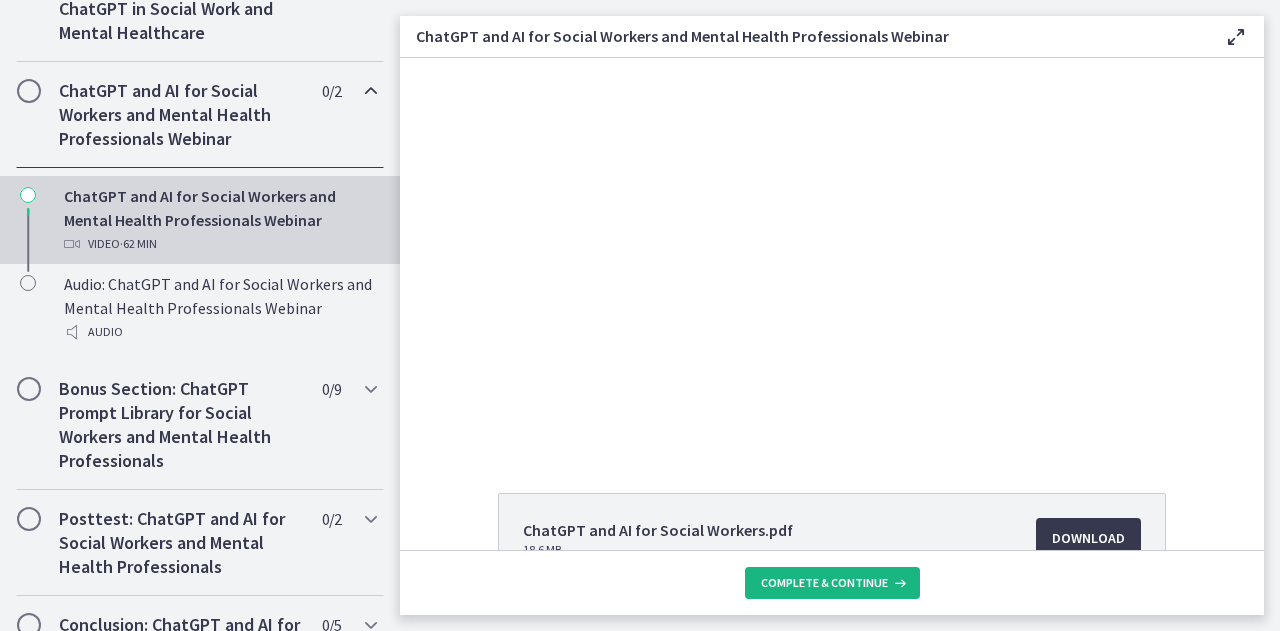 click on "Complete & continue" at bounding box center (824, 583) 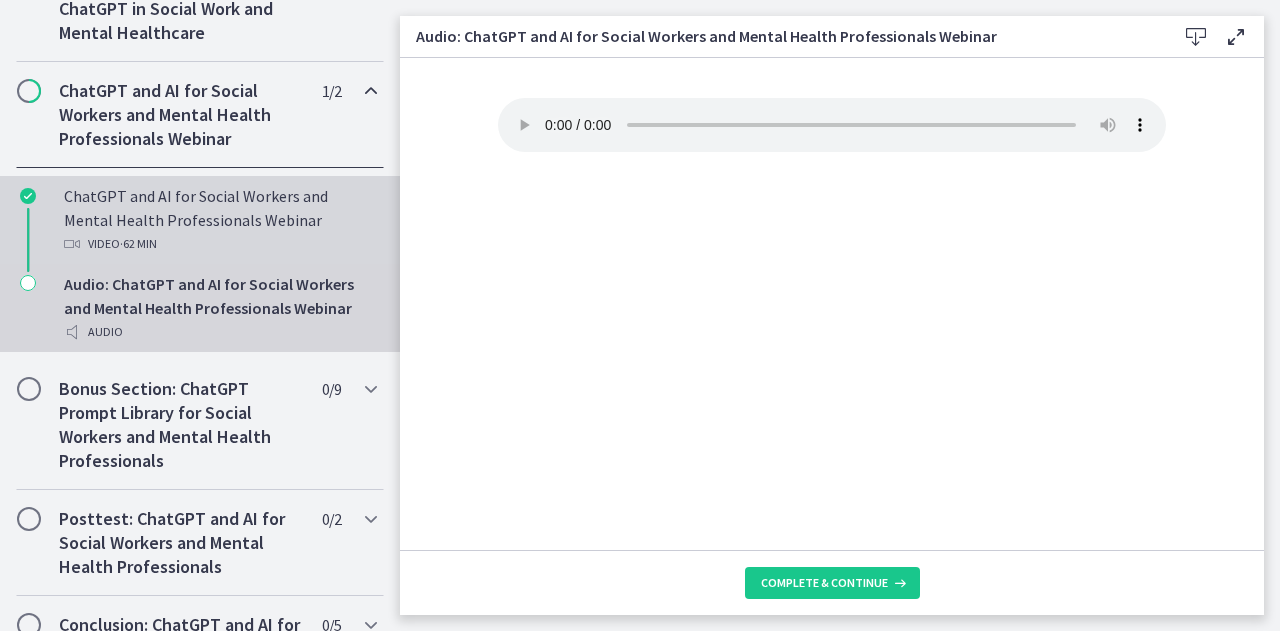 click on "Video
·  62 min" at bounding box center [220, 244] 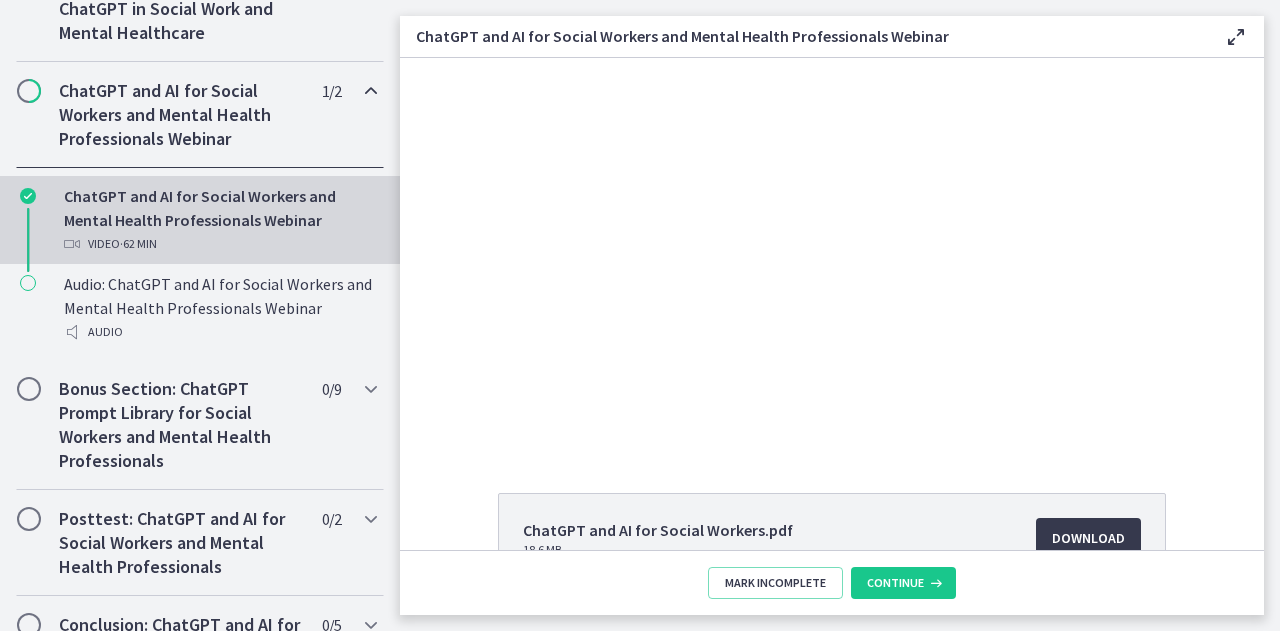 scroll, scrollTop: 0, scrollLeft: 0, axis: both 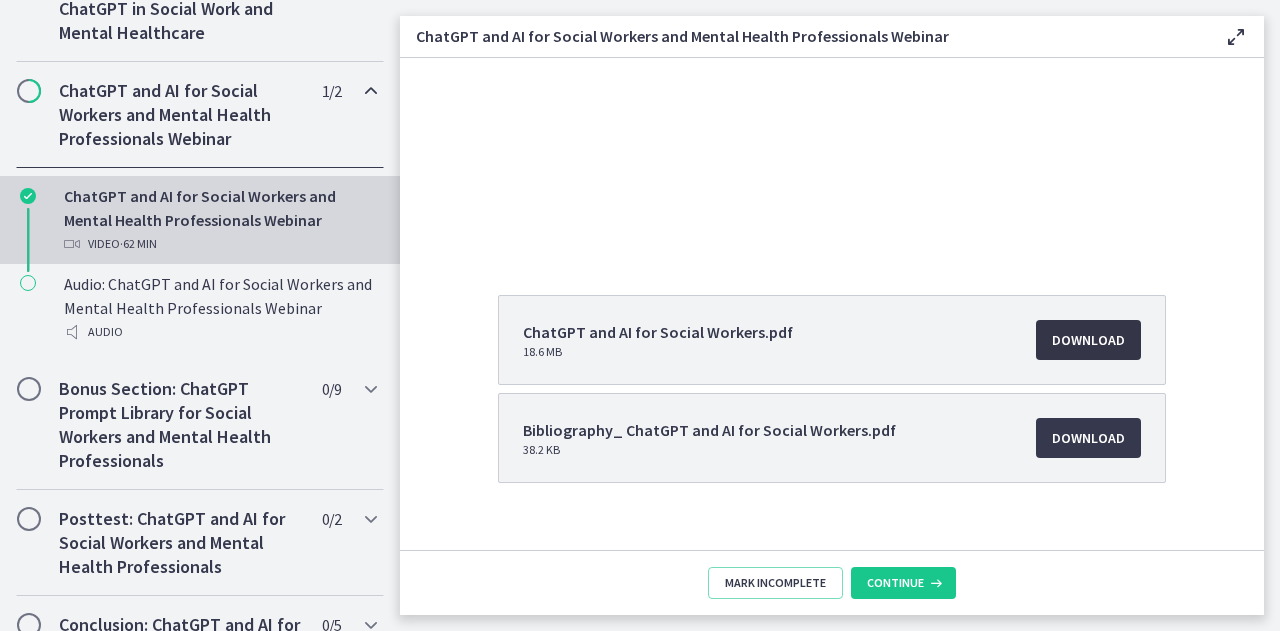 click on "Download
Opens in a new window" at bounding box center [1088, 340] 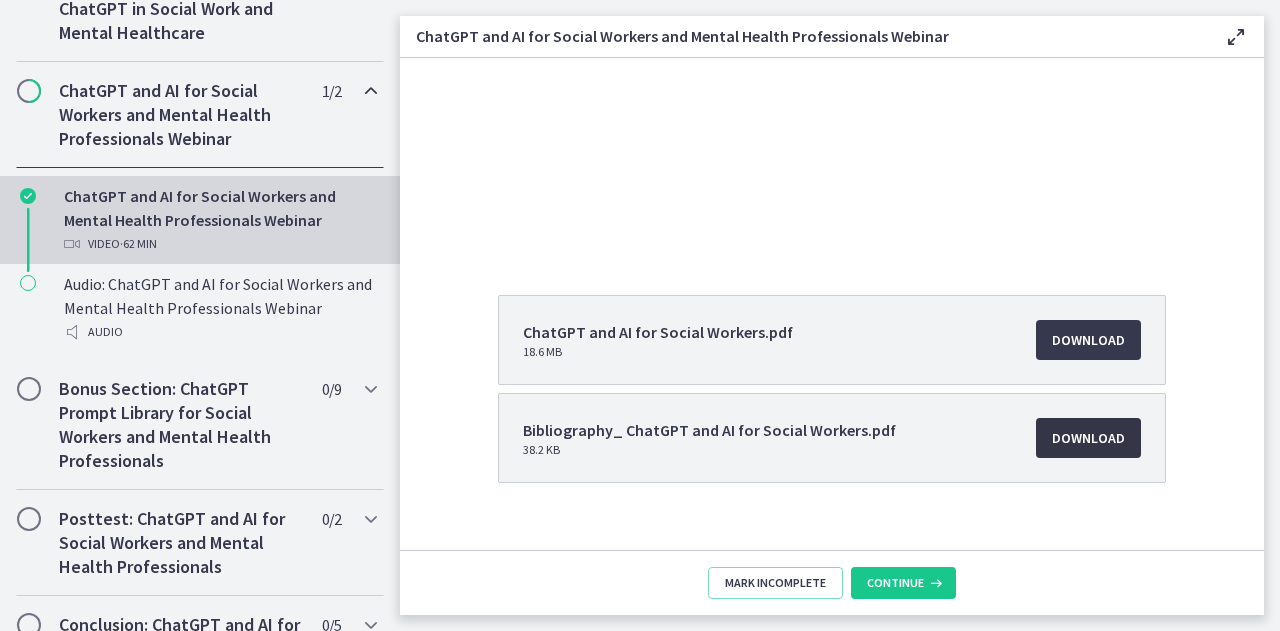 click on "Download
Opens in a new window" at bounding box center [1088, 438] 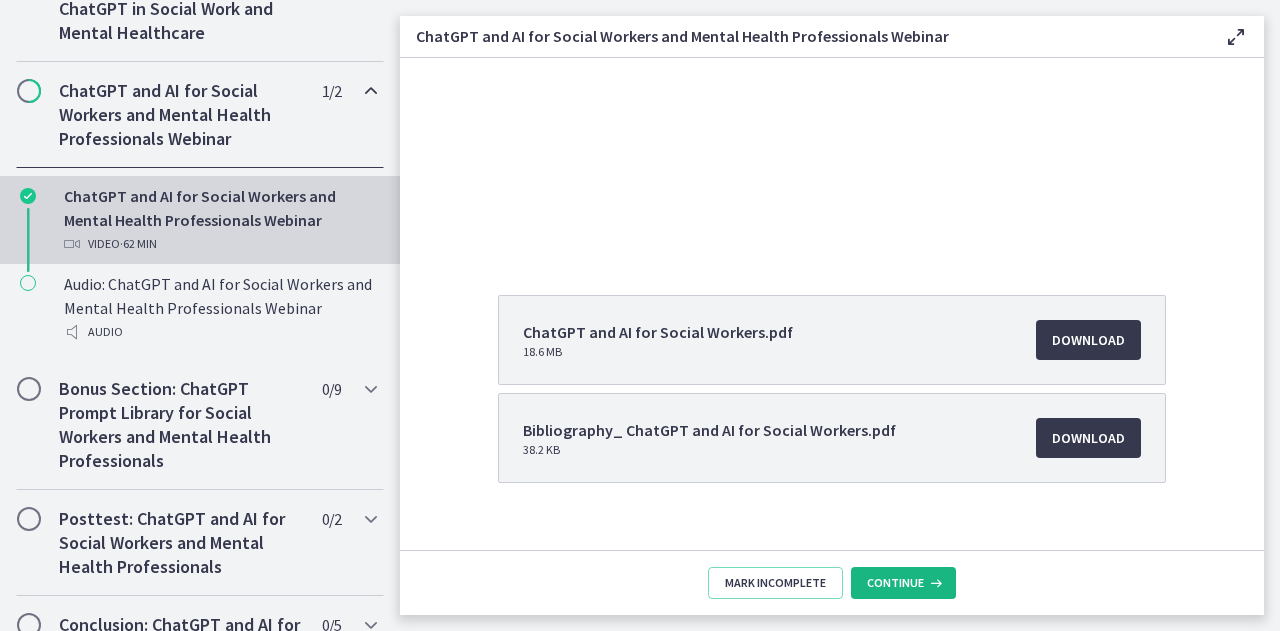 click at bounding box center (934, 583) 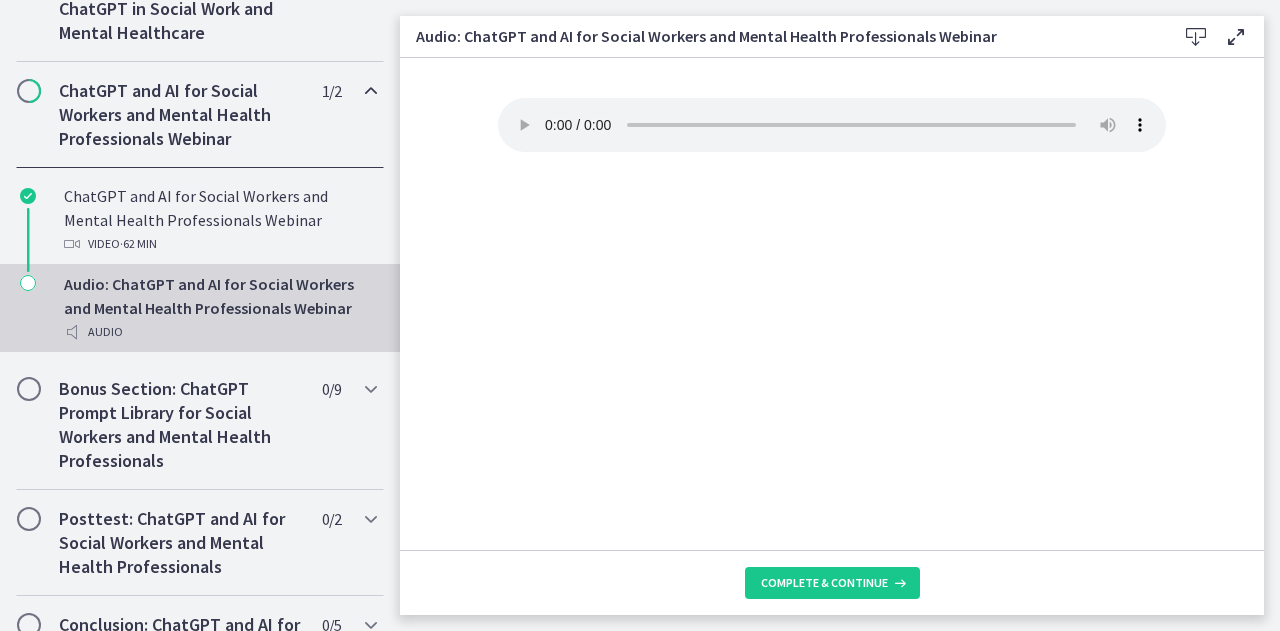 scroll, scrollTop: 0, scrollLeft: 0, axis: both 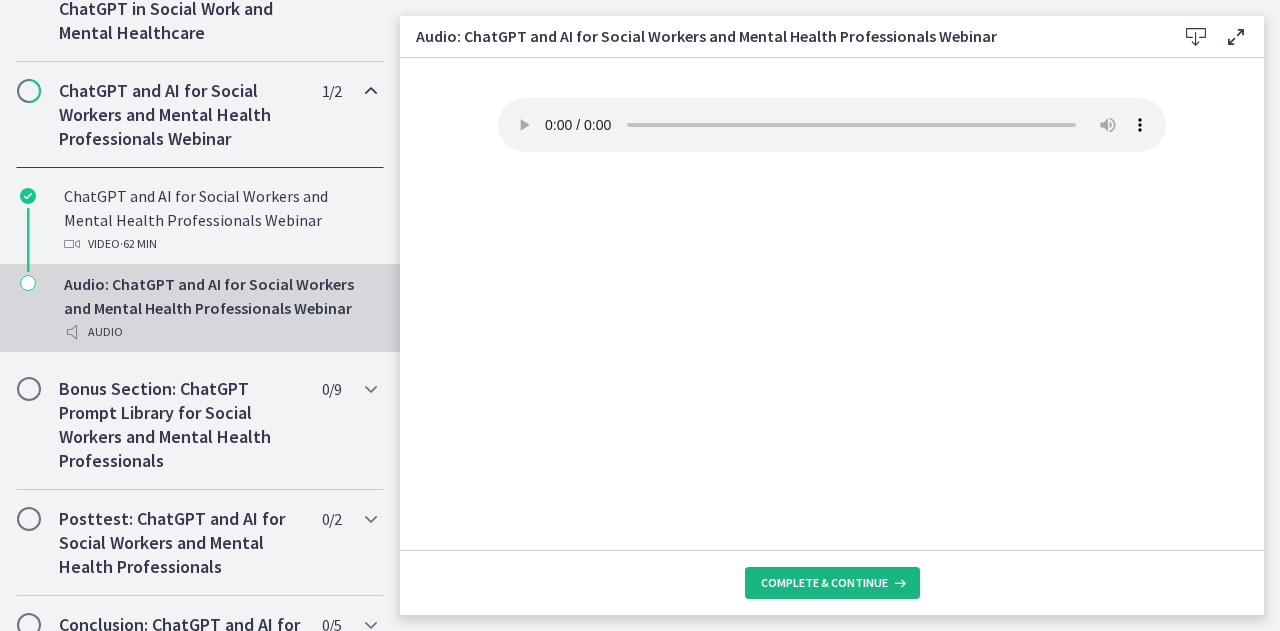 click at bounding box center [898, 583] 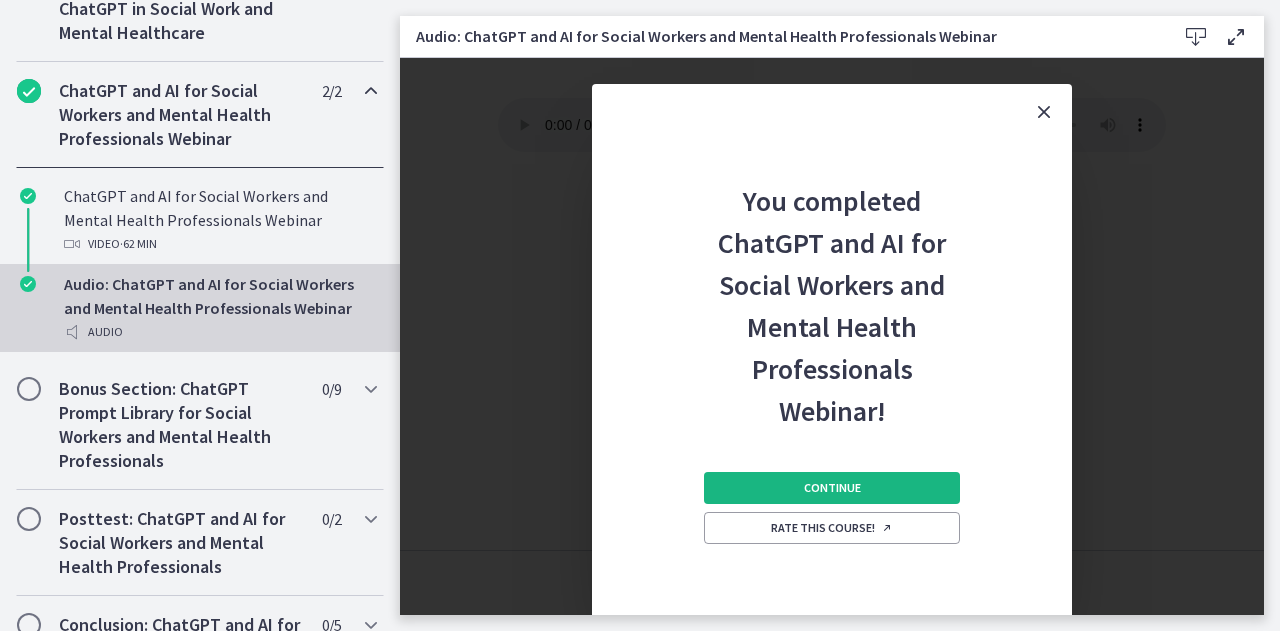 click on "Continue" at bounding box center (832, 488) 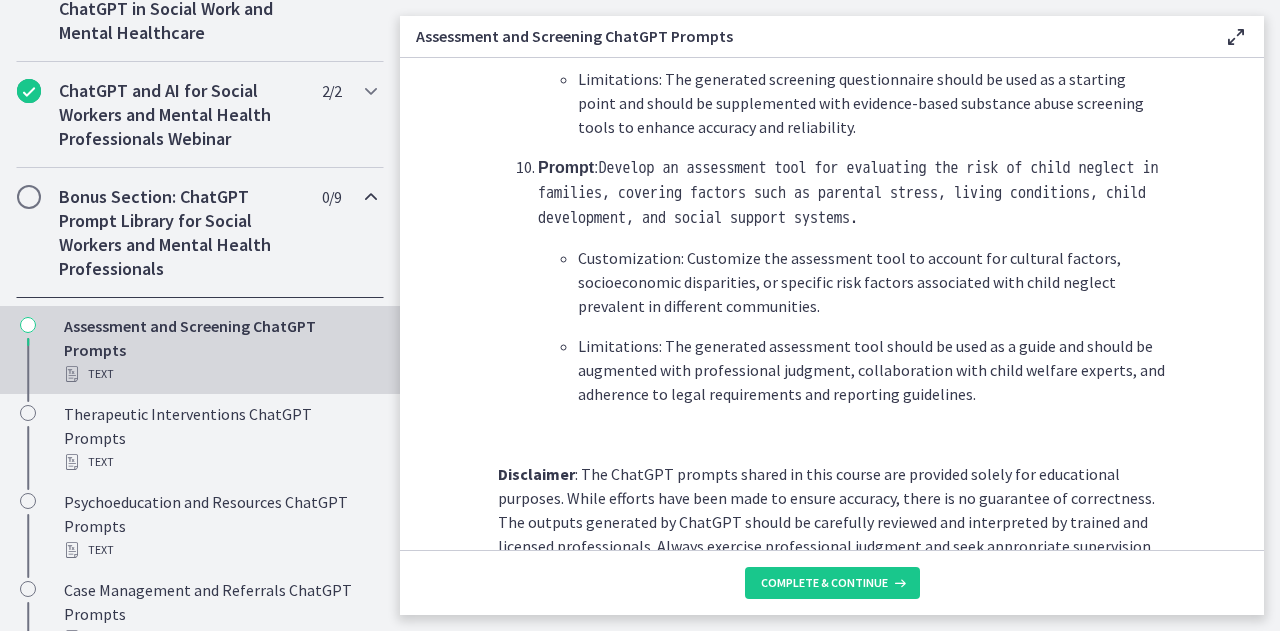 scroll, scrollTop: 3093, scrollLeft: 0, axis: vertical 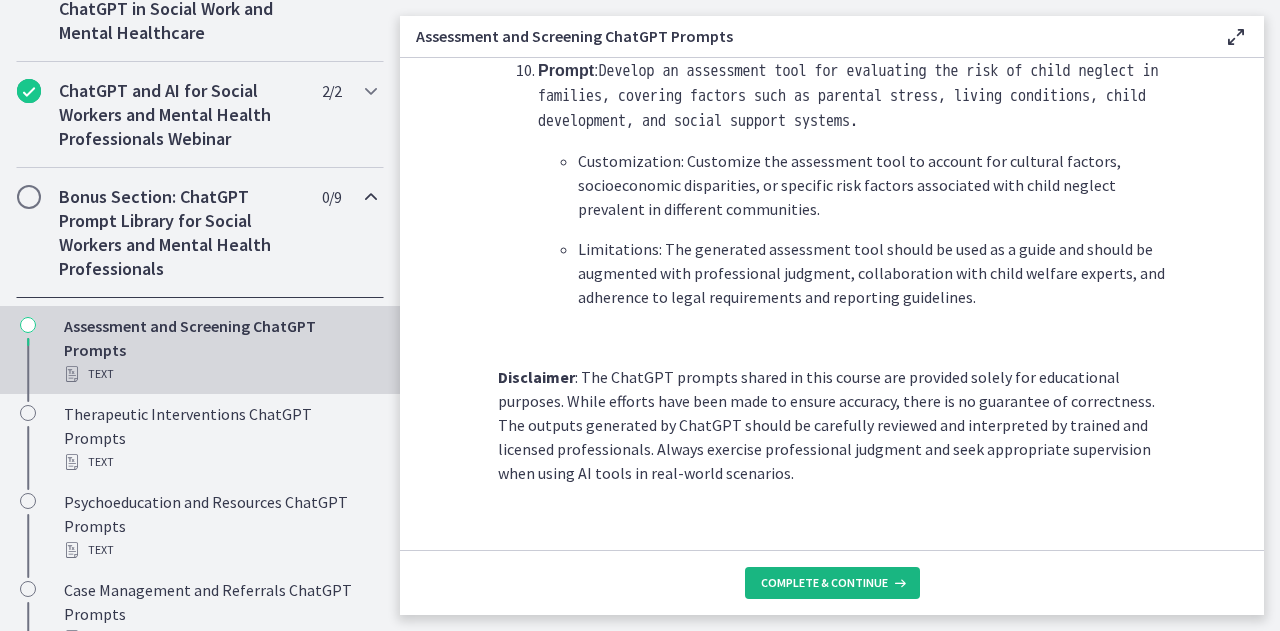 click on "Complete & continue" at bounding box center [832, 583] 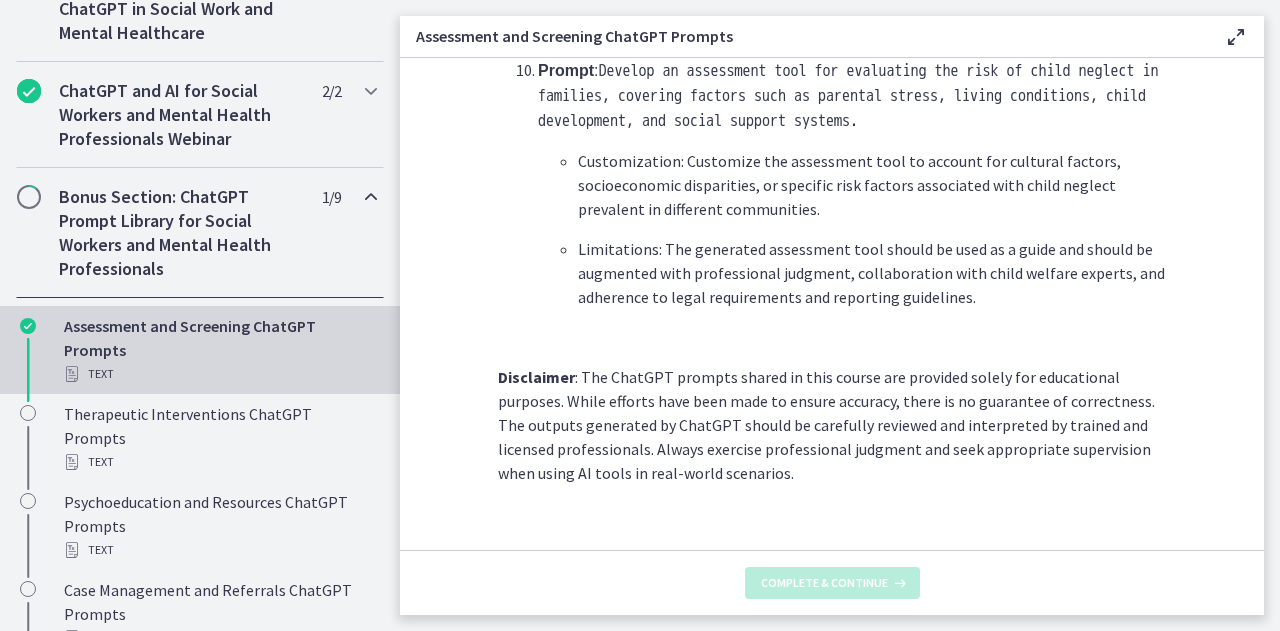scroll, scrollTop: 0, scrollLeft: 0, axis: both 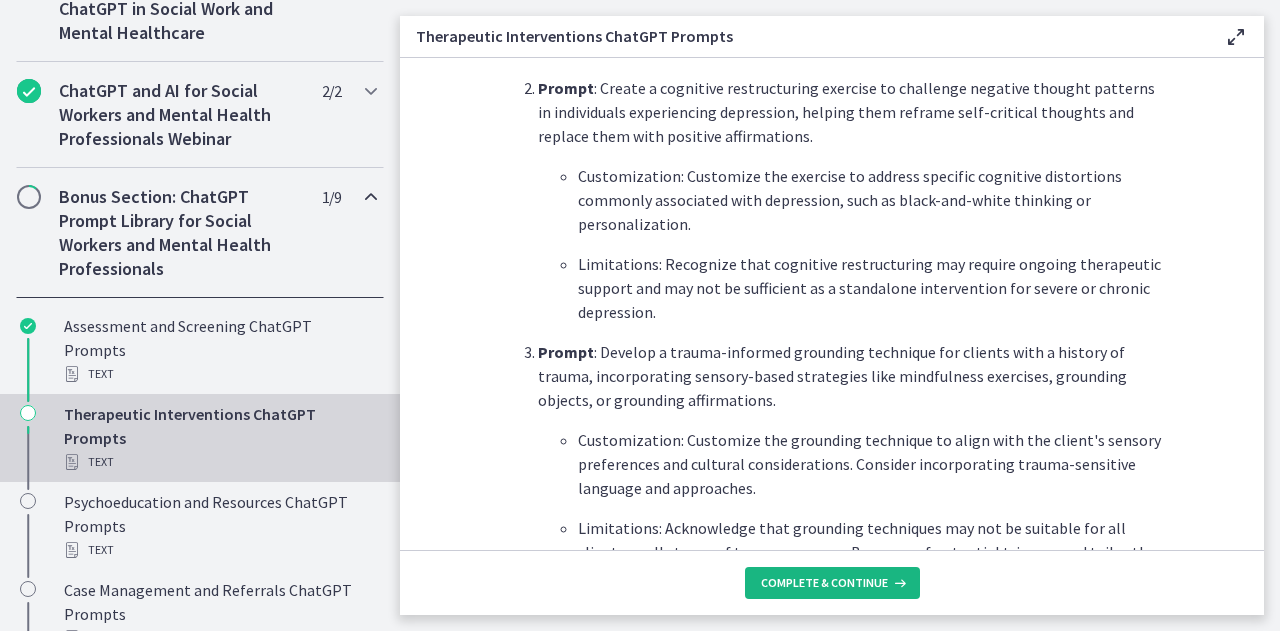 click on "Complete & continue" at bounding box center [832, 583] 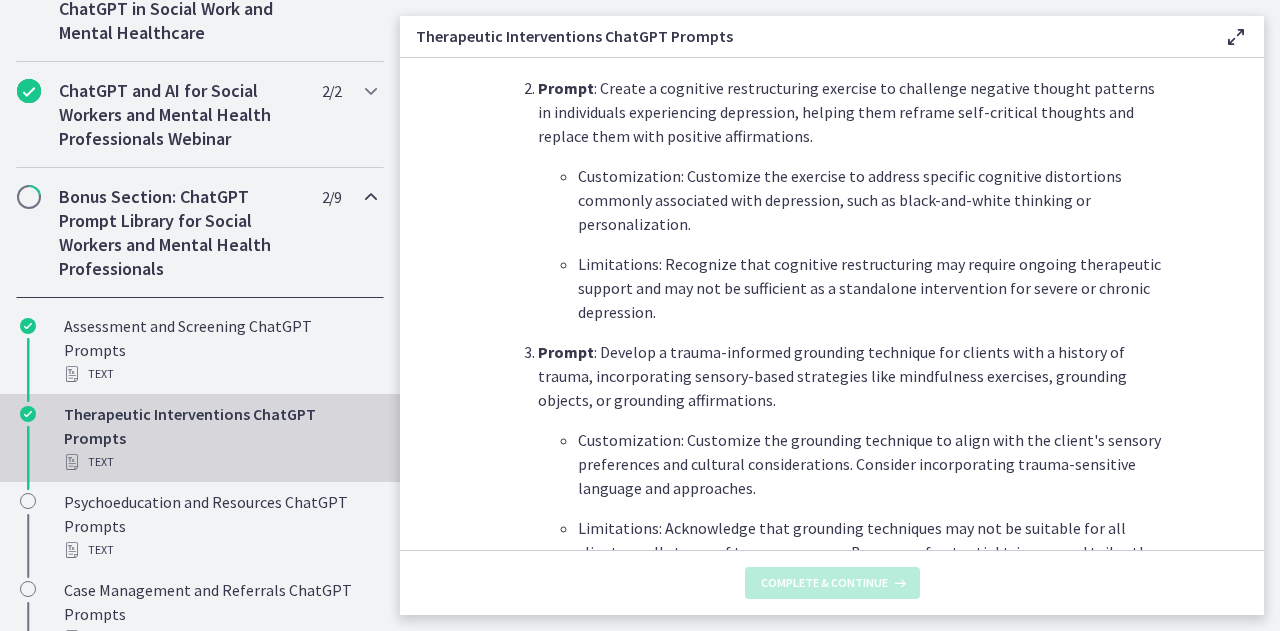 scroll, scrollTop: 0, scrollLeft: 0, axis: both 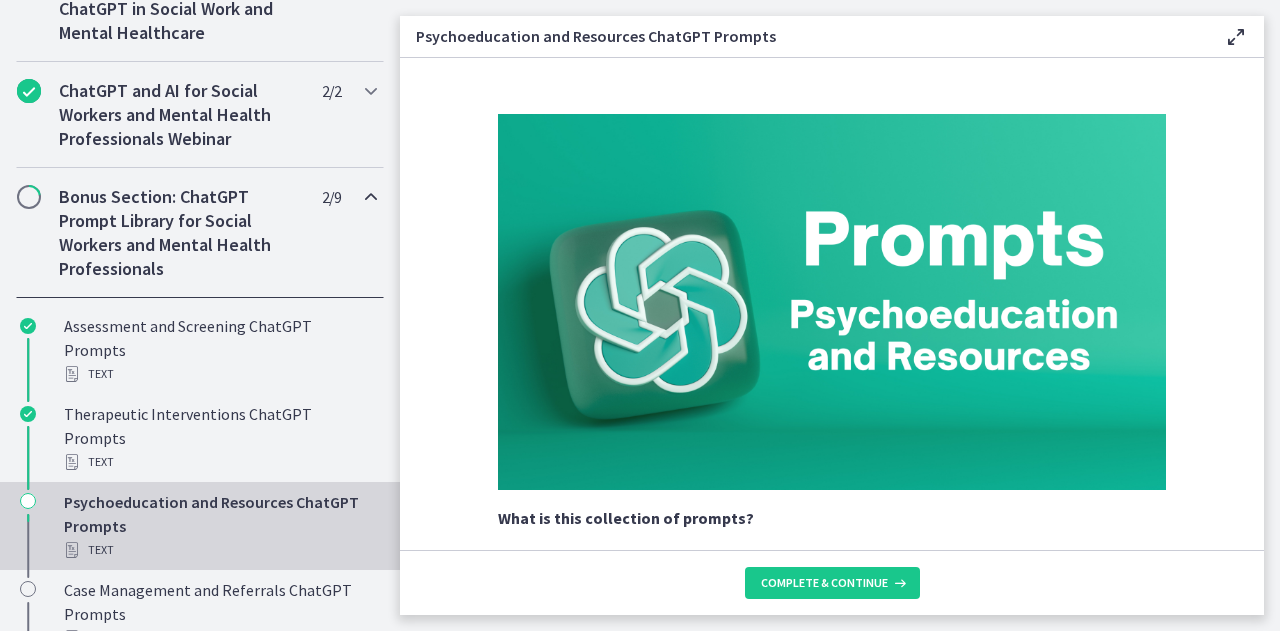 click on "Psychoeducation and Resources ChatGPT Prompts
Enable fullscreen
What is this collection of prompts?
Prompts that can generate psychoeducational materials and resources on topics such as mental health disorders, parenting skills, self-care strategies, community resources, or navigating the social welfare system.
NOTE : These prompts can be copied + pasted into  ChatGPT , but we highly suggest customizing them to meet your specific needs and adding more context to improve the quality of responses you receive!
Prompt : Provide educational materials on coping strategies for individuals with anxiety disorders, including relaxation techniques, cognitive restructuring exercises, and self-care practices.
Prompt
Prompt
Prompt" at bounding box center (840, 315) 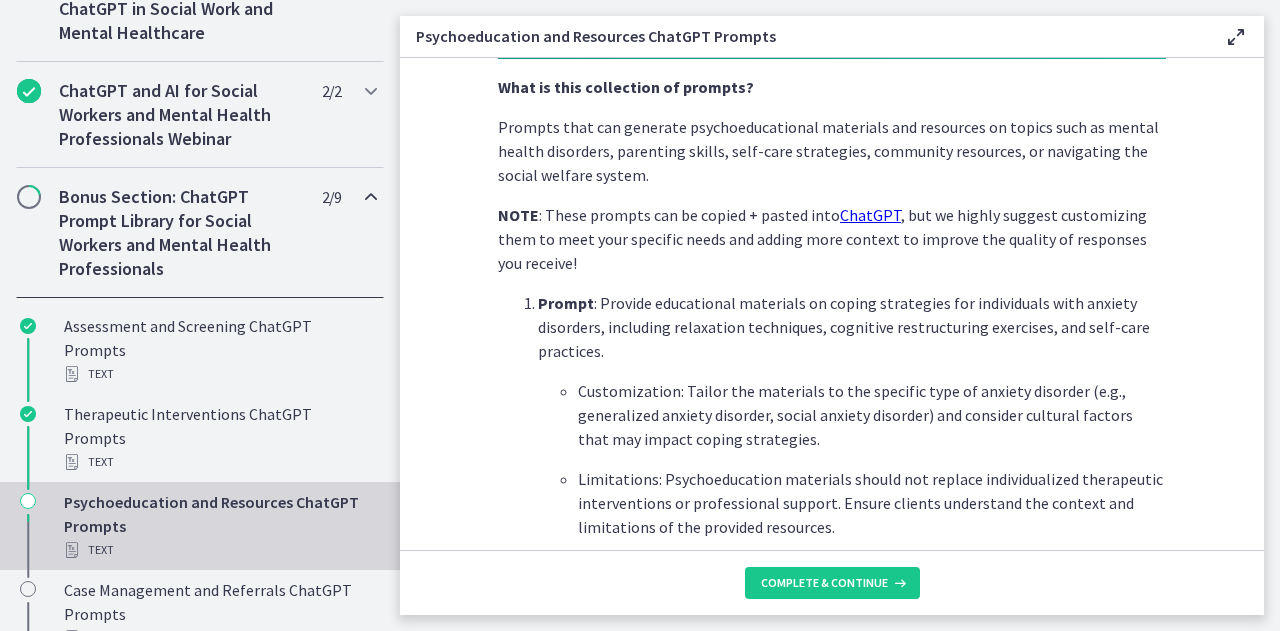 scroll, scrollTop: 862, scrollLeft: 0, axis: vertical 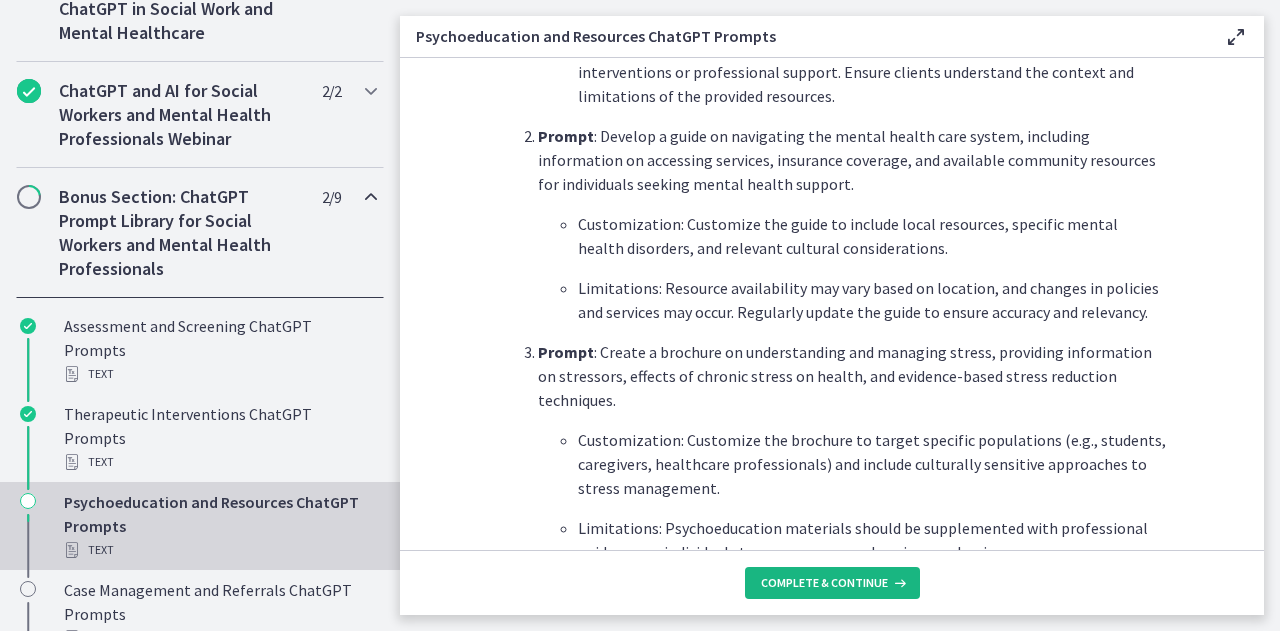 click on "Complete & continue" at bounding box center (824, 583) 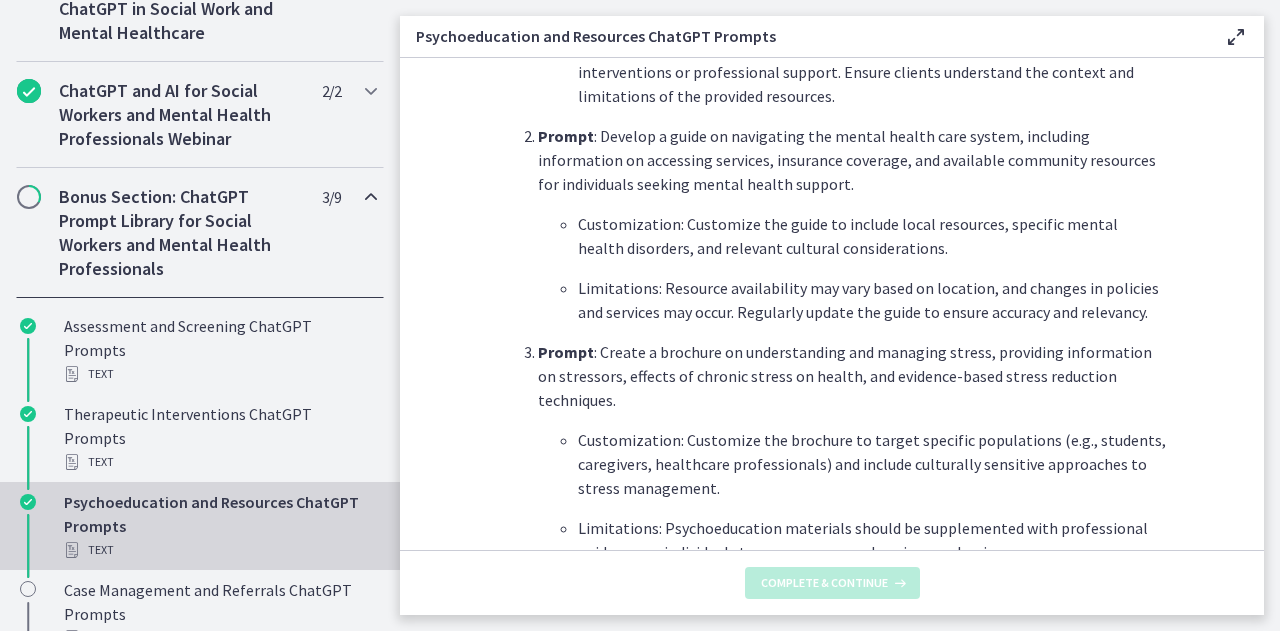 scroll, scrollTop: 0, scrollLeft: 0, axis: both 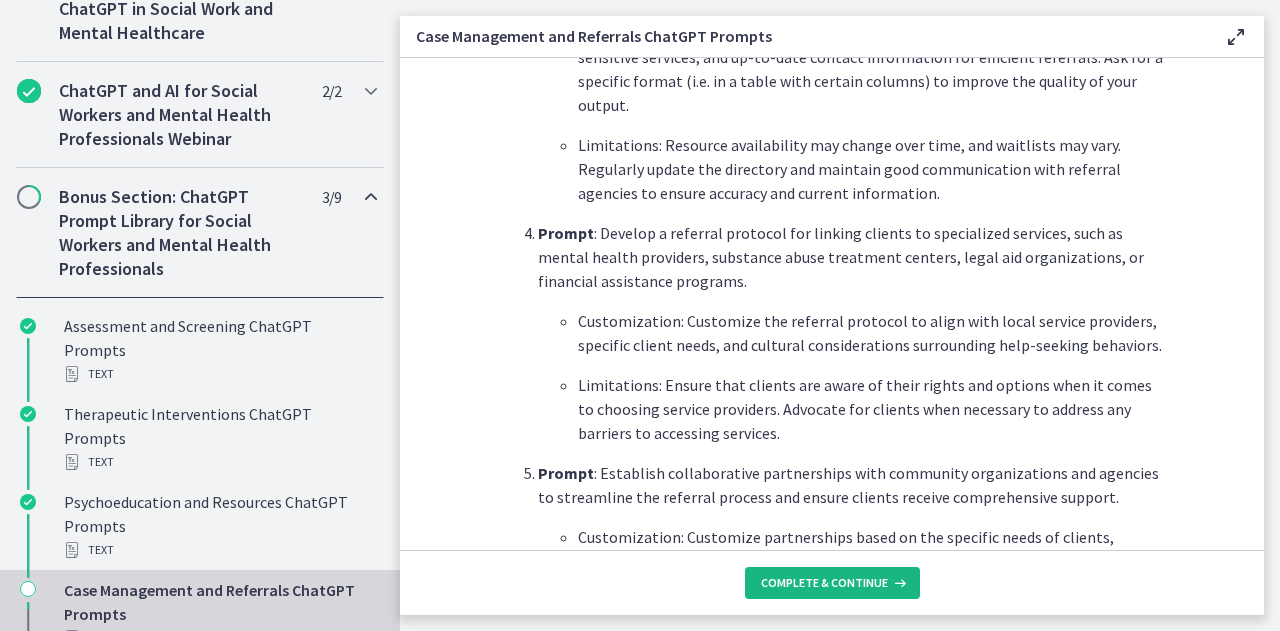 click on "Complete & continue" at bounding box center [832, 583] 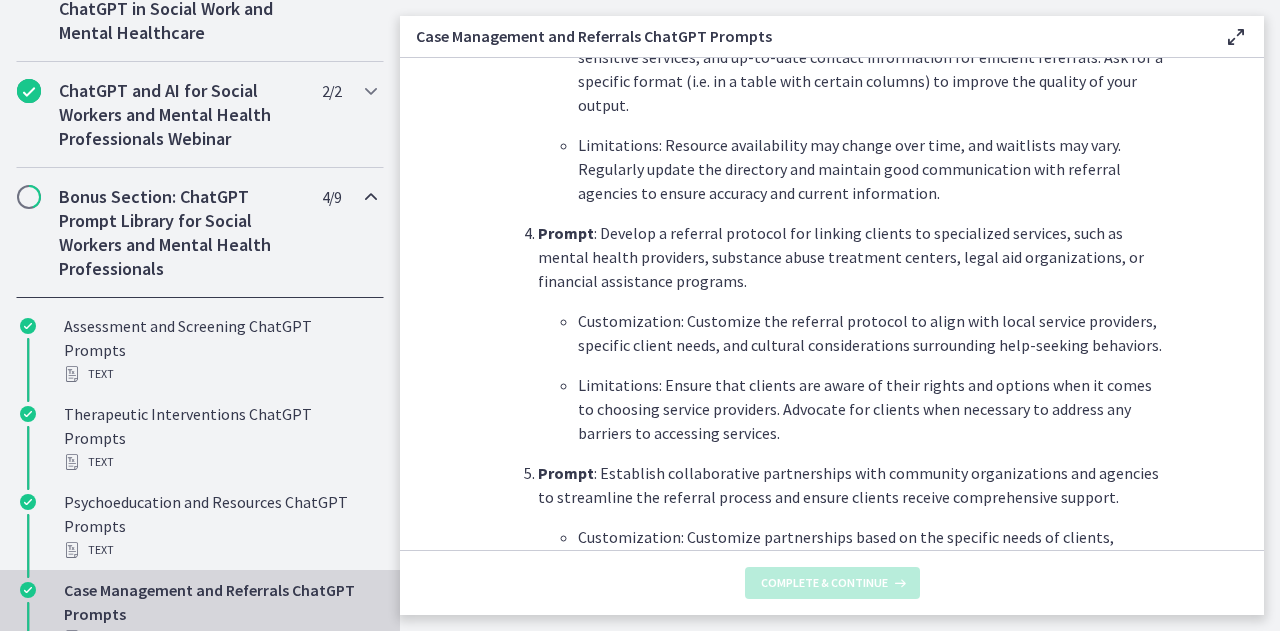 scroll, scrollTop: 0, scrollLeft: 0, axis: both 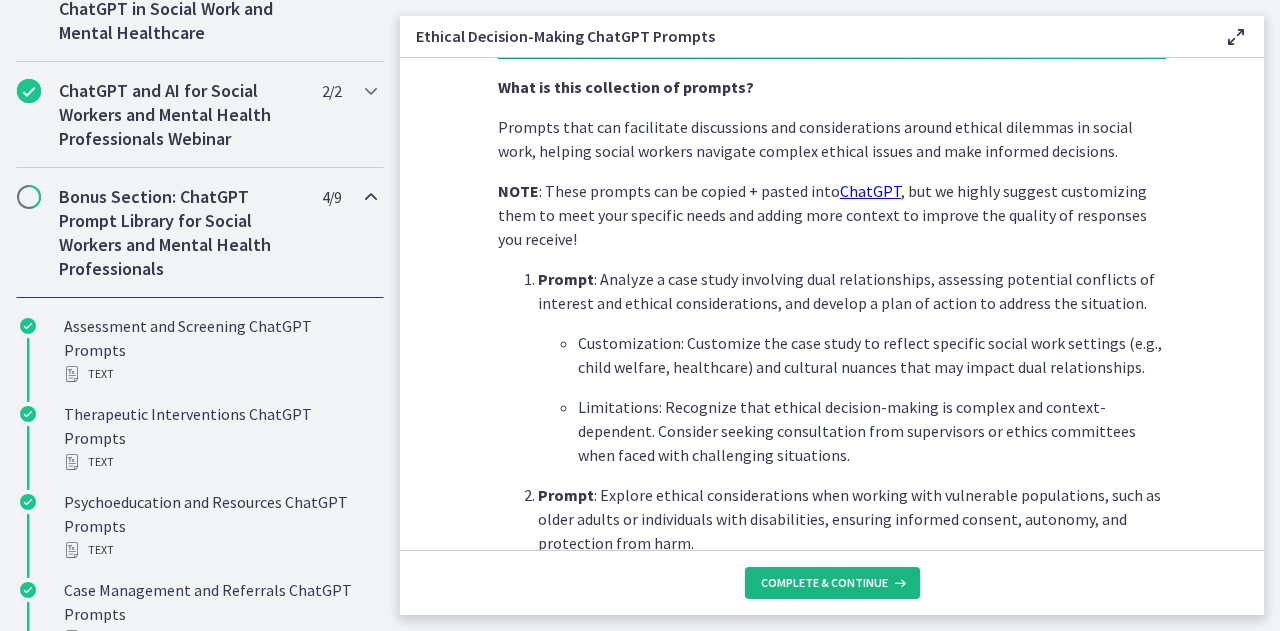 click on "Complete & continue" at bounding box center [824, 583] 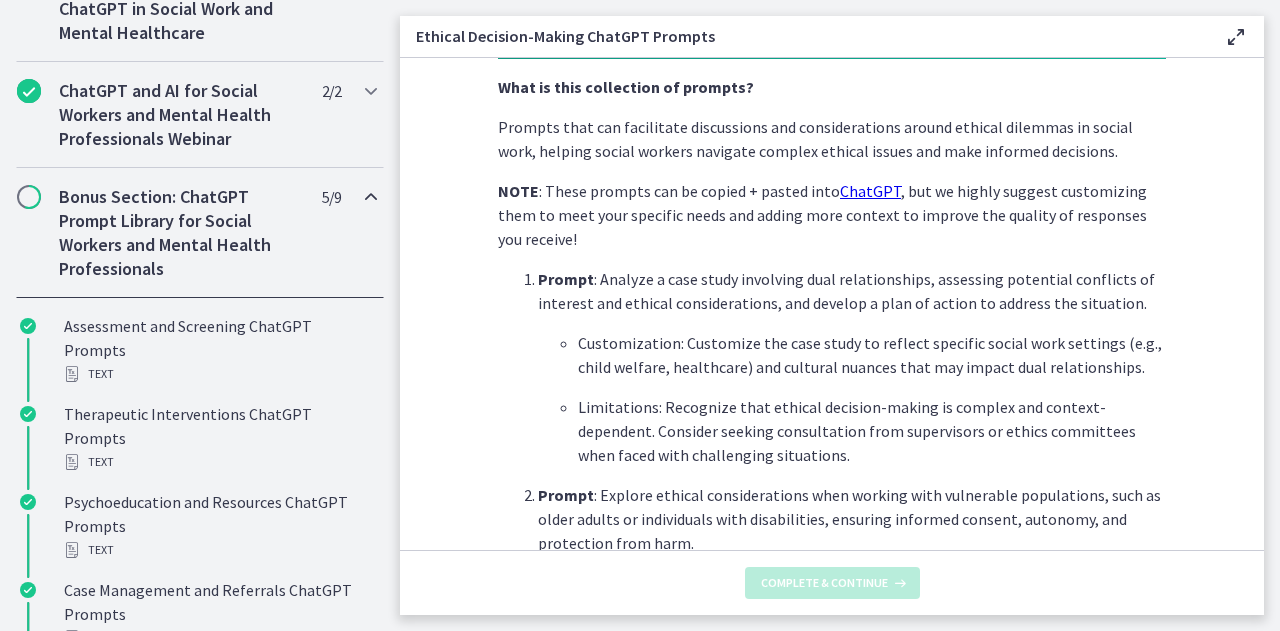scroll, scrollTop: 0, scrollLeft: 0, axis: both 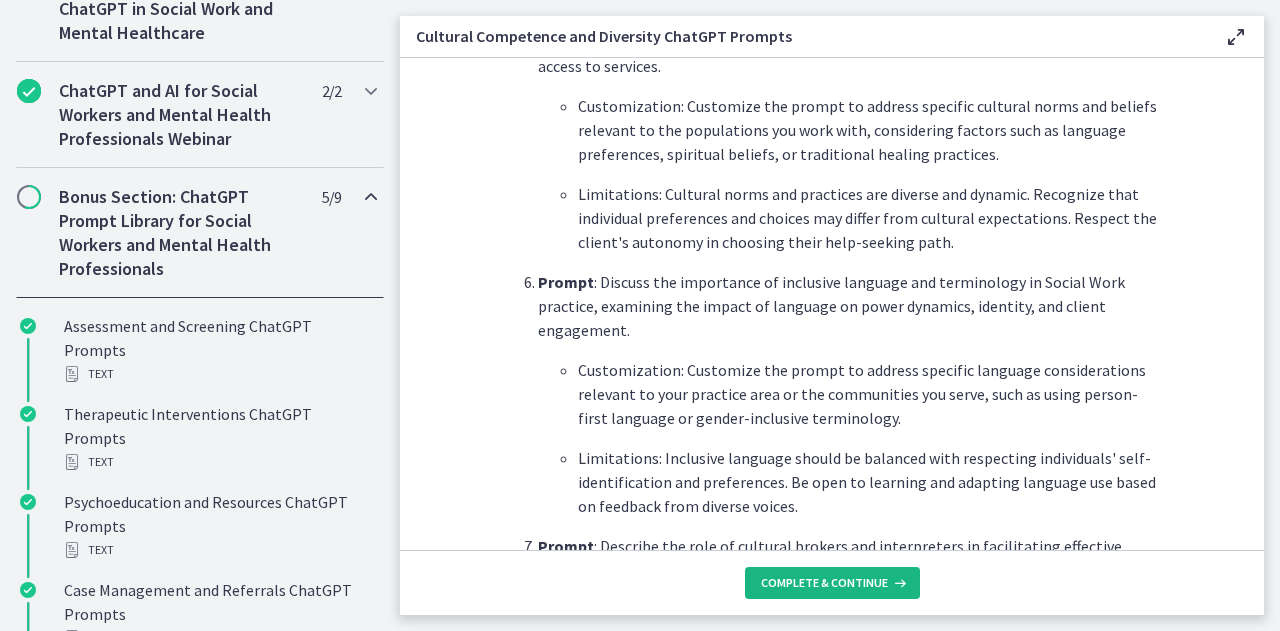click on "Complete & continue" at bounding box center [832, 583] 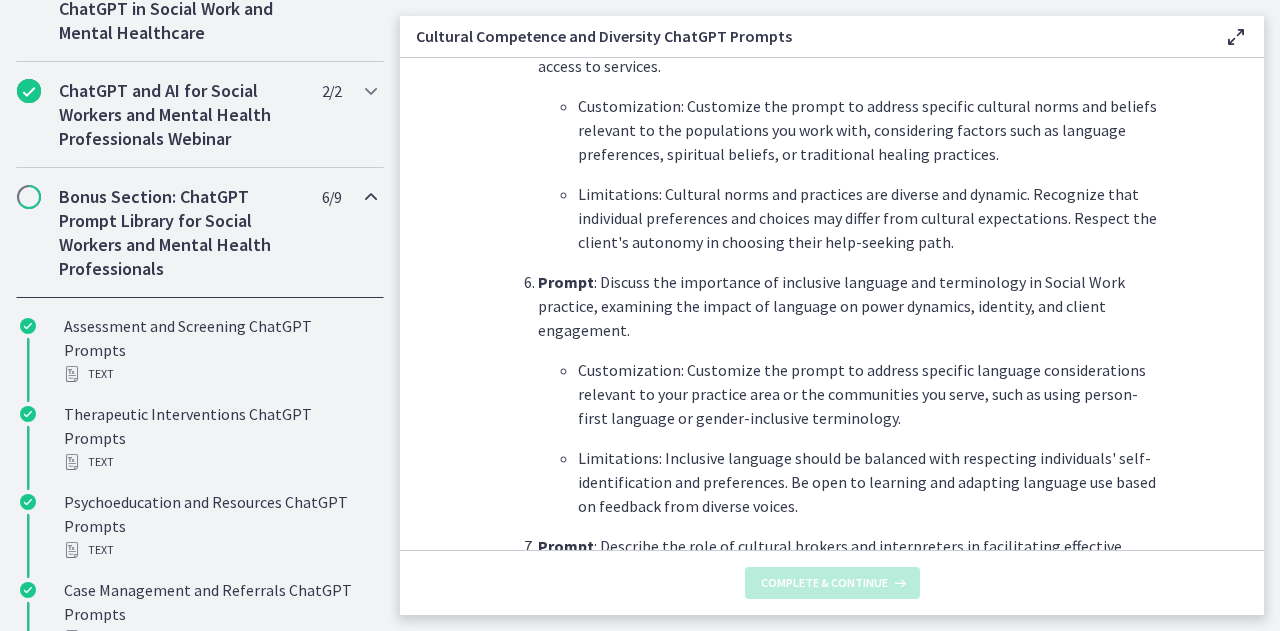 scroll, scrollTop: 0, scrollLeft: 0, axis: both 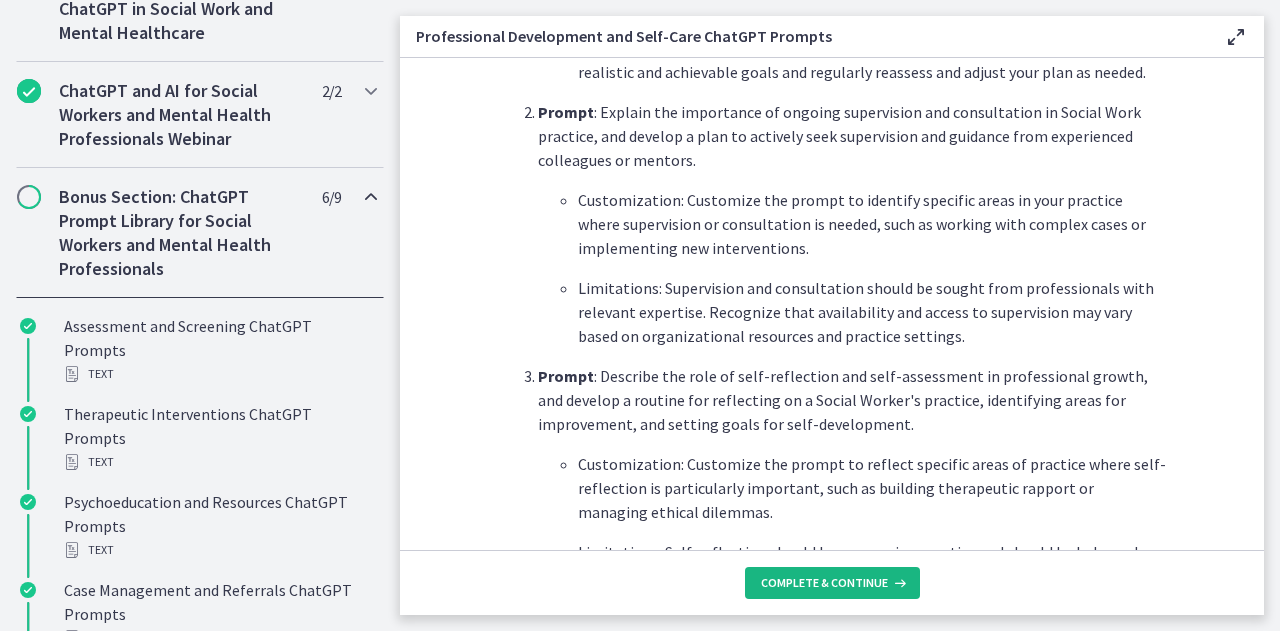 click on "Complete & continue" at bounding box center (824, 583) 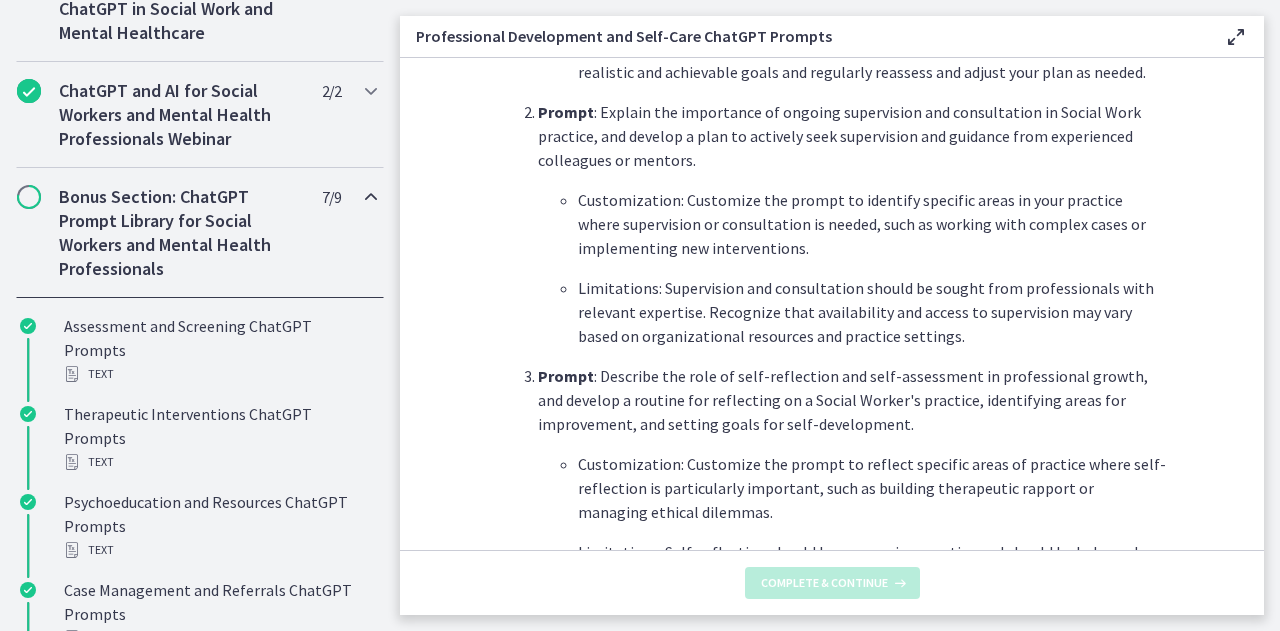 scroll, scrollTop: 0, scrollLeft: 0, axis: both 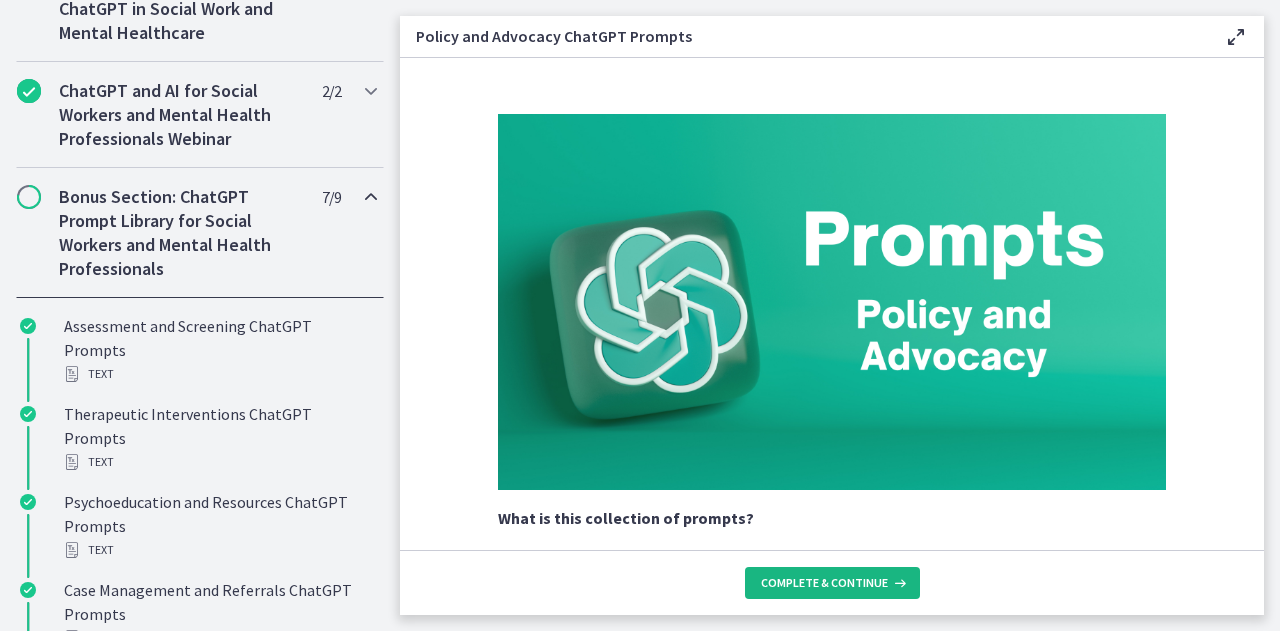 click on "Complete & continue" at bounding box center [824, 583] 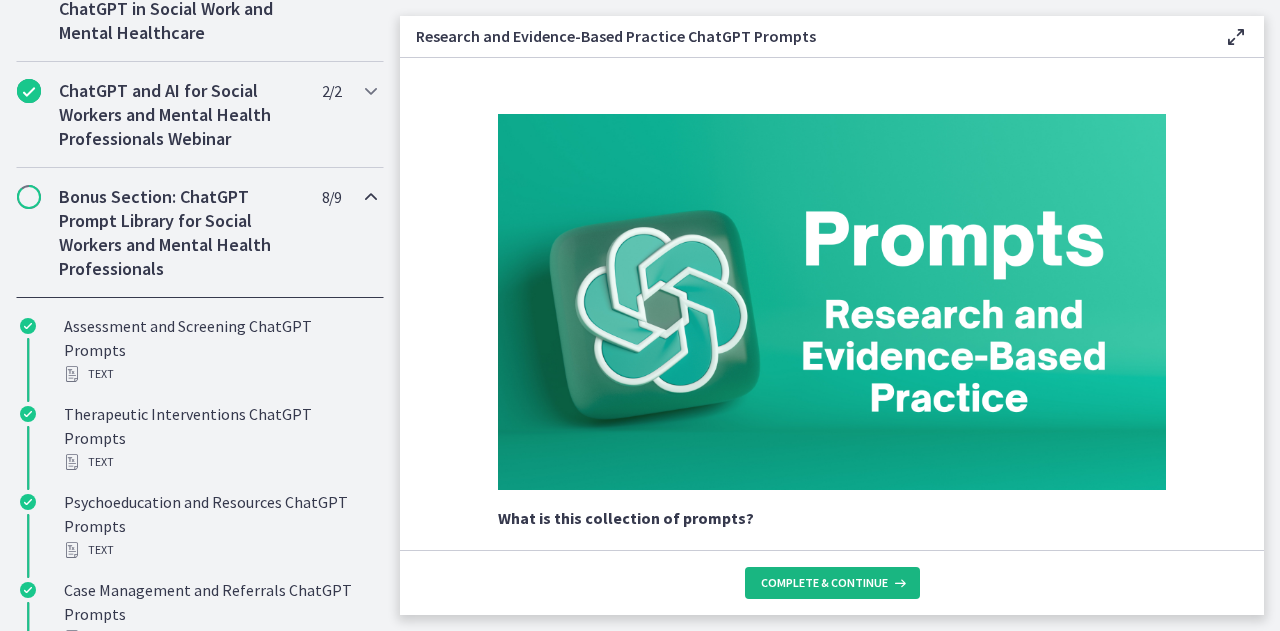 click on "Complete & continue" at bounding box center (824, 583) 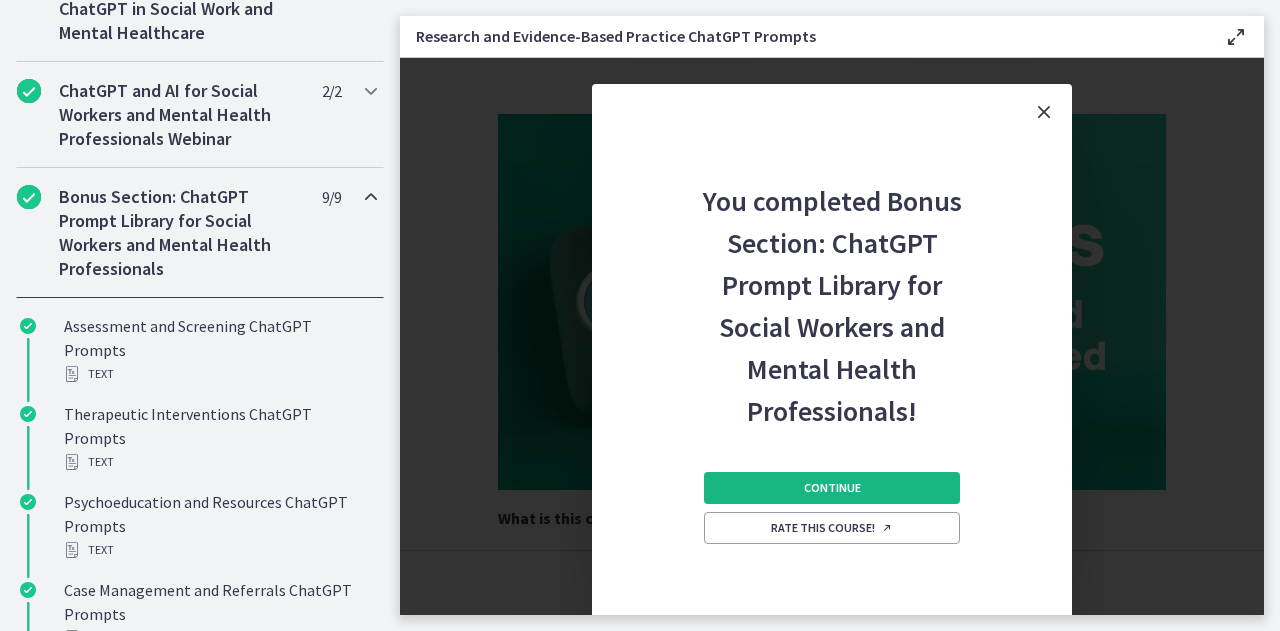 click on "Continue" at bounding box center [832, 488] 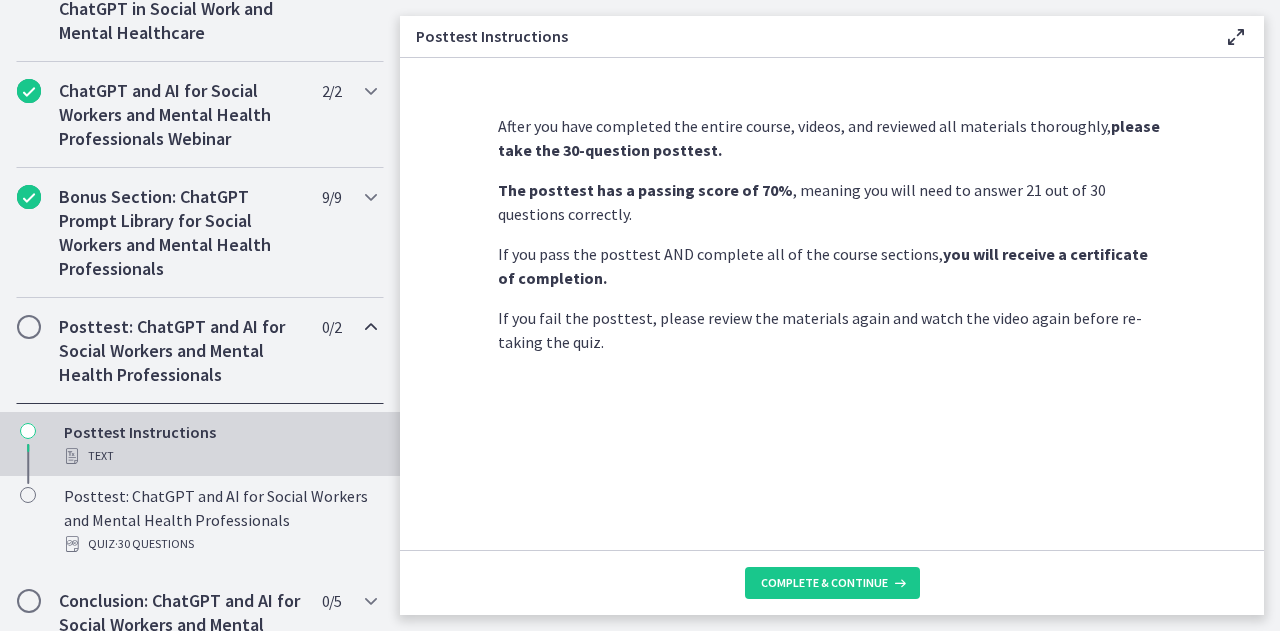scroll, scrollTop: 1070, scrollLeft: 0, axis: vertical 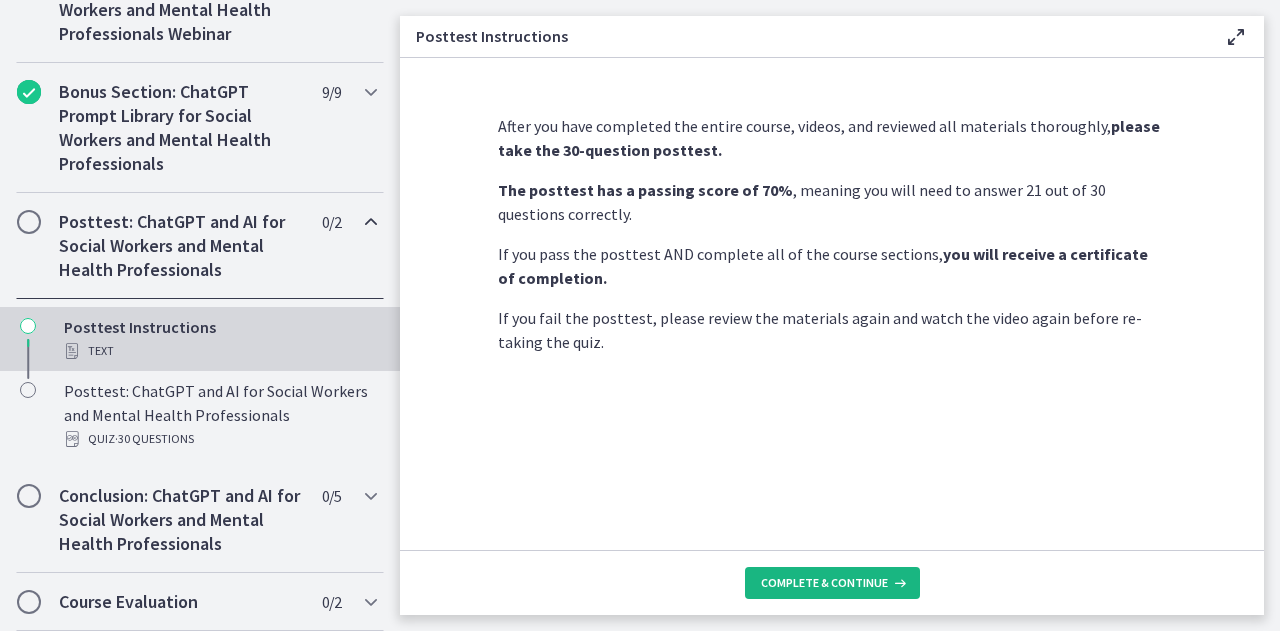 click on "Complete & continue" at bounding box center [824, 583] 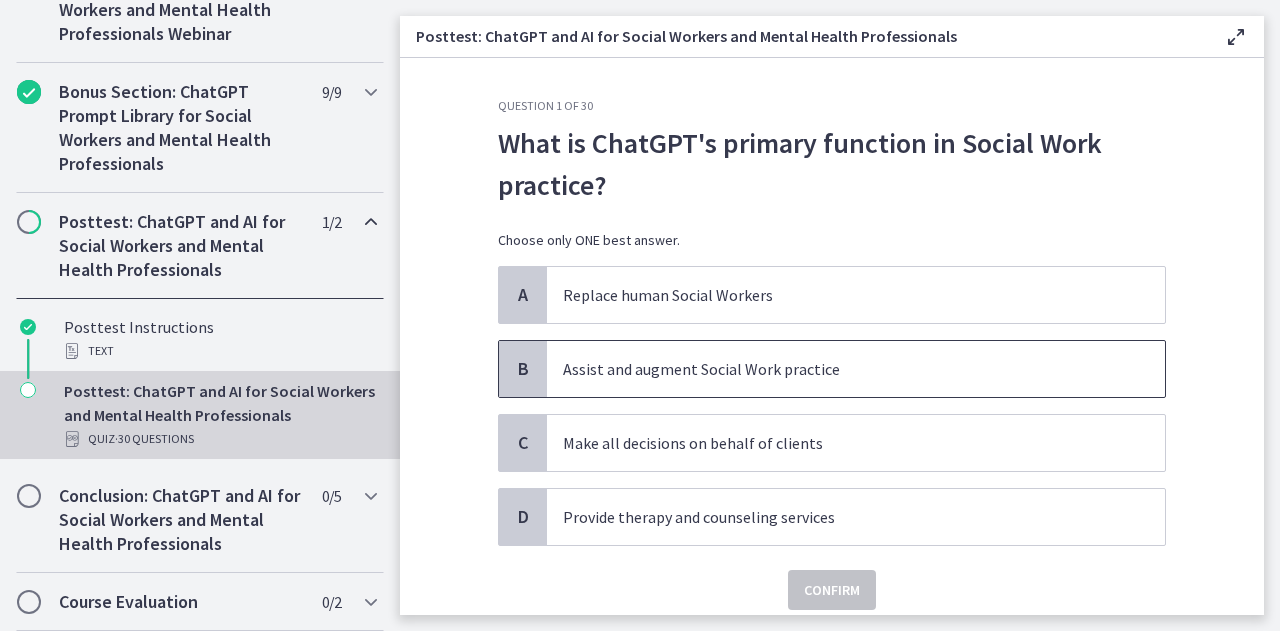 click on "Assist and augment Social Work practice" at bounding box center (856, 369) 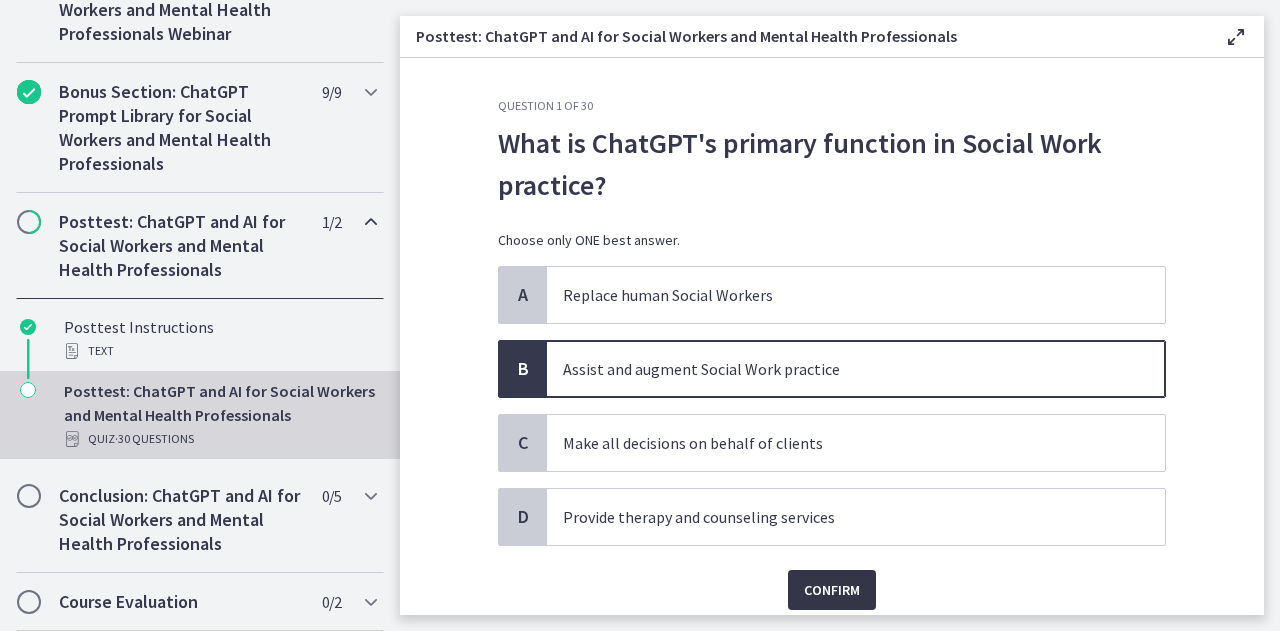 click on "Confirm" at bounding box center (832, 590) 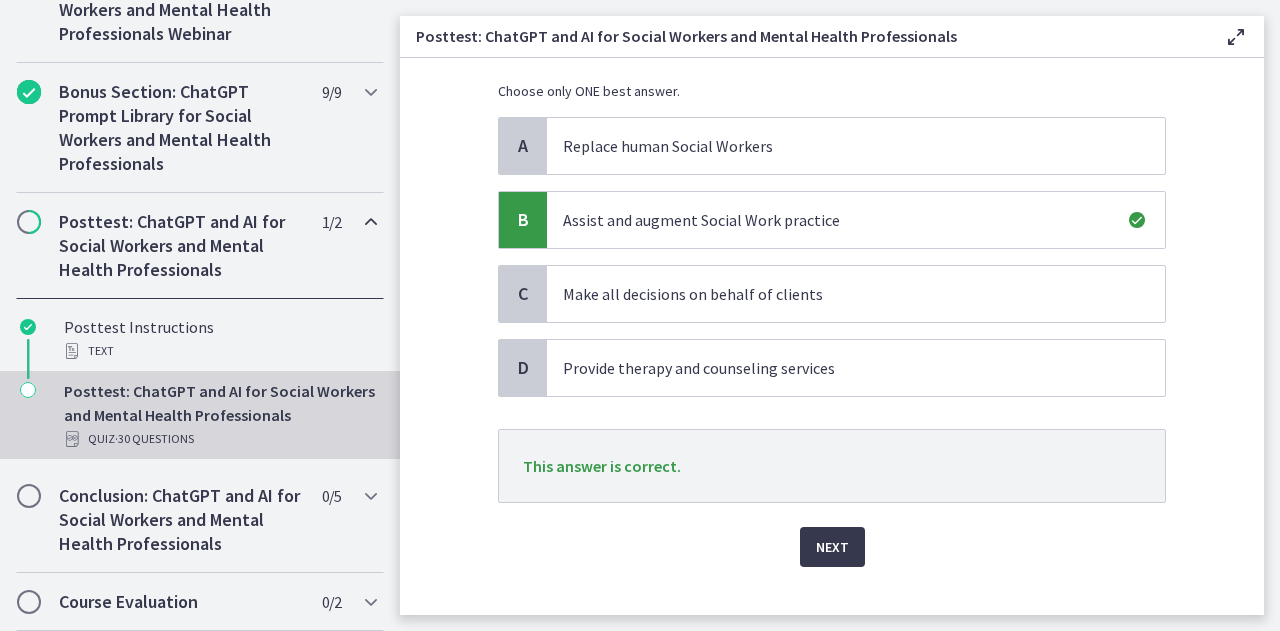 scroll, scrollTop: 165, scrollLeft: 0, axis: vertical 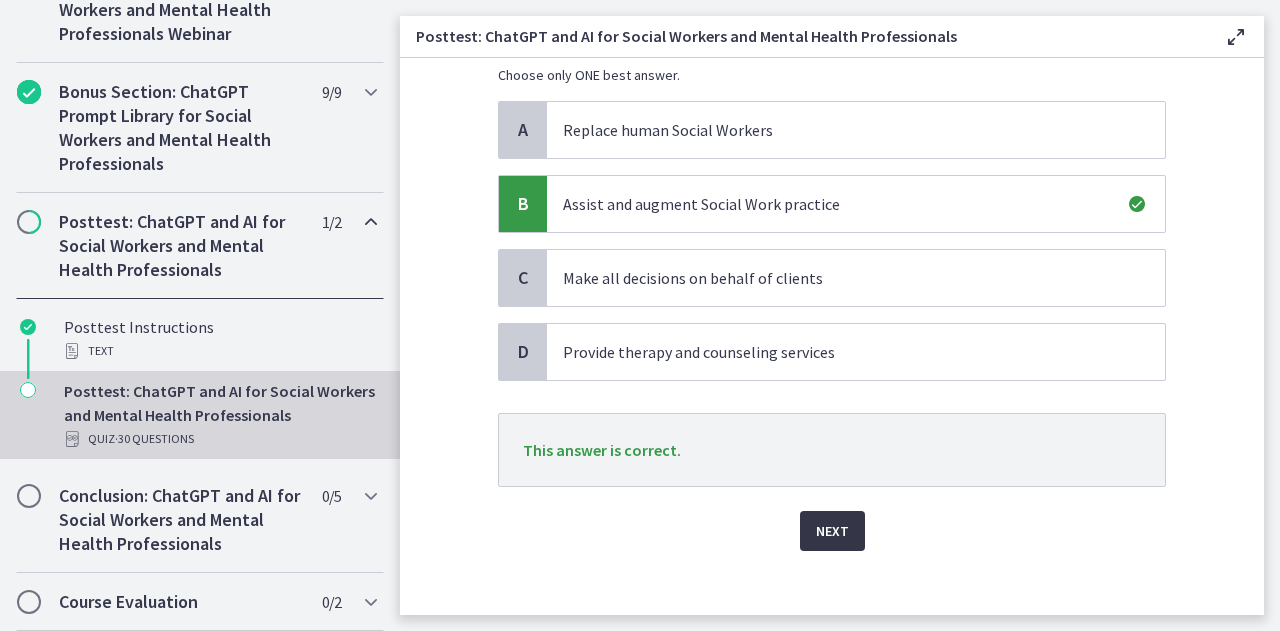 click on "Next" at bounding box center [832, 531] 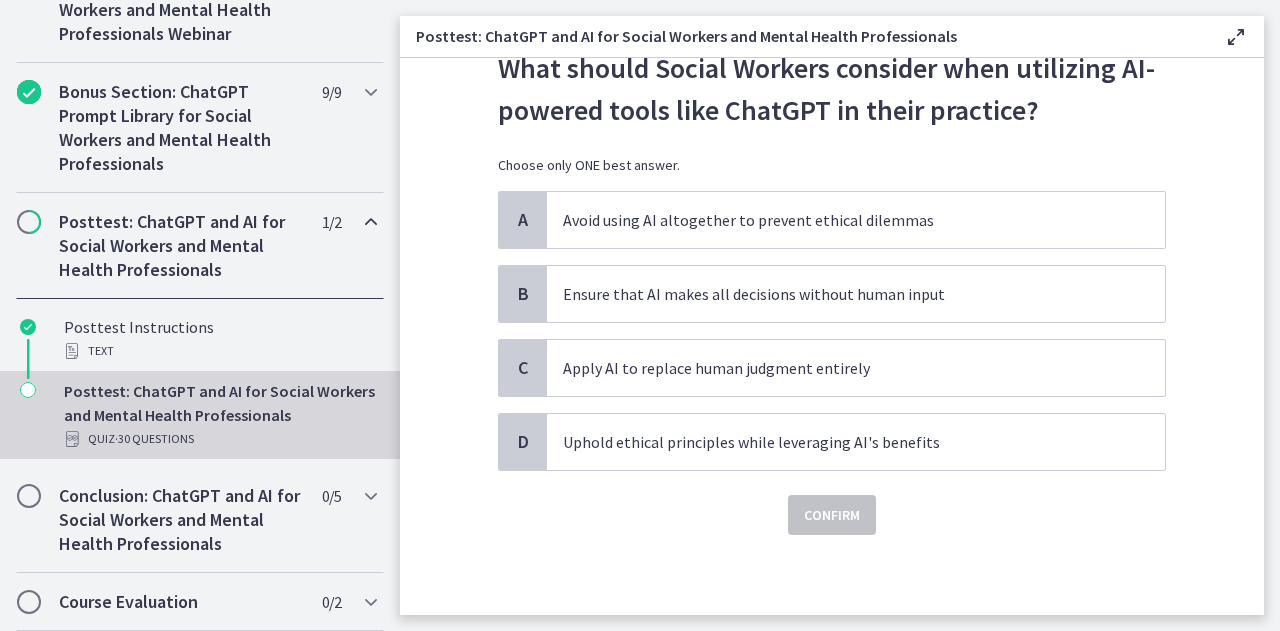scroll, scrollTop: 0, scrollLeft: 0, axis: both 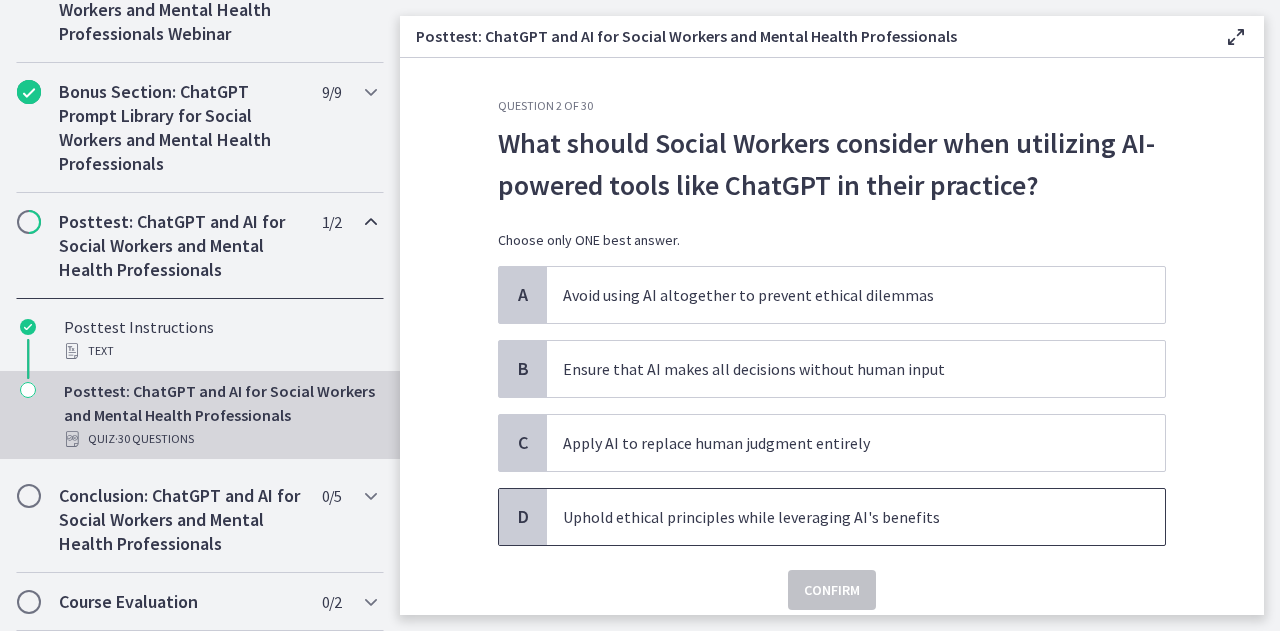 click on "Uphold ethical principles while leveraging AI's benefits" at bounding box center [856, 517] 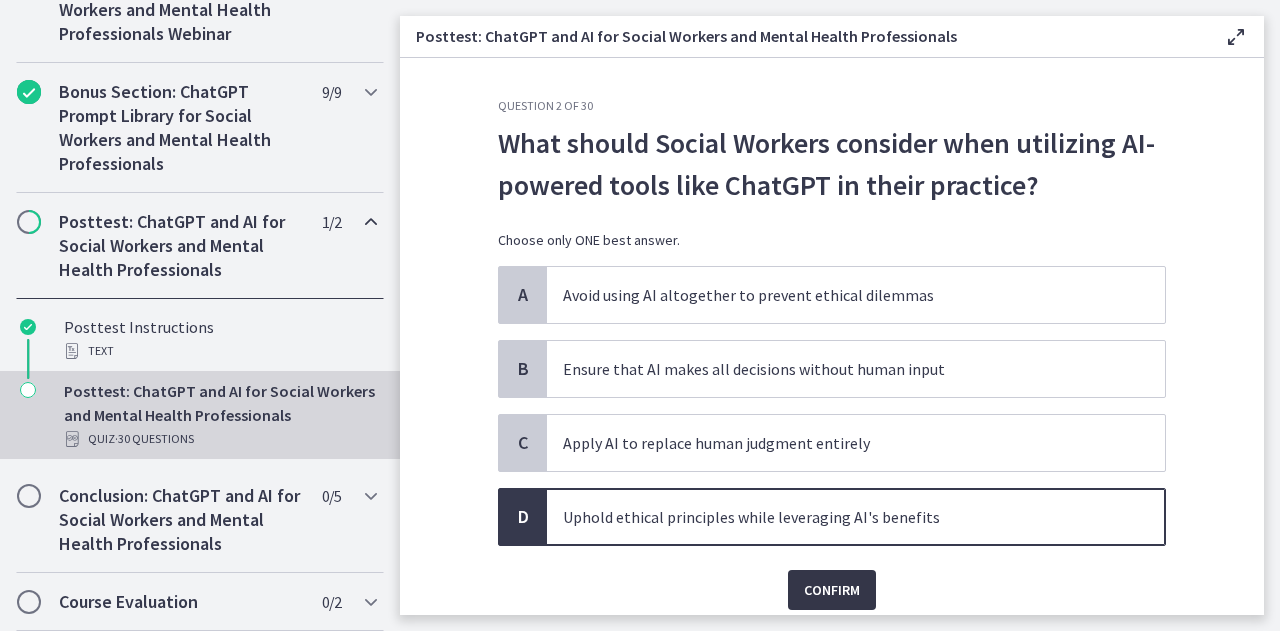 click on "Confirm" at bounding box center [832, 590] 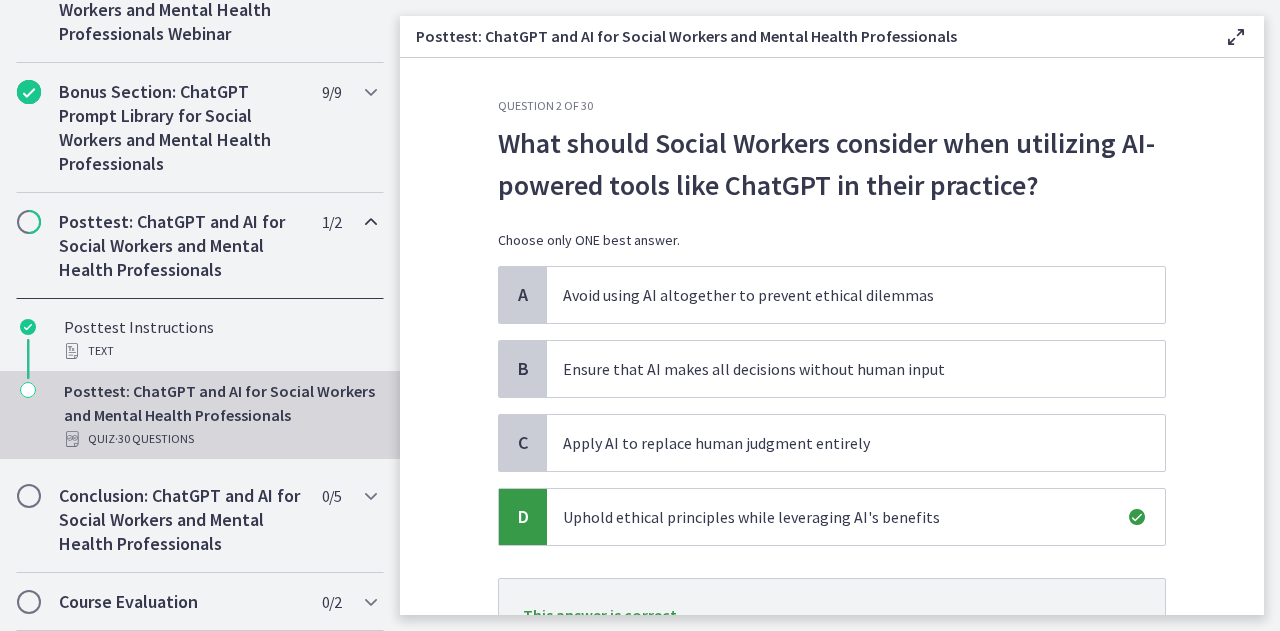 scroll, scrollTop: 177, scrollLeft: 0, axis: vertical 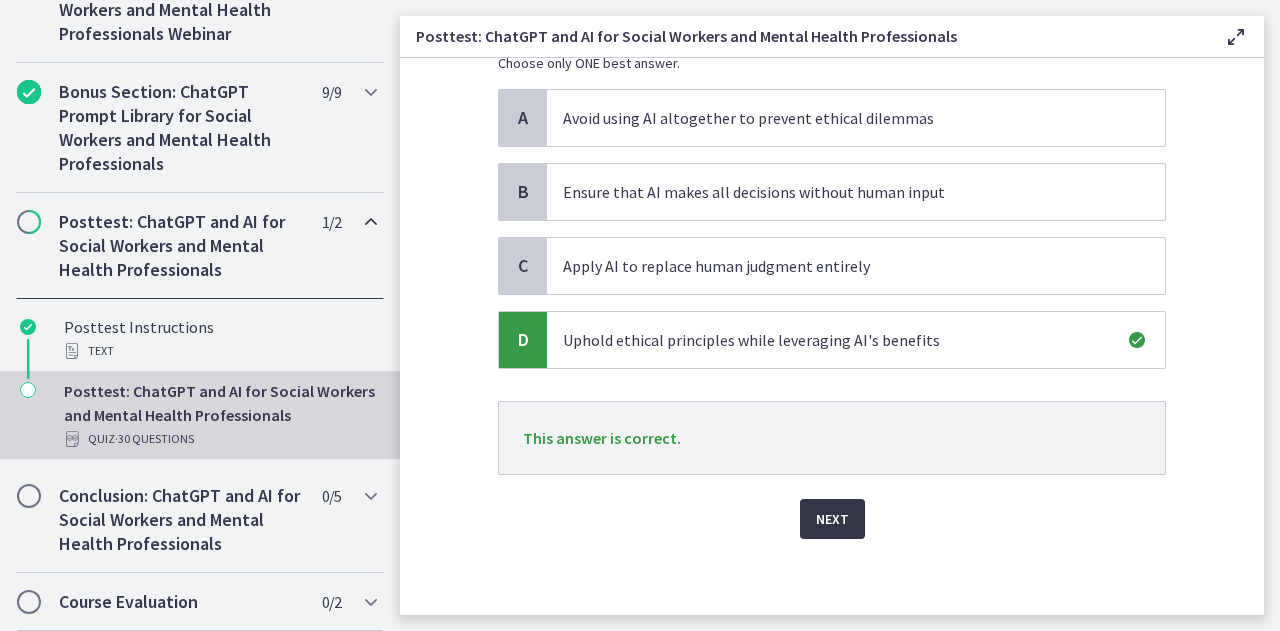 click on "Next" at bounding box center [832, 519] 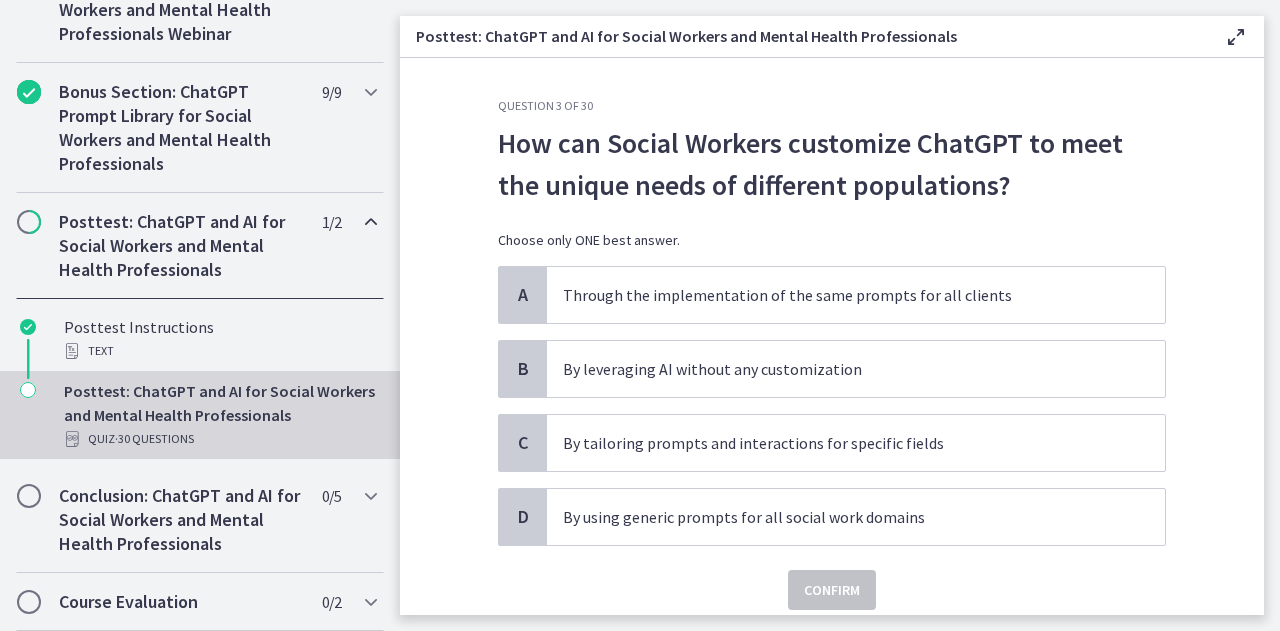 scroll, scrollTop: 0, scrollLeft: 0, axis: both 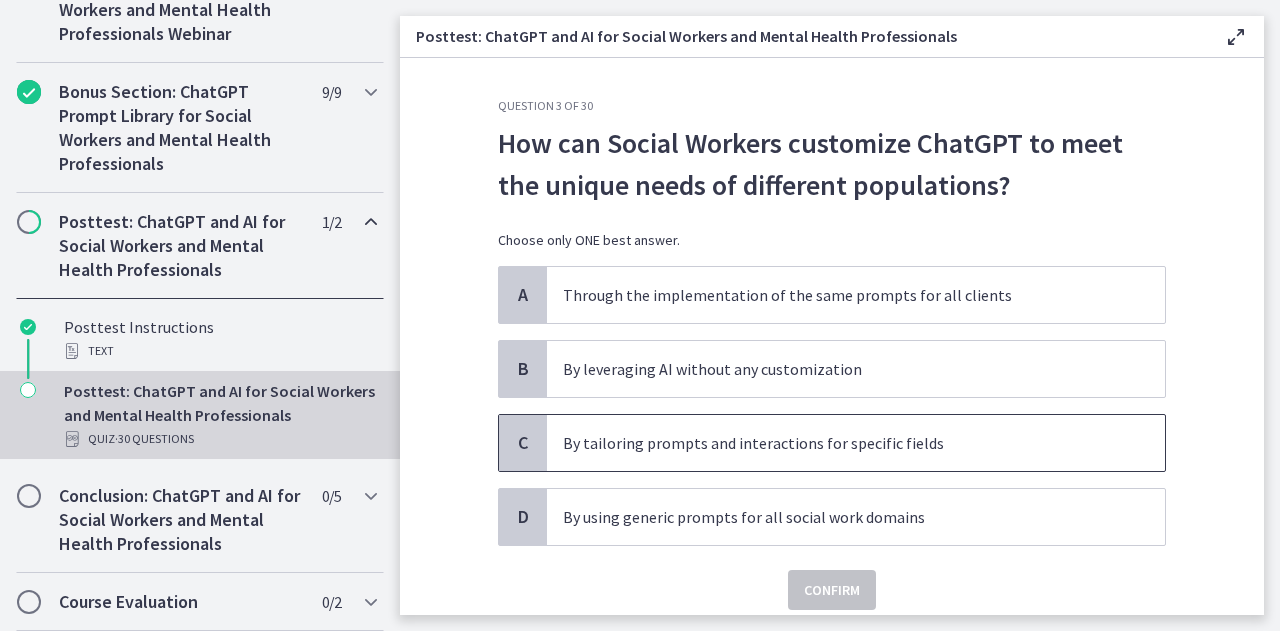 click on "By tailoring prompts and interactions for specific fields" at bounding box center (856, 443) 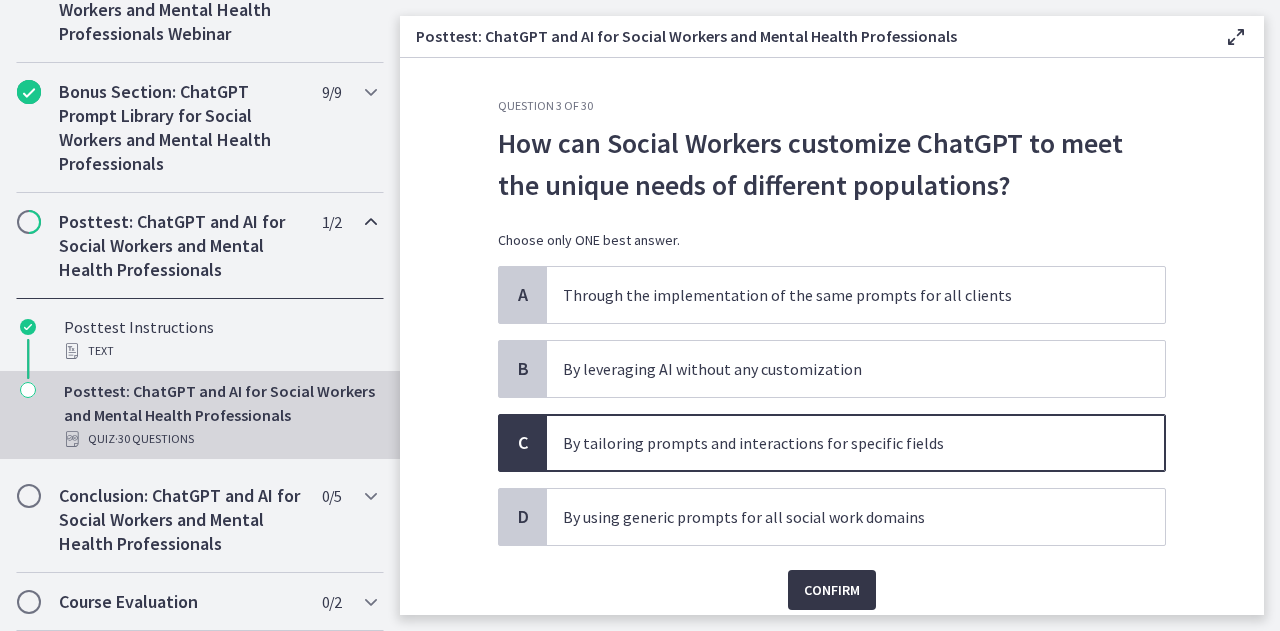 click on "Confirm" at bounding box center [832, 590] 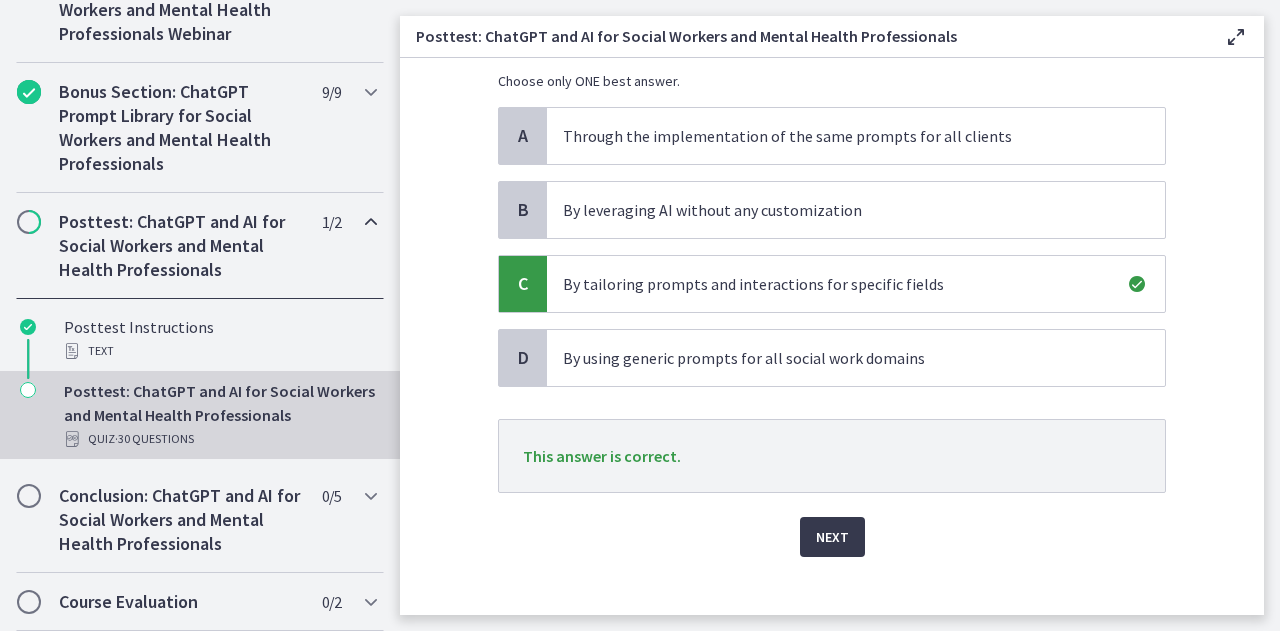 scroll, scrollTop: 177, scrollLeft: 0, axis: vertical 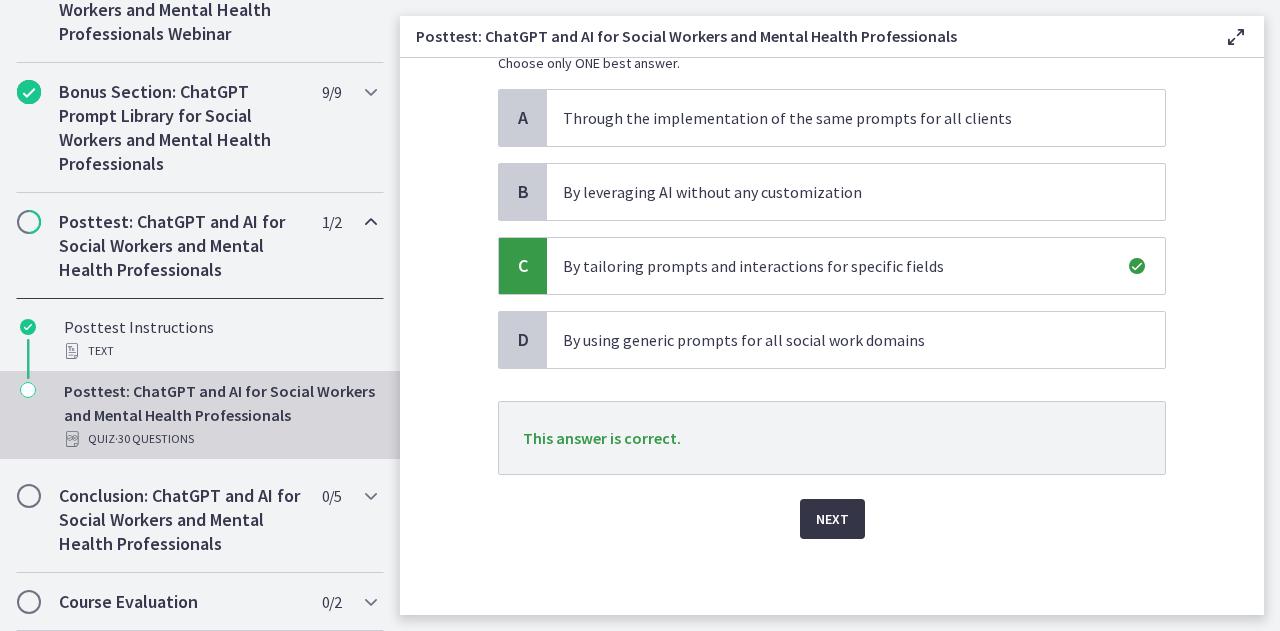 click on "Next" at bounding box center (832, 519) 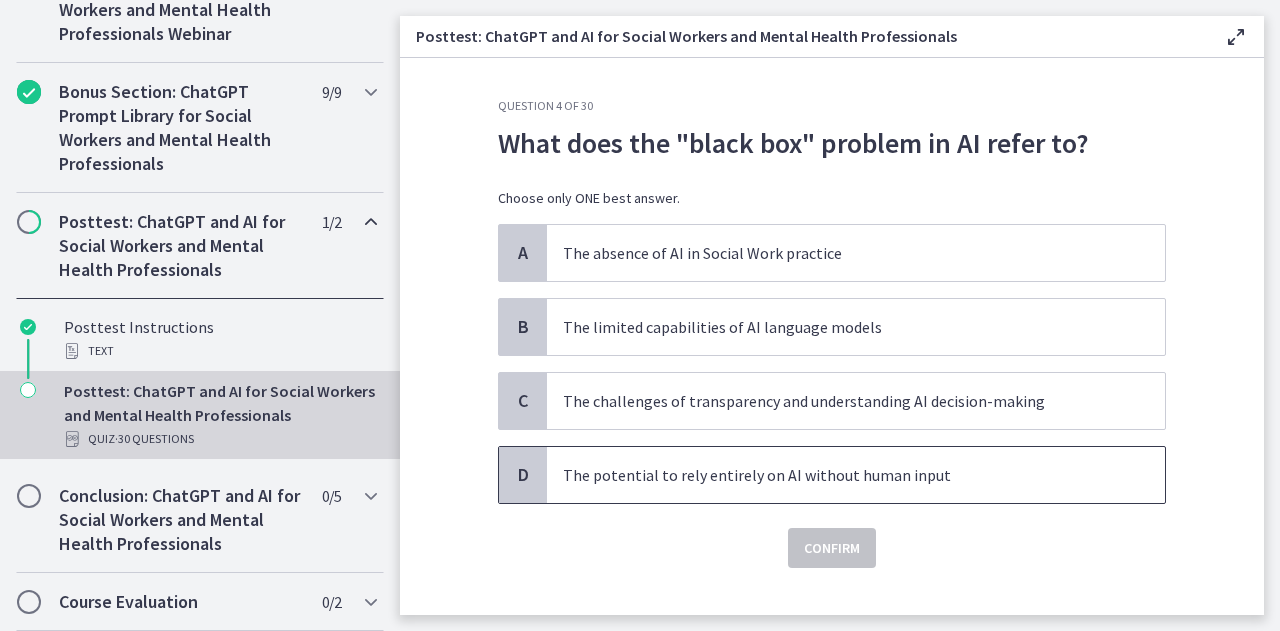 click on "The potential to rely entirely on AI without human input" at bounding box center [856, 475] 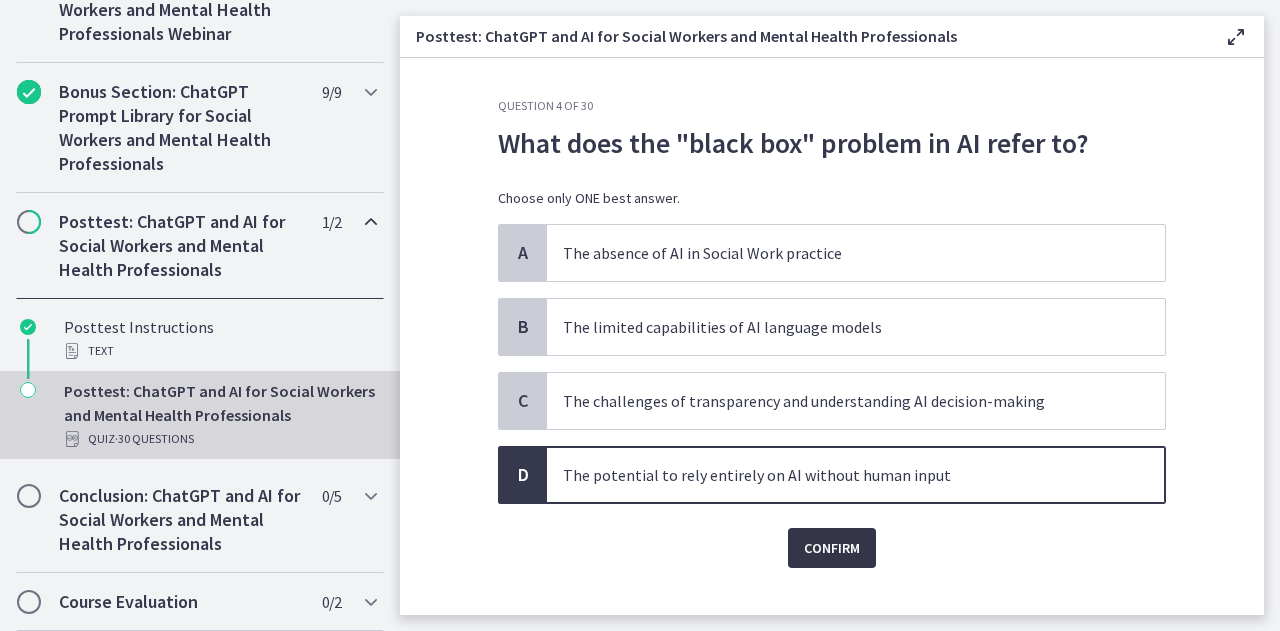 click on "Confirm" at bounding box center [832, 548] 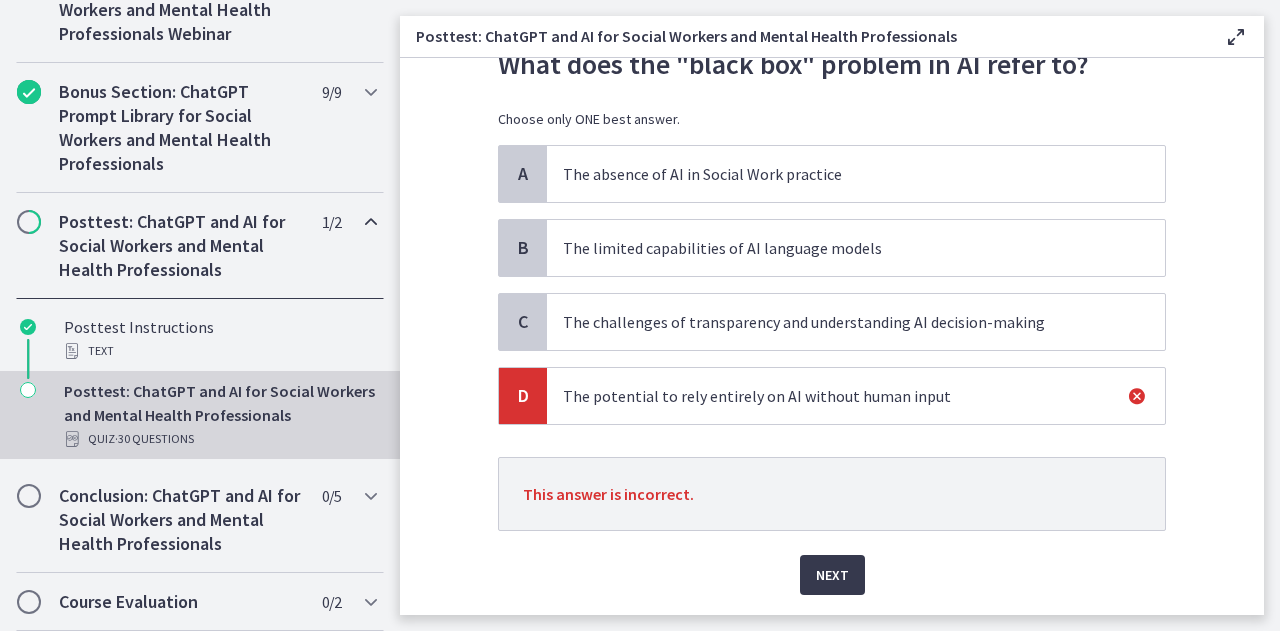 scroll, scrollTop: 98, scrollLeft: 0, axis: vertical 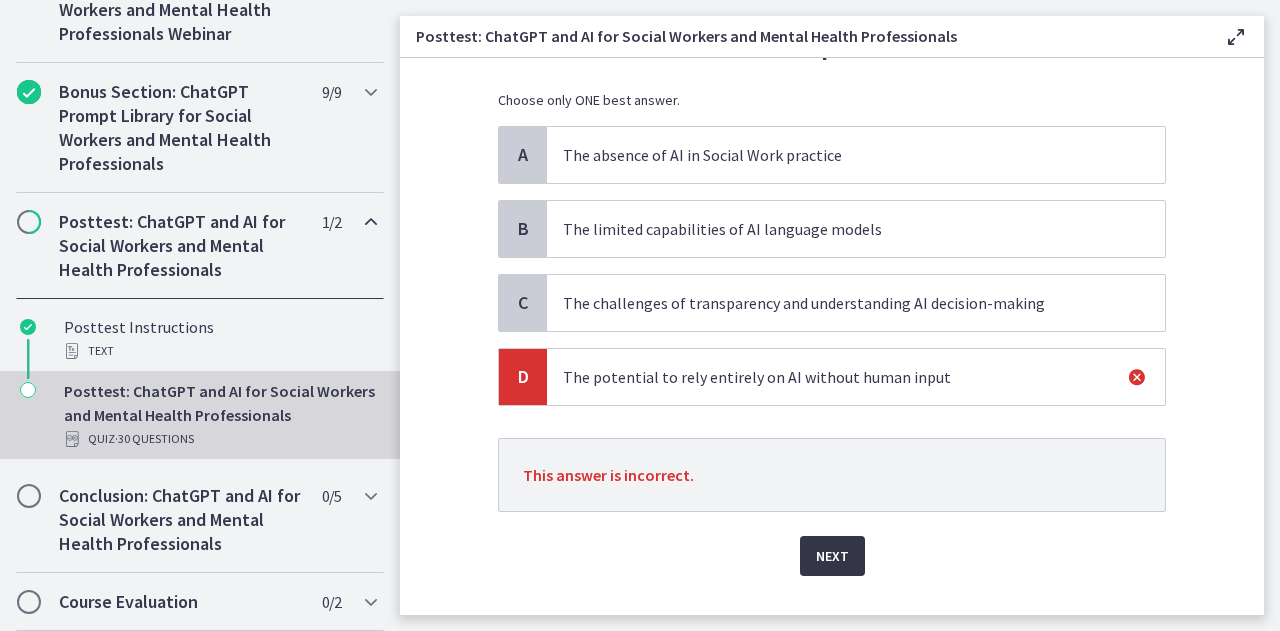 click on "Next" at bounding box center (832, 556) 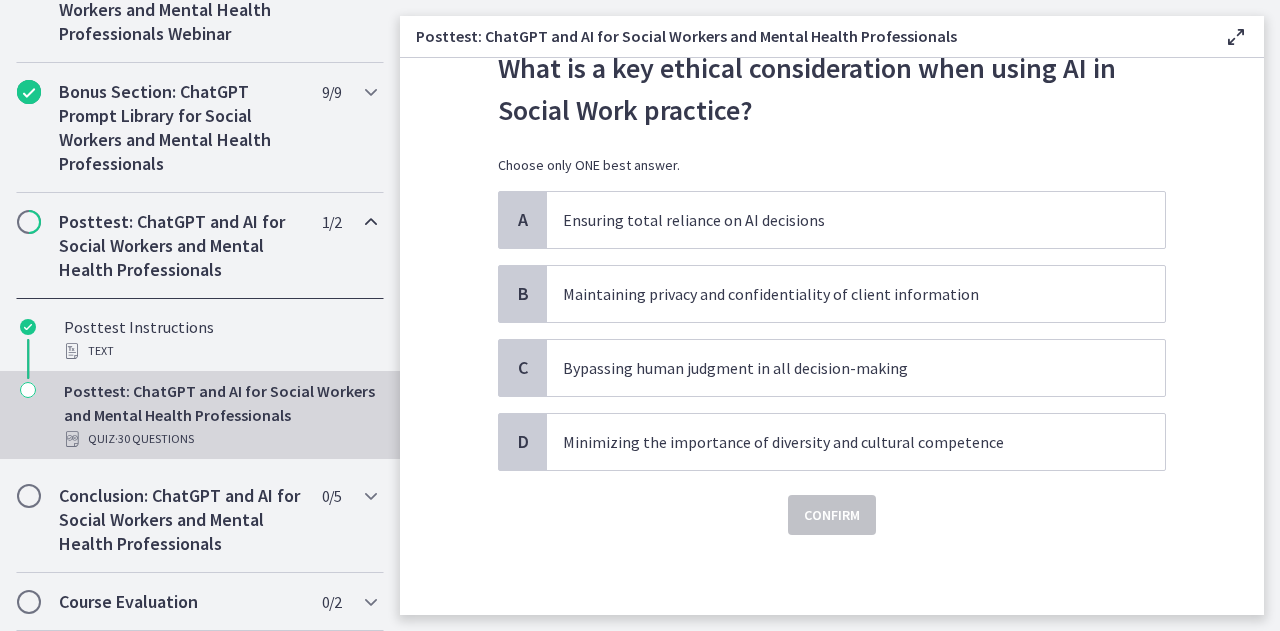 scroll, scrollTop: 0, scrollLeft: 0, axis: both 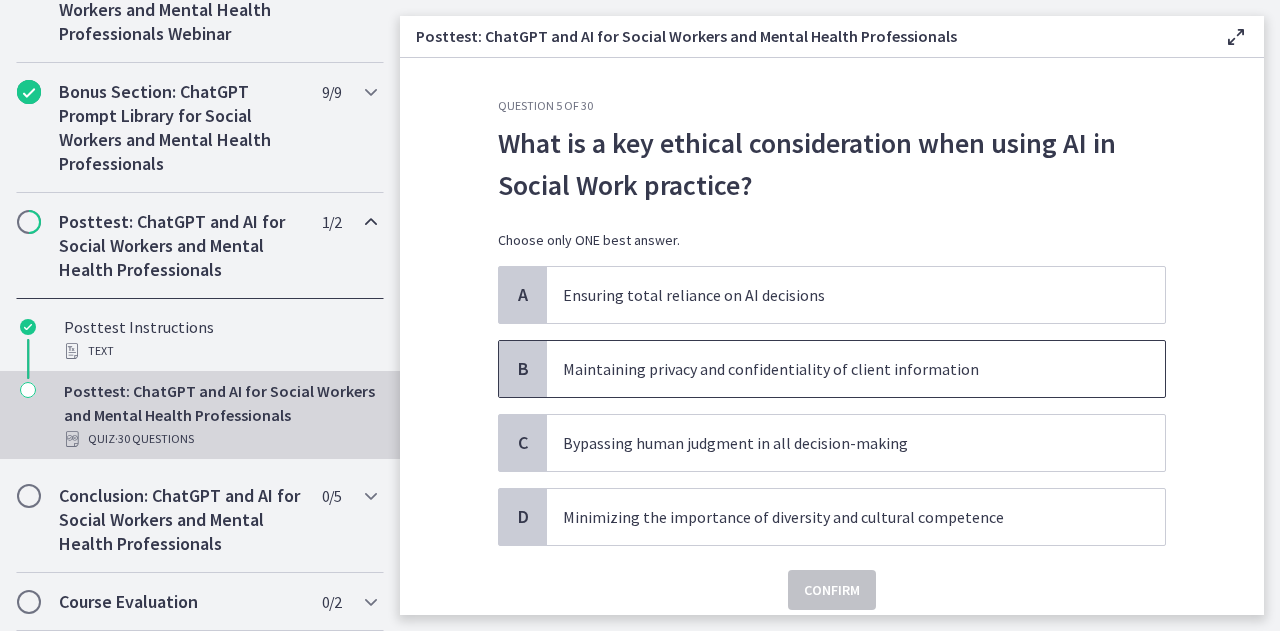 click on "Maintaining privacy and confidentiality of client information" at bounding box center (856, 369) 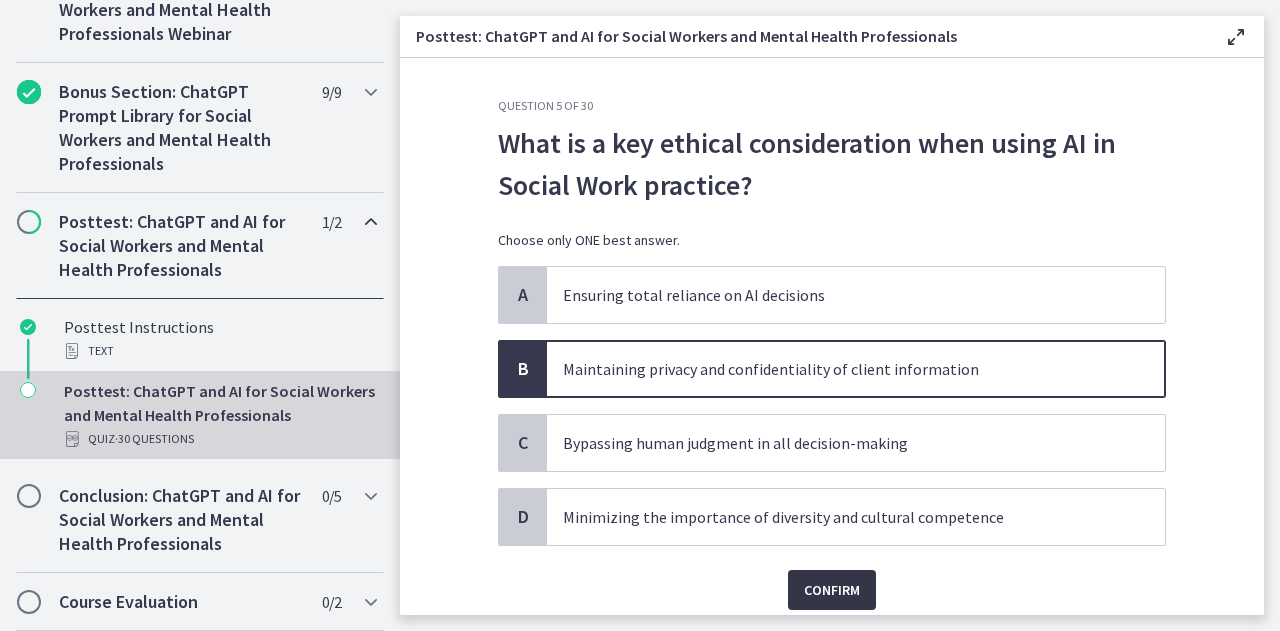 click on "Confirm" at bounding box center [832, 590] 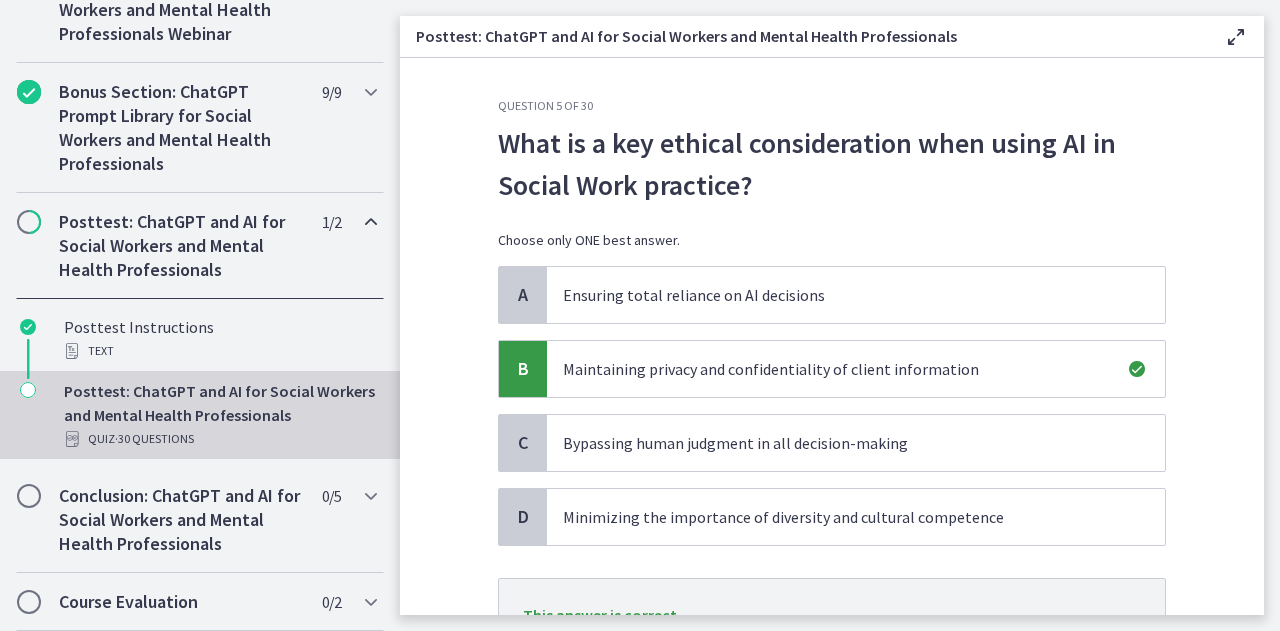 scroll, scrollTop: 177, scrollLeft: 0, axis: vertical 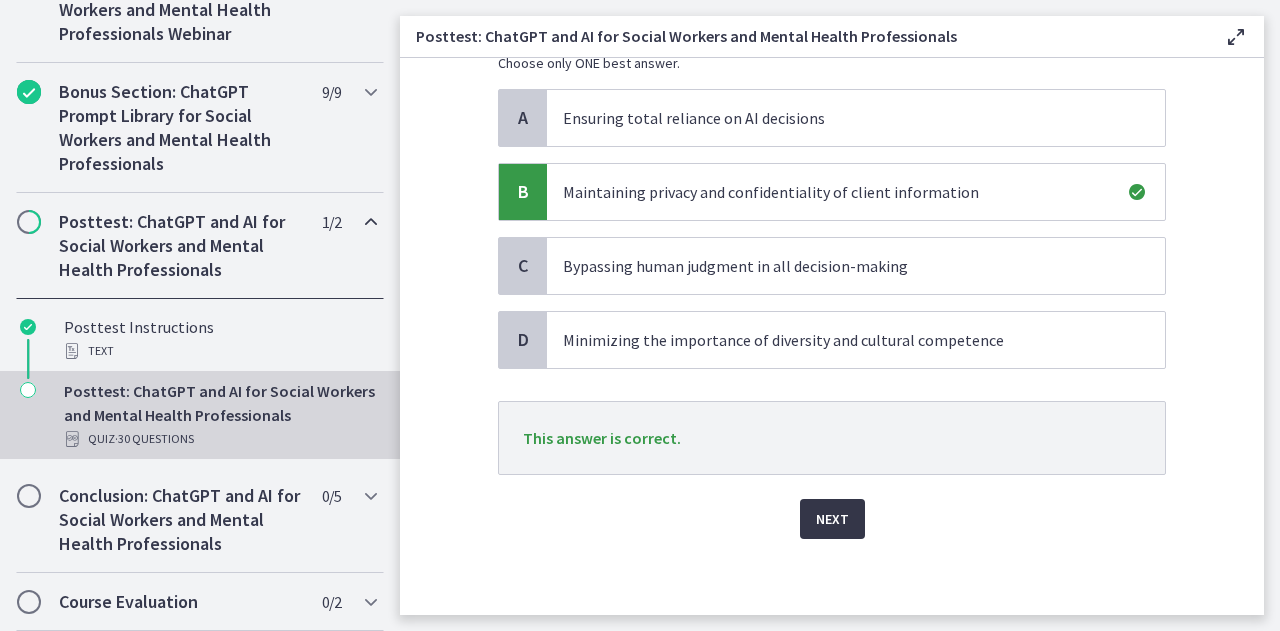 click on "Next" at bounding box center [832, 519] 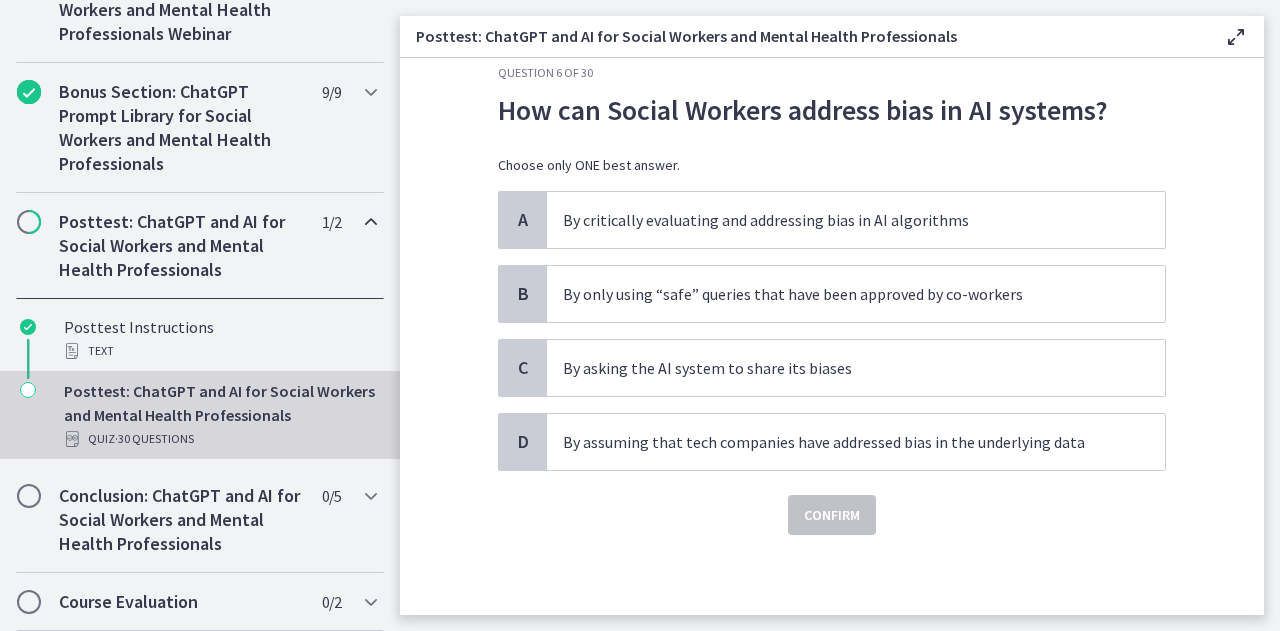 scroll, scrollTop: 0, scrollLeft: 0, axis: both 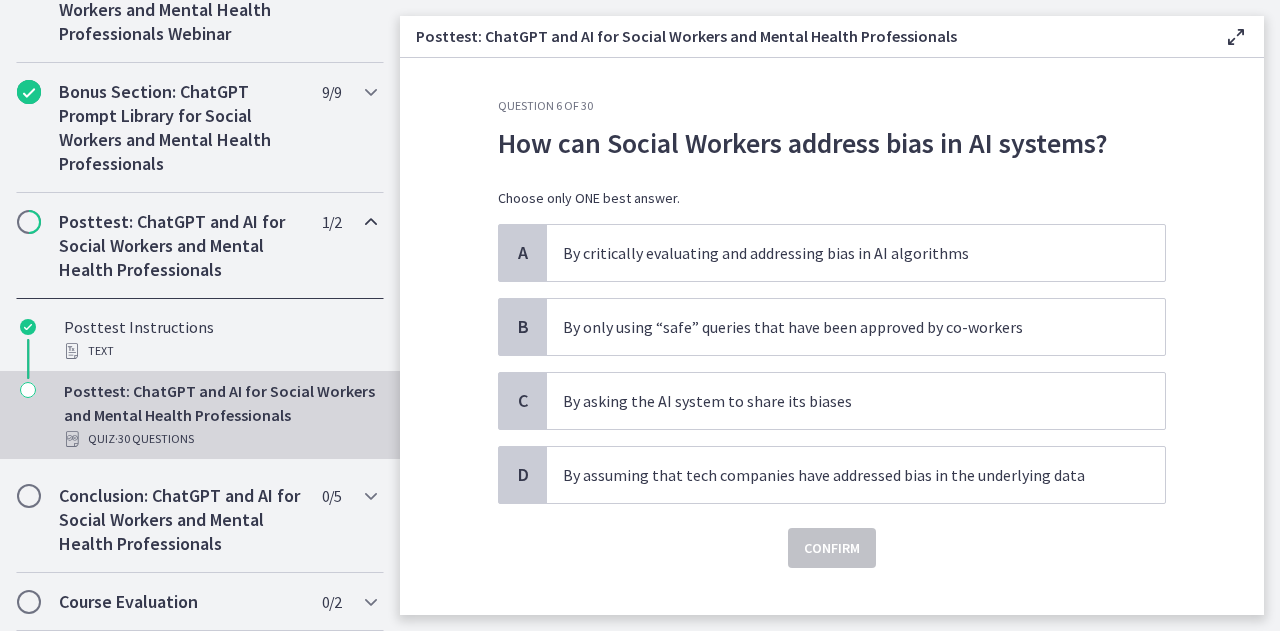 click on "Question   6   of   30
How can Social Workers address bias in AI systems?
Choose only ONE best answer.
A
By critically evaluating and addressing bias in AI algorithms
B
By only using “safe” queries that have been approved by co-workers
C
By asking the AI system to share its biases
D
By assuming that tech companies have addressed bias in the underlying data
Confirm" 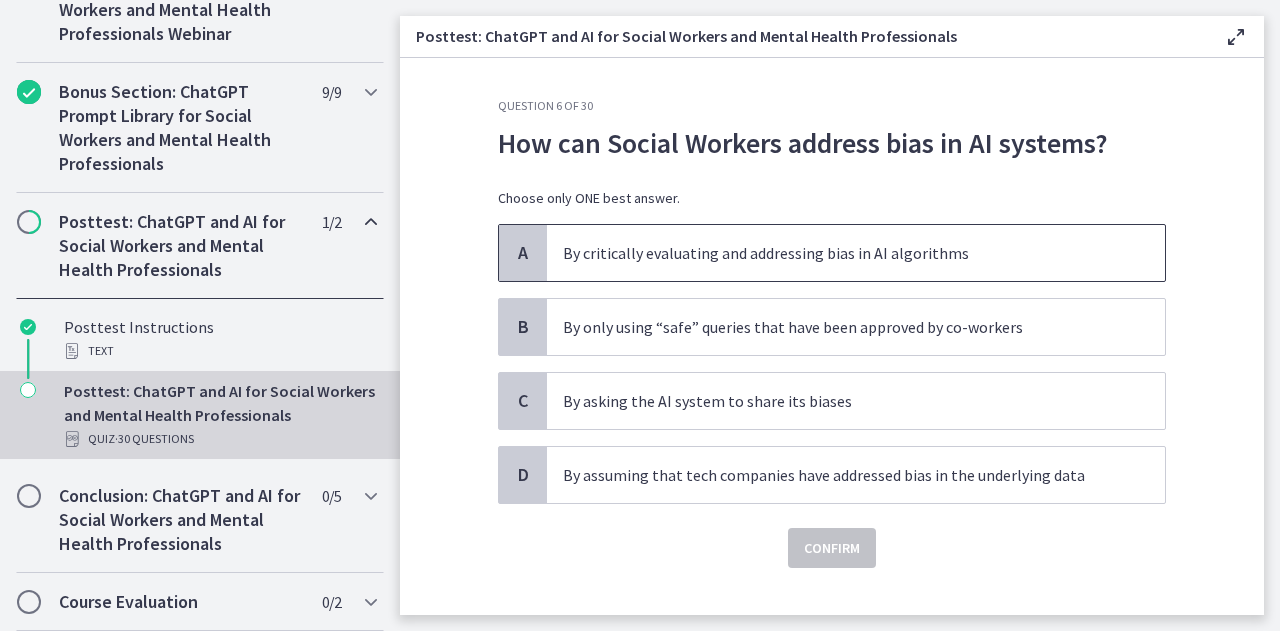 click on "By critically evaluating and addressing bias in AI algorithms" at bounding box center [836, 253] 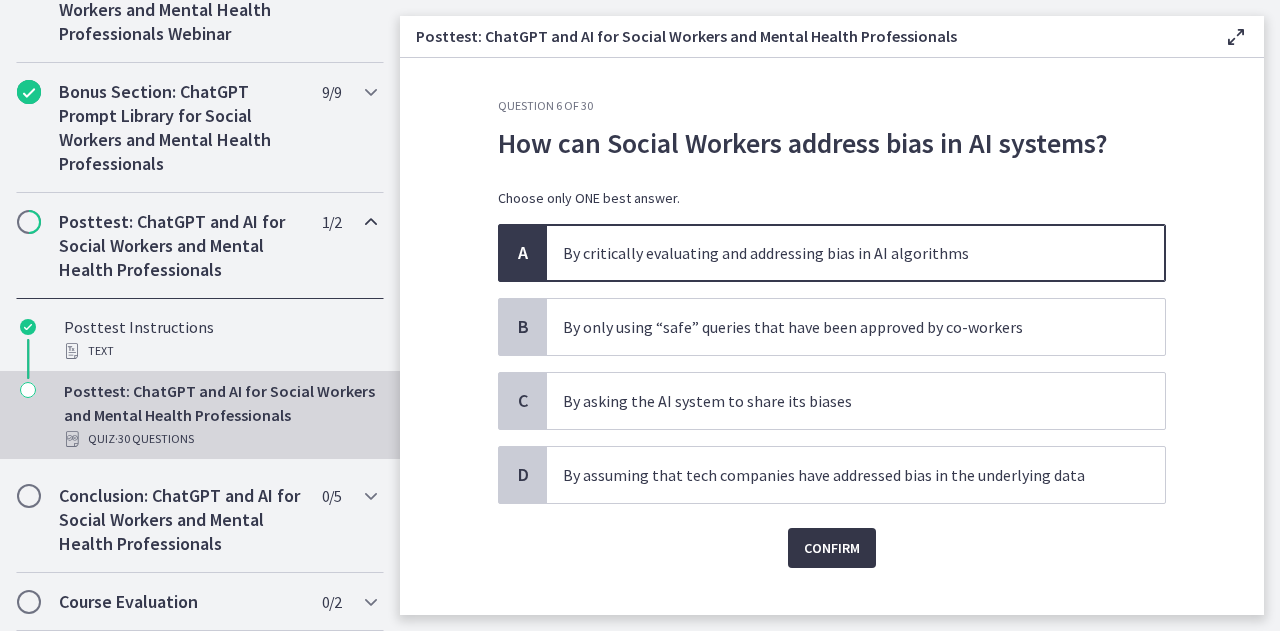click on "Confirm" at bounding box center [832, 548] 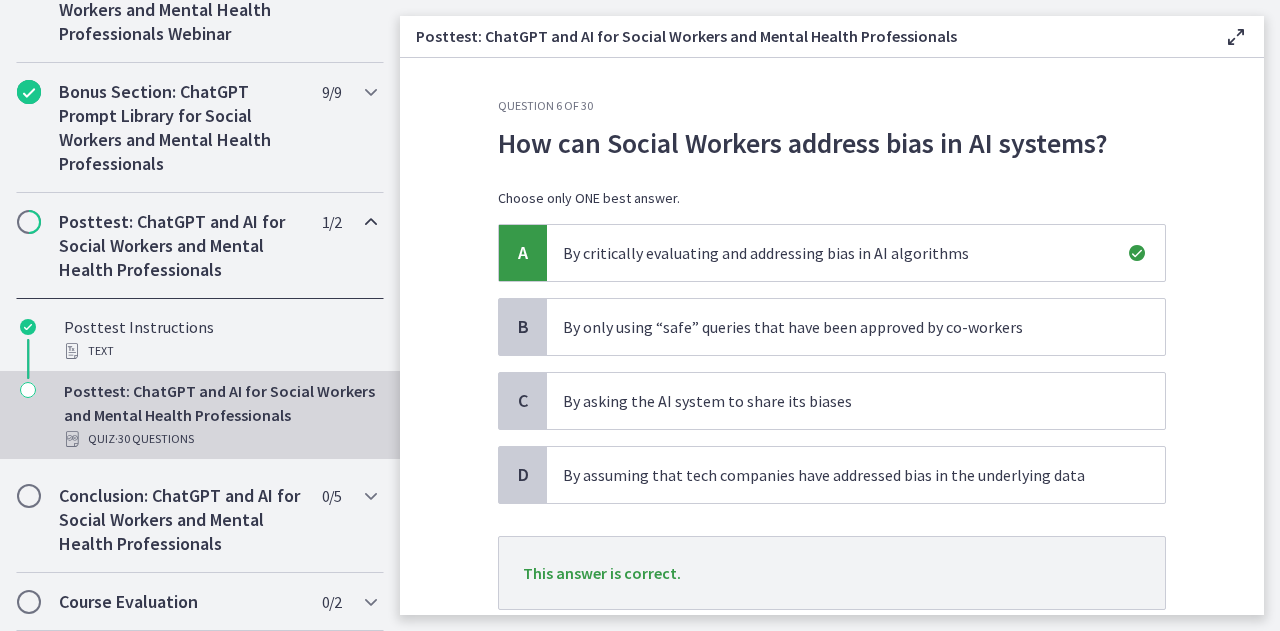scroll, scrollTop: 135, scrollLeft: 0, axis: vertical 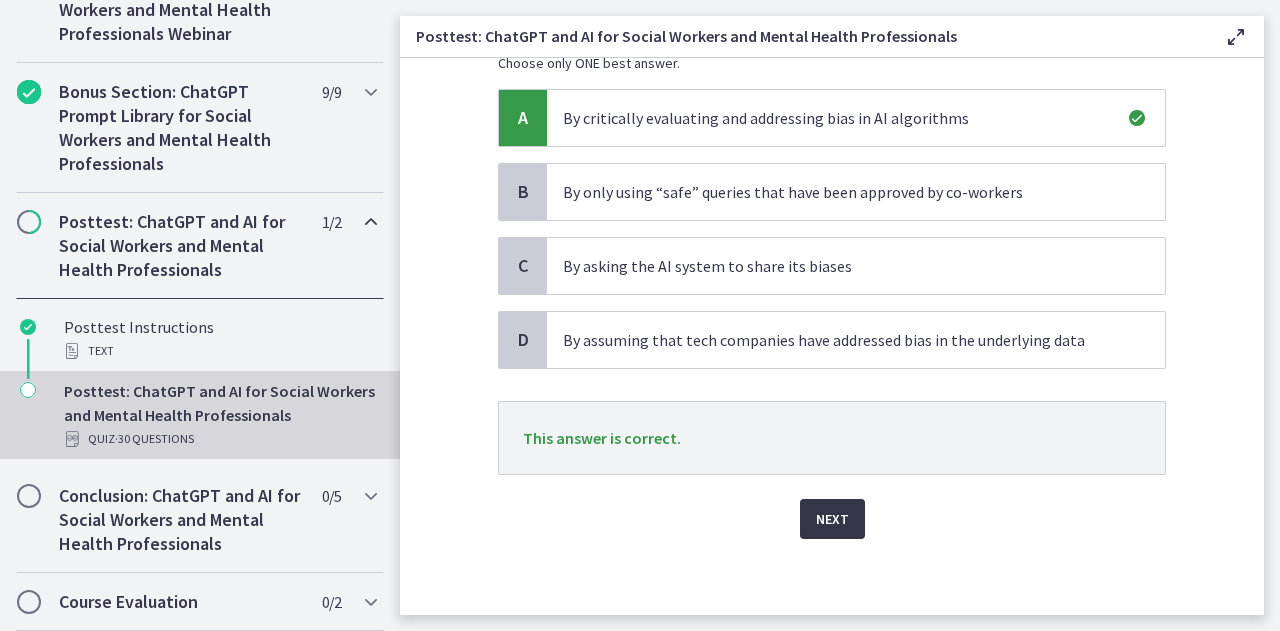 click on "Next" at bounding box center (832, 519) 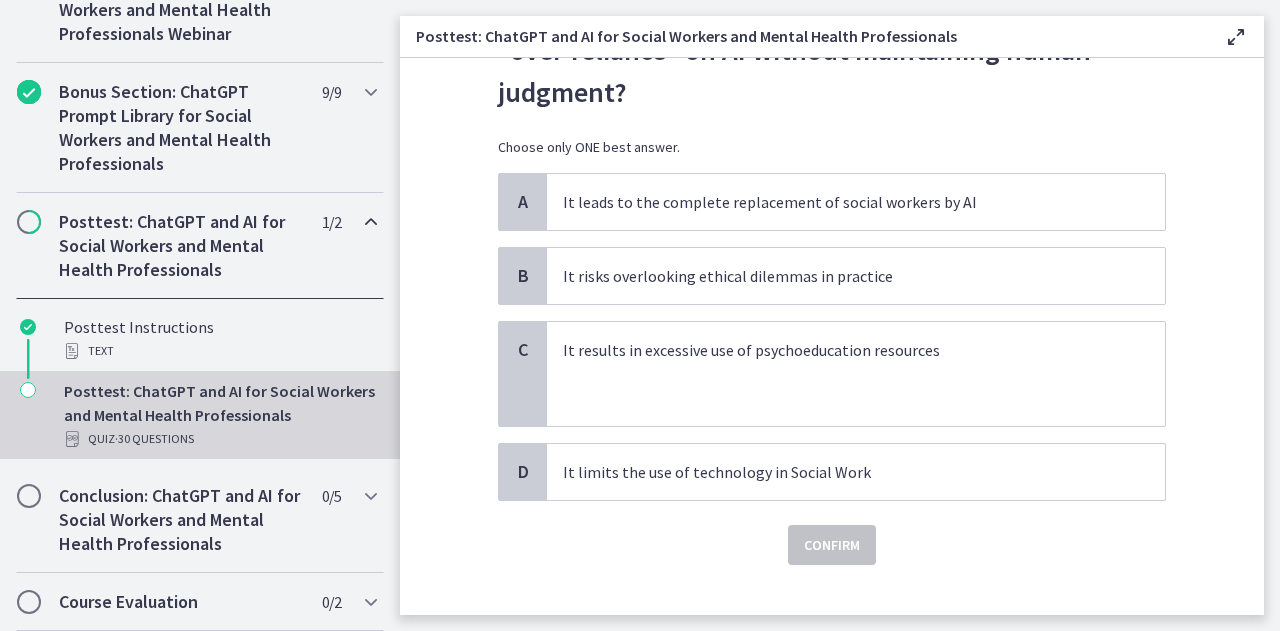 scroll, scrollTop: 0, scrollLeft: 0, axis: both 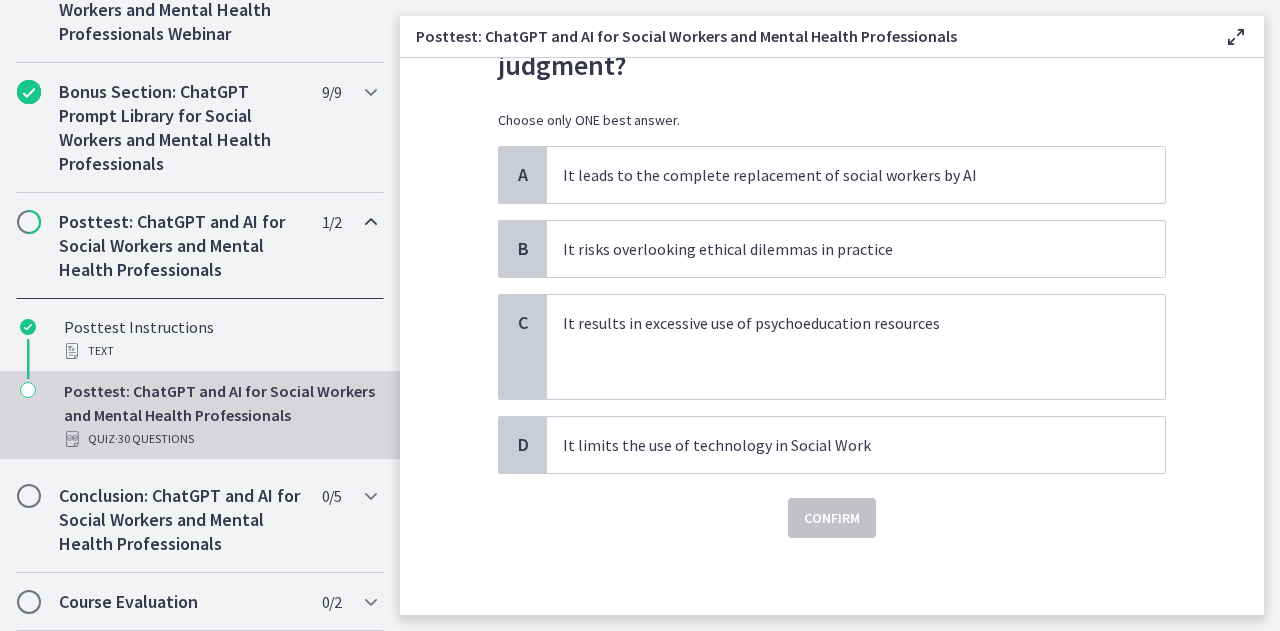 click on "Question   7   of   30
In AI-powered Social Work, what is the significance of "over-reliance" on AI without maintaining human judgment?
Choose only ONE best answer.
A
It leads to the complete replacement of social workers by AI
B
It risks overlooking ethical dilemmas in practice
C
It results in excessive use of psychoeducation resources
D
It limits the use of technology in Social Work
Confirm" 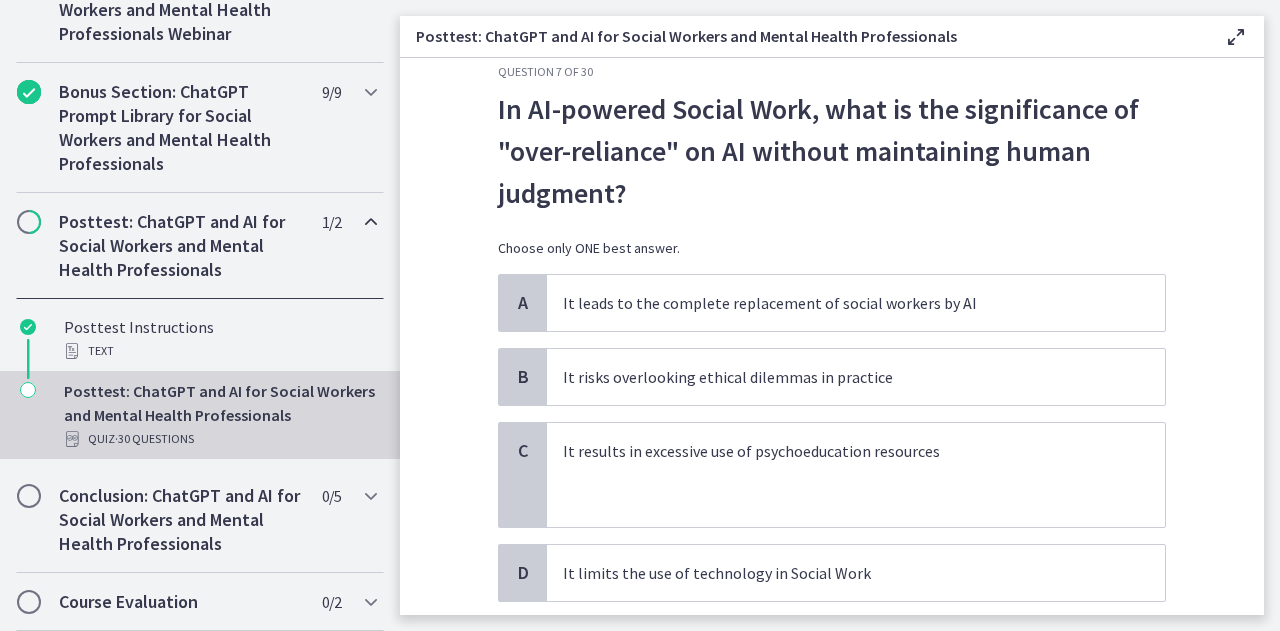 scroll, scrollTop: 33, scrollLeft: 0, axis: vertical 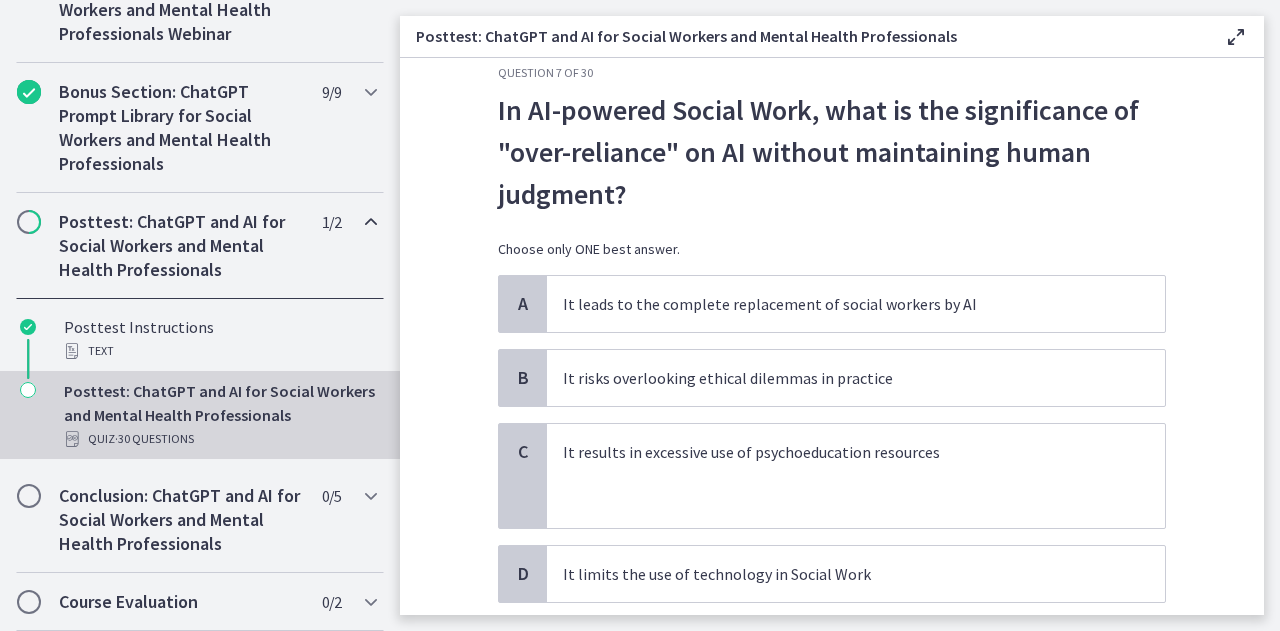 drag, startPoint x: 1268, startPoint y: 161, endPoint x: 1268, endPoint y: 214, distance: 53 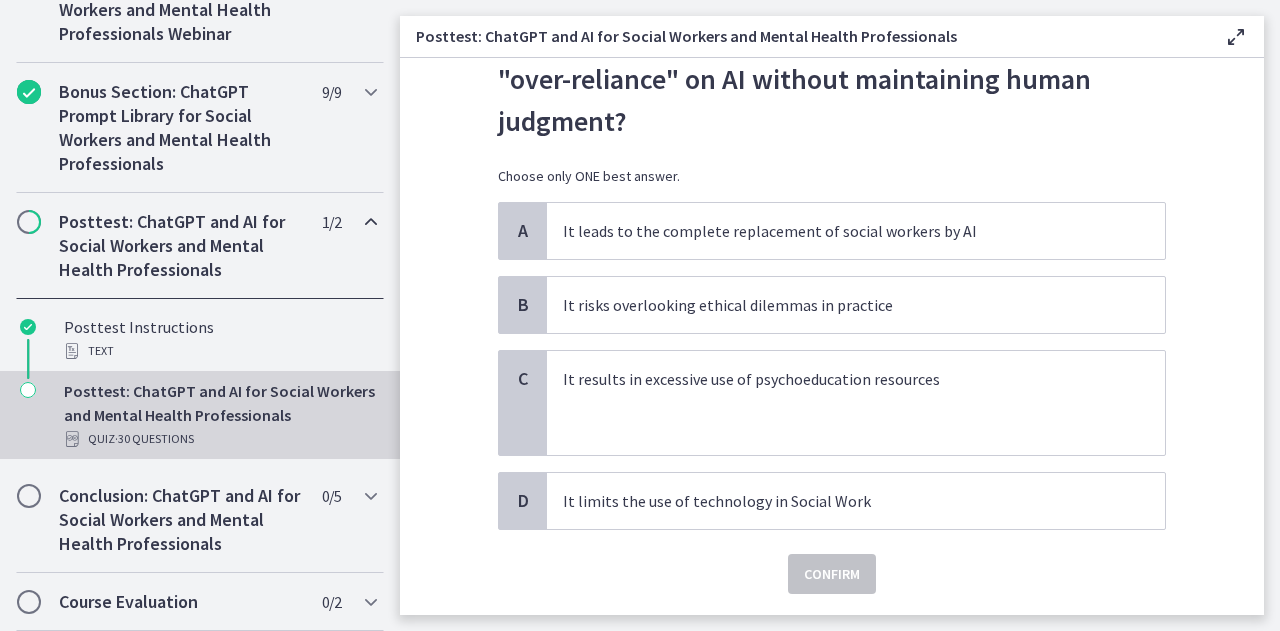 scroll, scrollTop: 108, scrollLeft: 0, axis: vertical 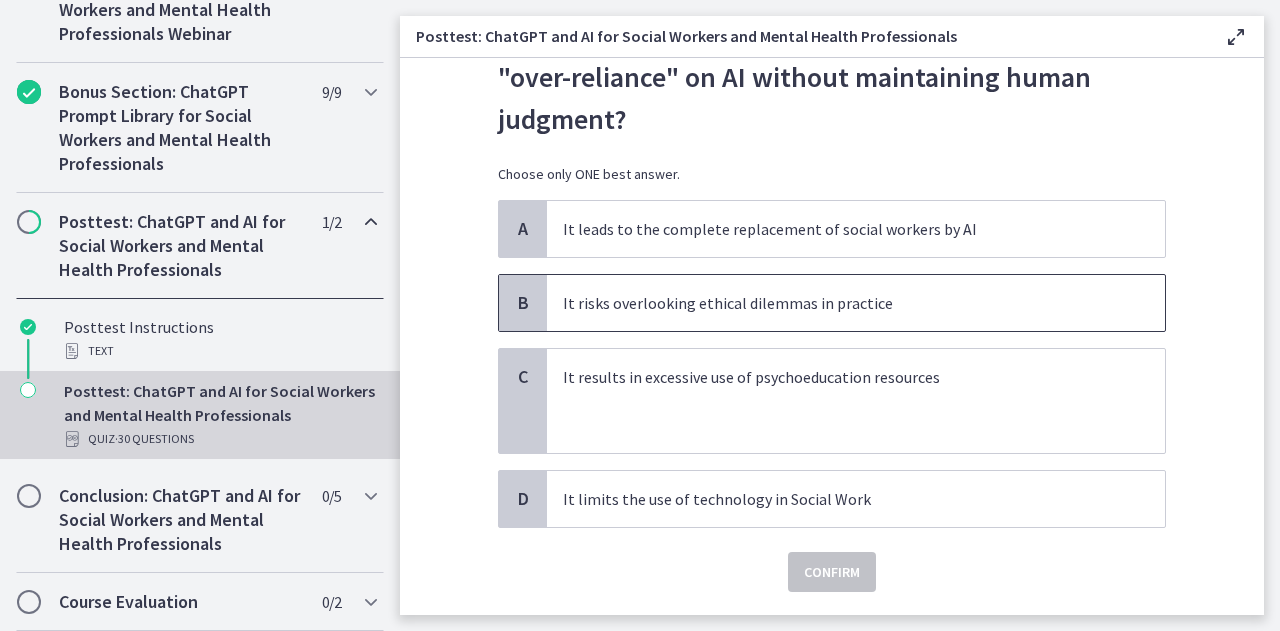 click on "It risks overlooking ethical dilemmas in practice" at bounding box center (836, 303) 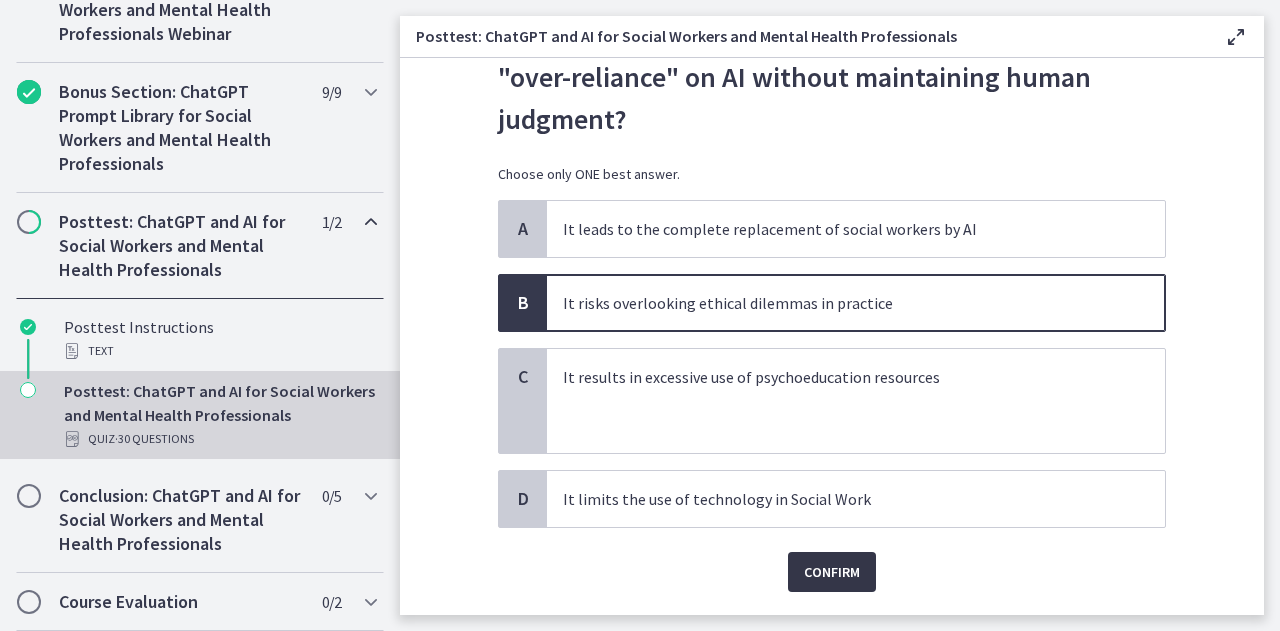 click on "Confirm" at bounding box center [832, 572] 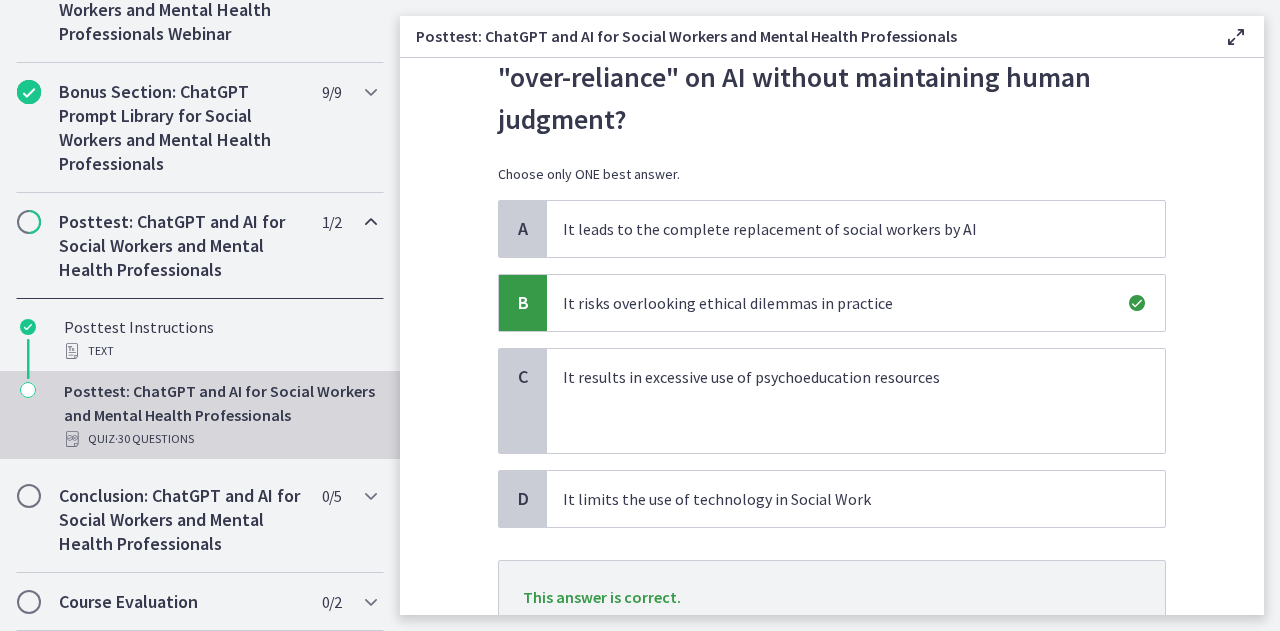 scroll, scrollTop: 267, scrollLeft: 0, axis: vertical 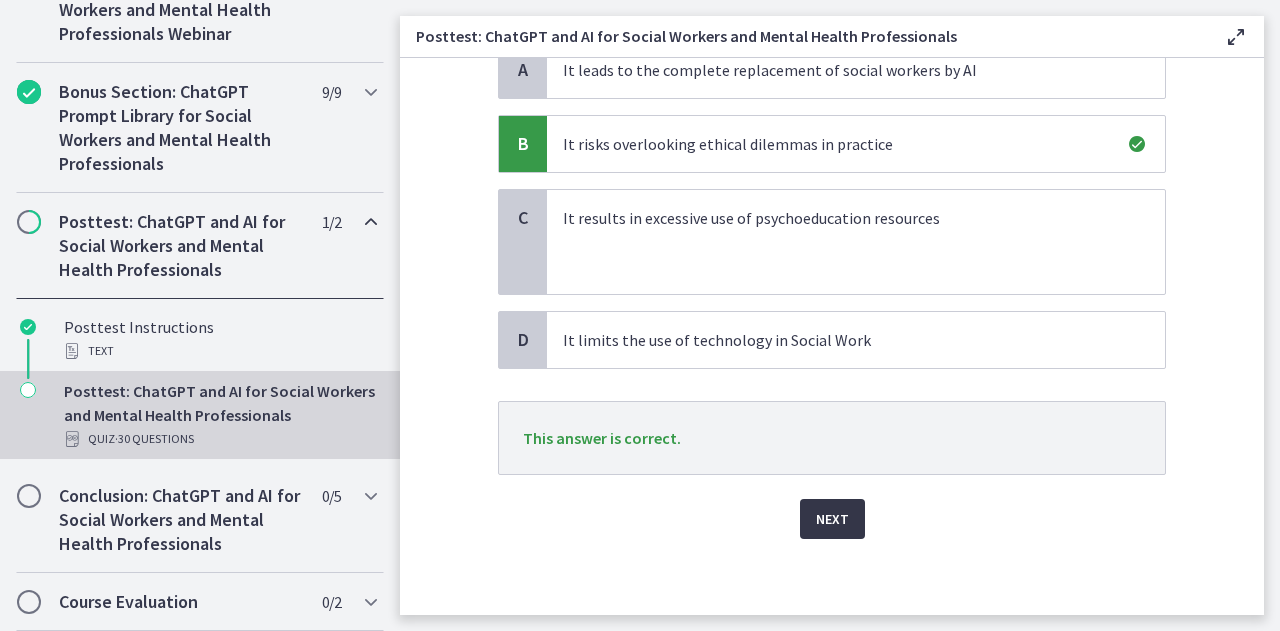 click on "Next" at bounding box center (832, 519) 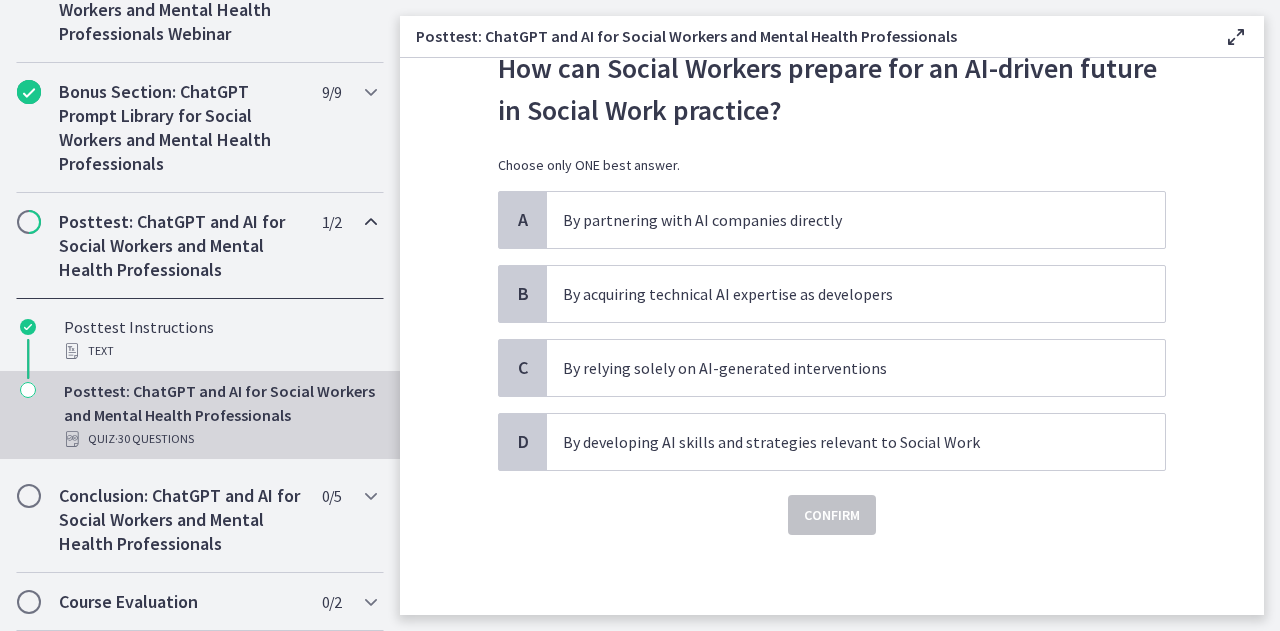 scroll, scrollTop: 0, scrollLeft: 0, axis: both 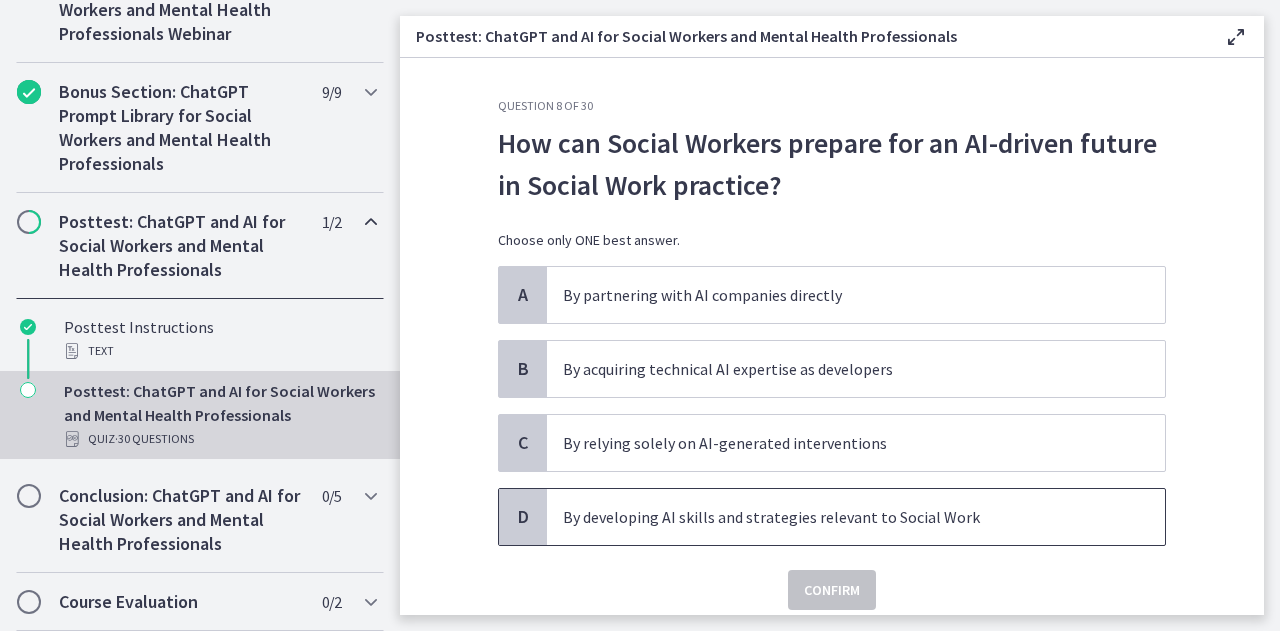 click on "By developing AI skills and strategies relevant to Social Work" at bounding box center [856, 517] 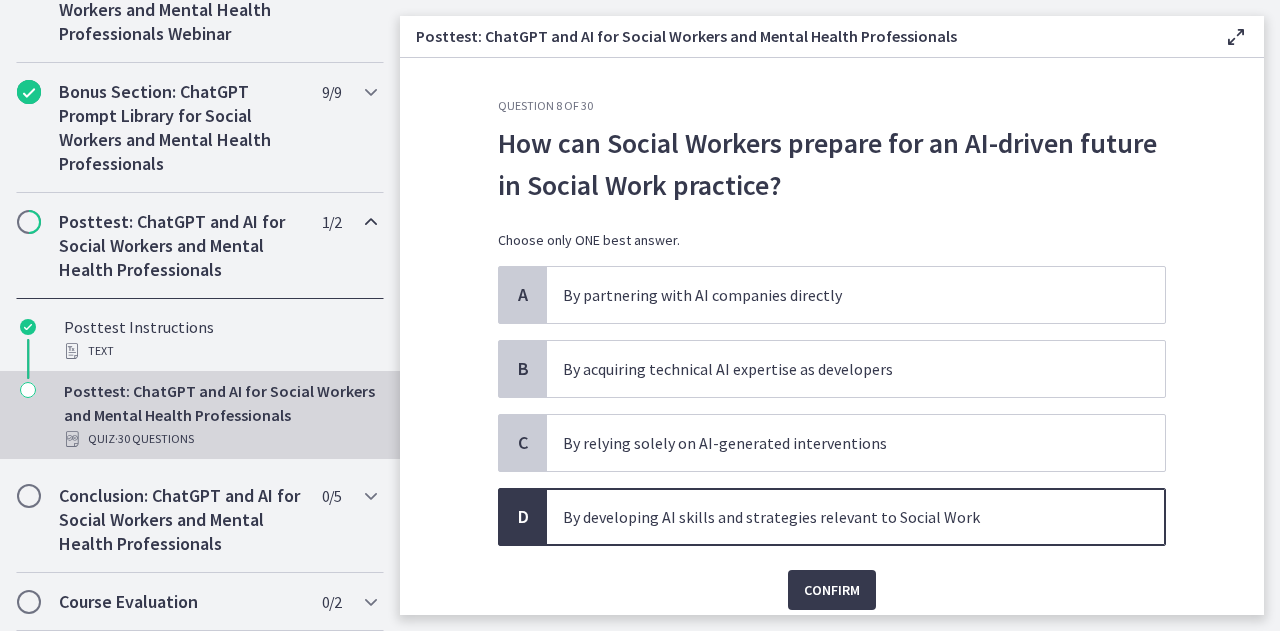 click on "Confirm" at bounding box center [832, 578] 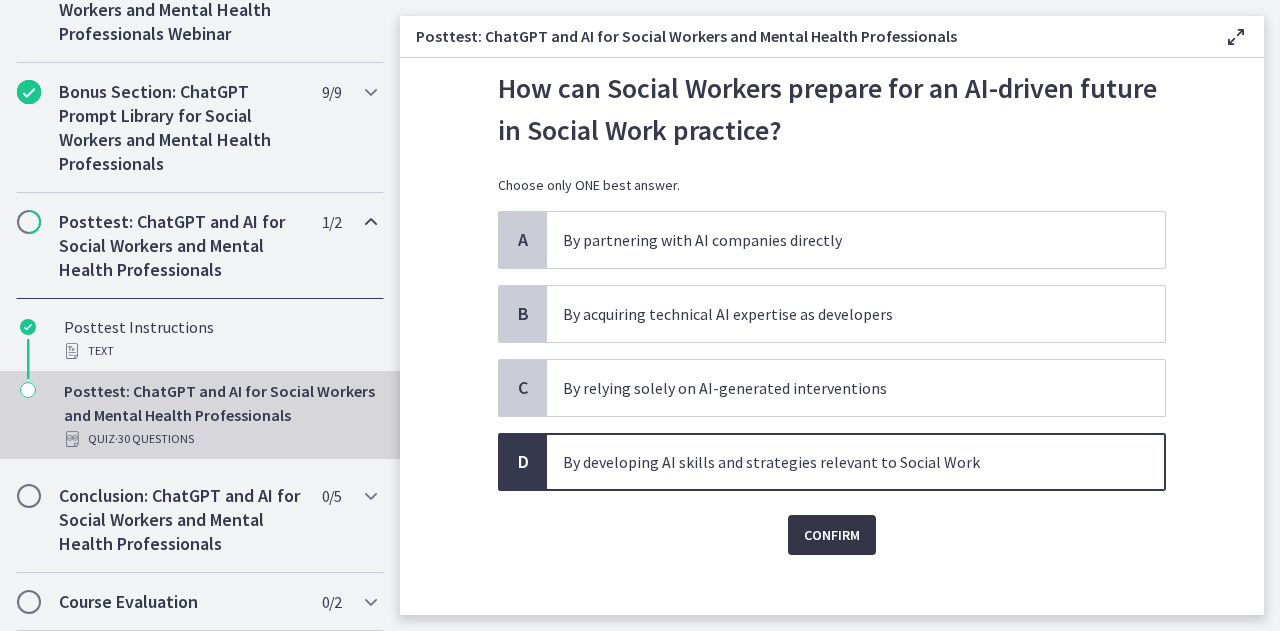 click on "Confirm" at bounding box center (832, 535) 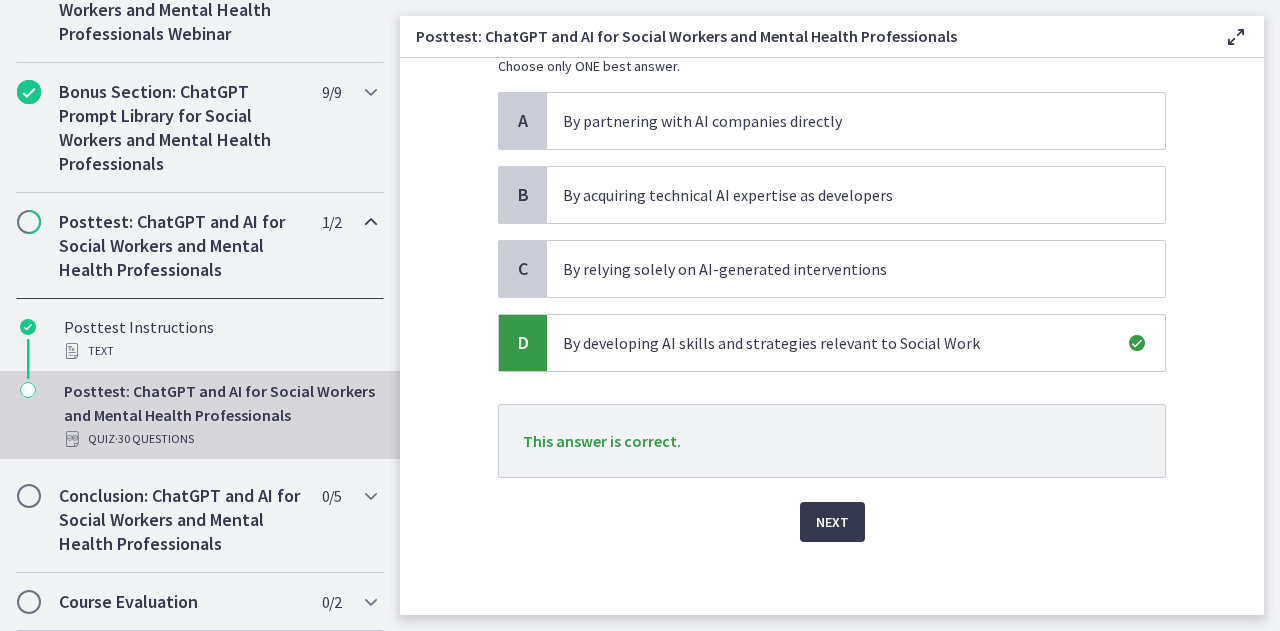 scroll, scrollTop: 177, scrollLeft: 0, axis: vertical 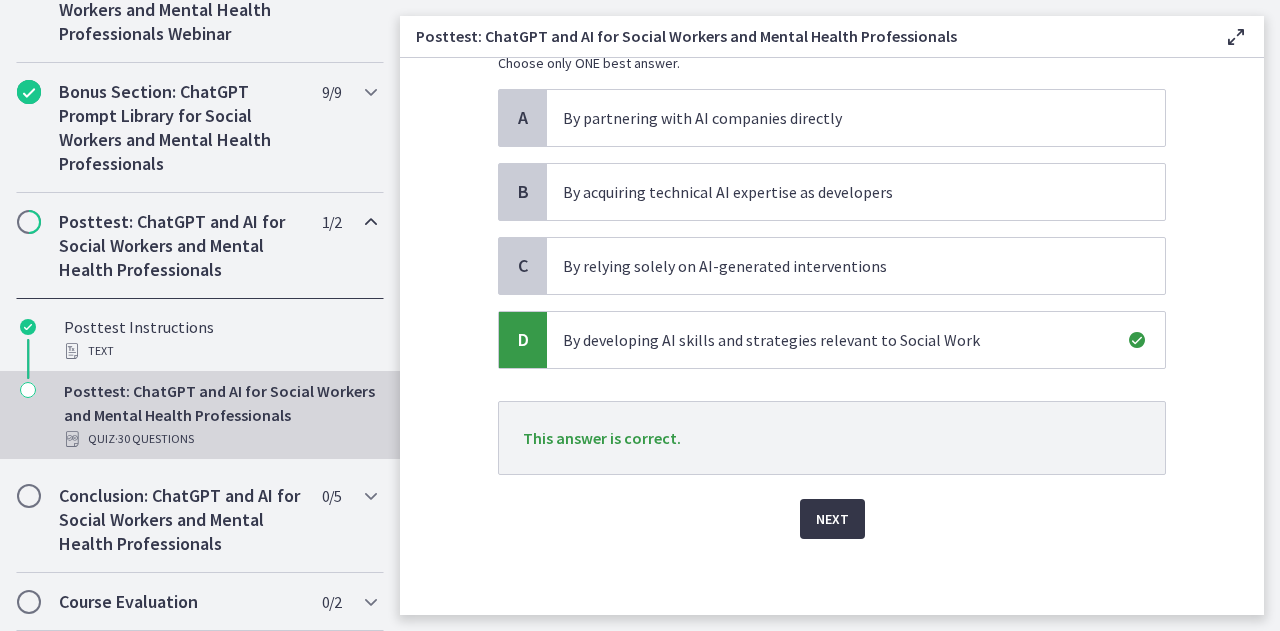 click on "Next" at bounding box center (832, 519) 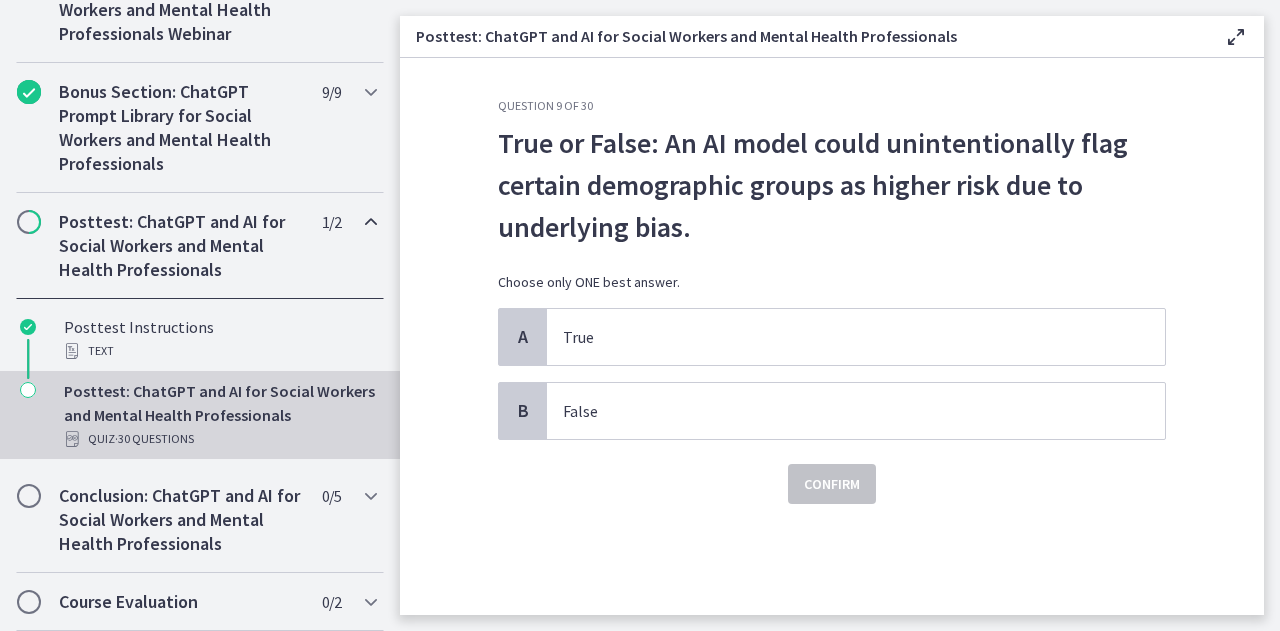click on "True or False: An AI model could unintentionally flag certain demographic groups as higher risk due to underlying bias.
Choose only ONE best answer." at bounding box center (832, 215) 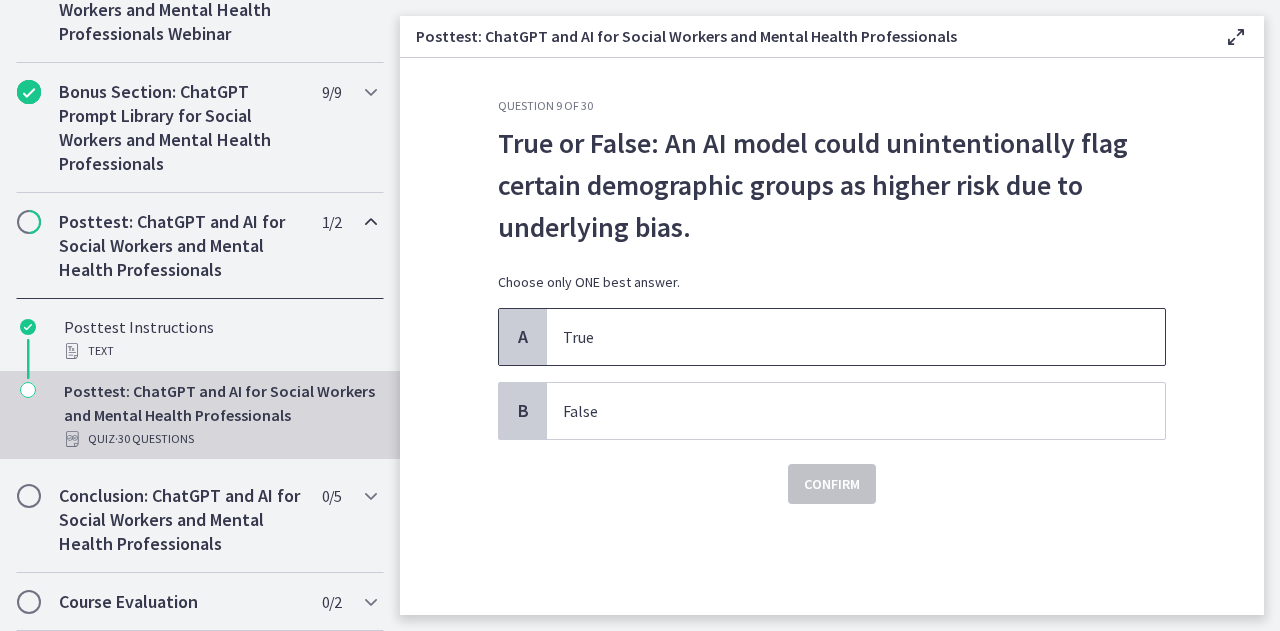 click on "True" at bounding box center [856, 337] 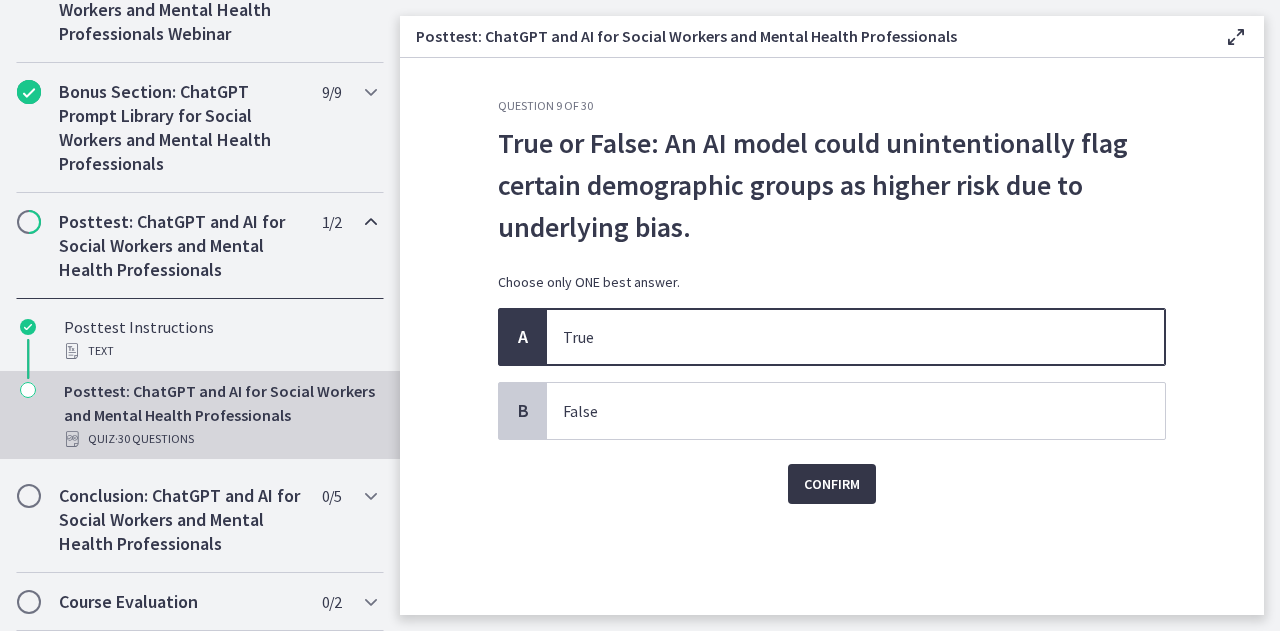 click on "Confirm" at bounding box center [832, 484] 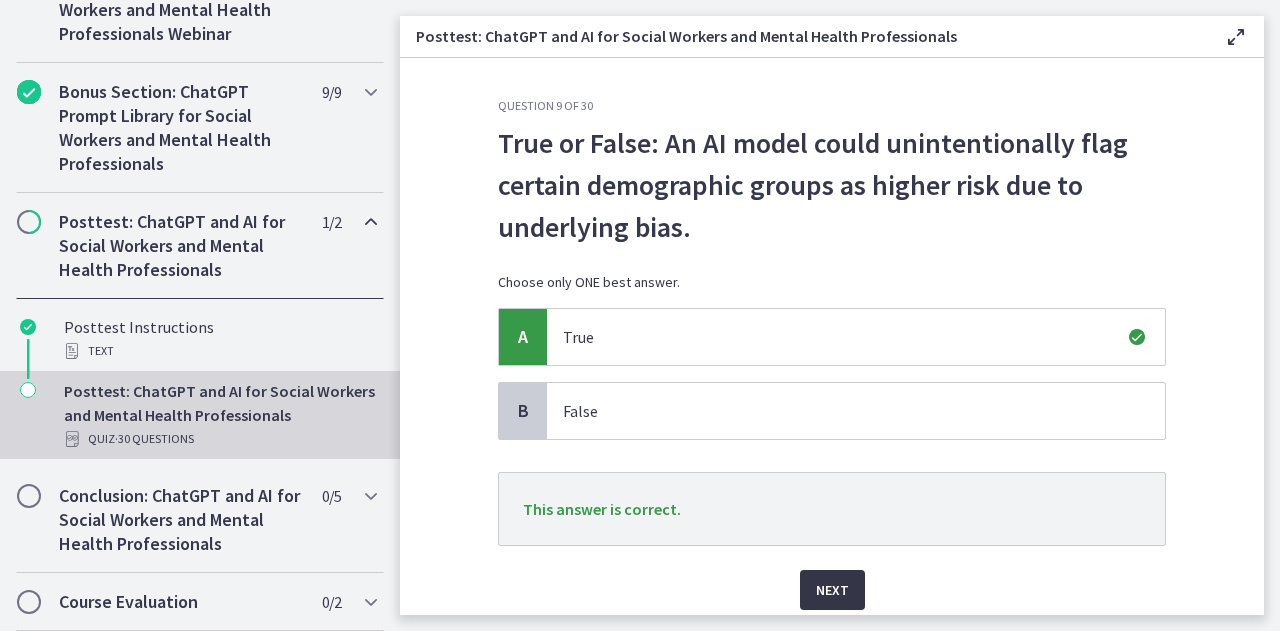 click on "Next" at bounding box center [832, 590] 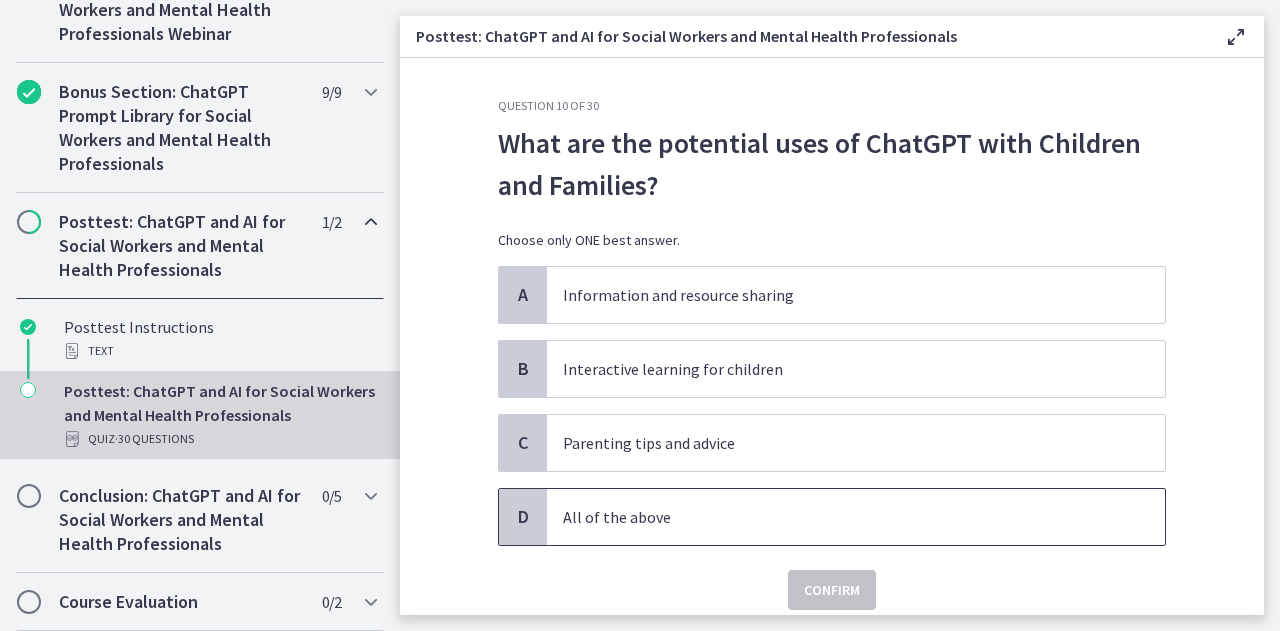 click on "All of the above" at bounding box center (836, 517) 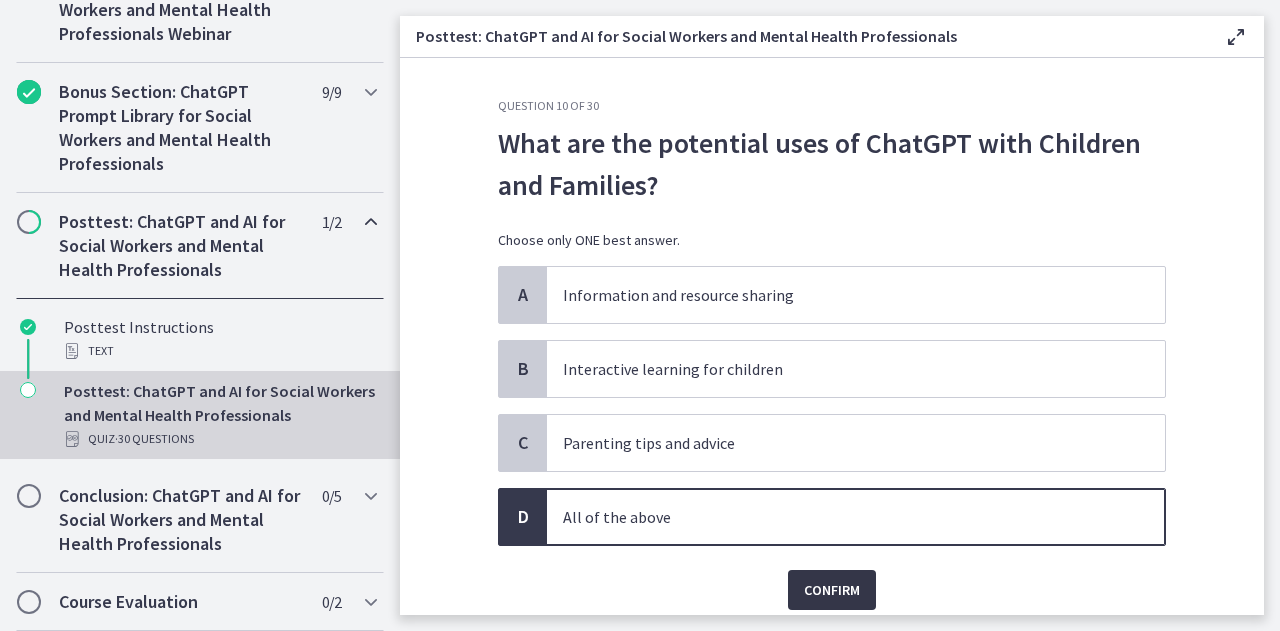 click on "Confirm" at bounding box center [832, 590] 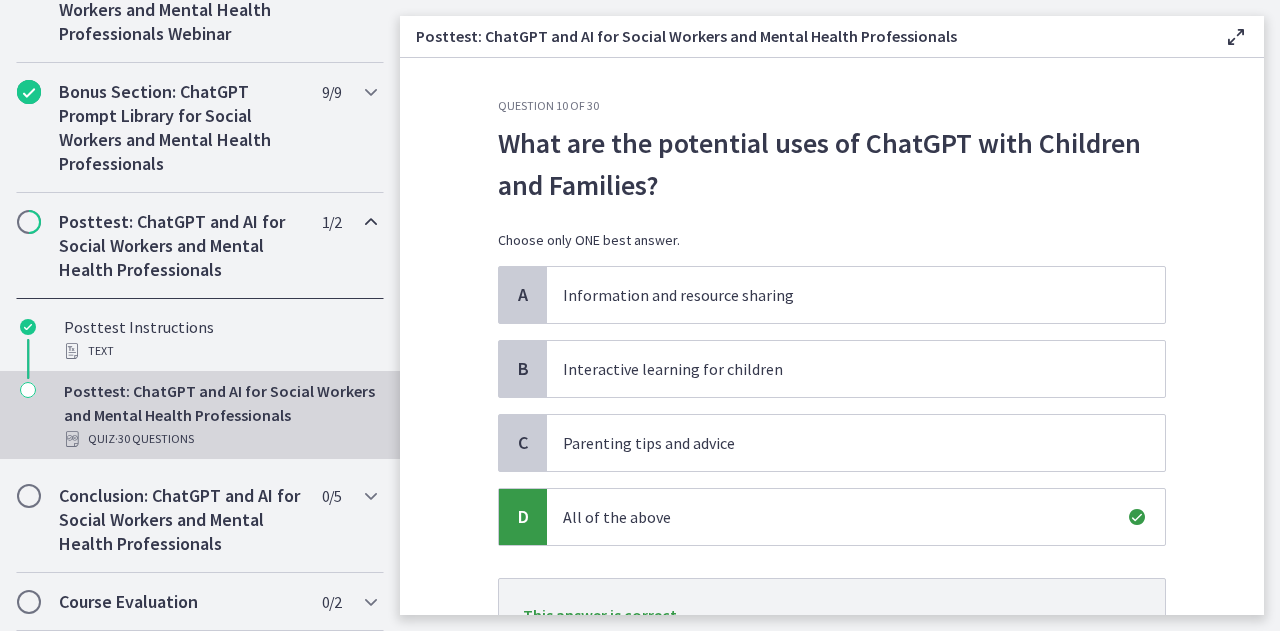 scroll, scrollTop: 177, scrollLeft: 0, axis: vertical 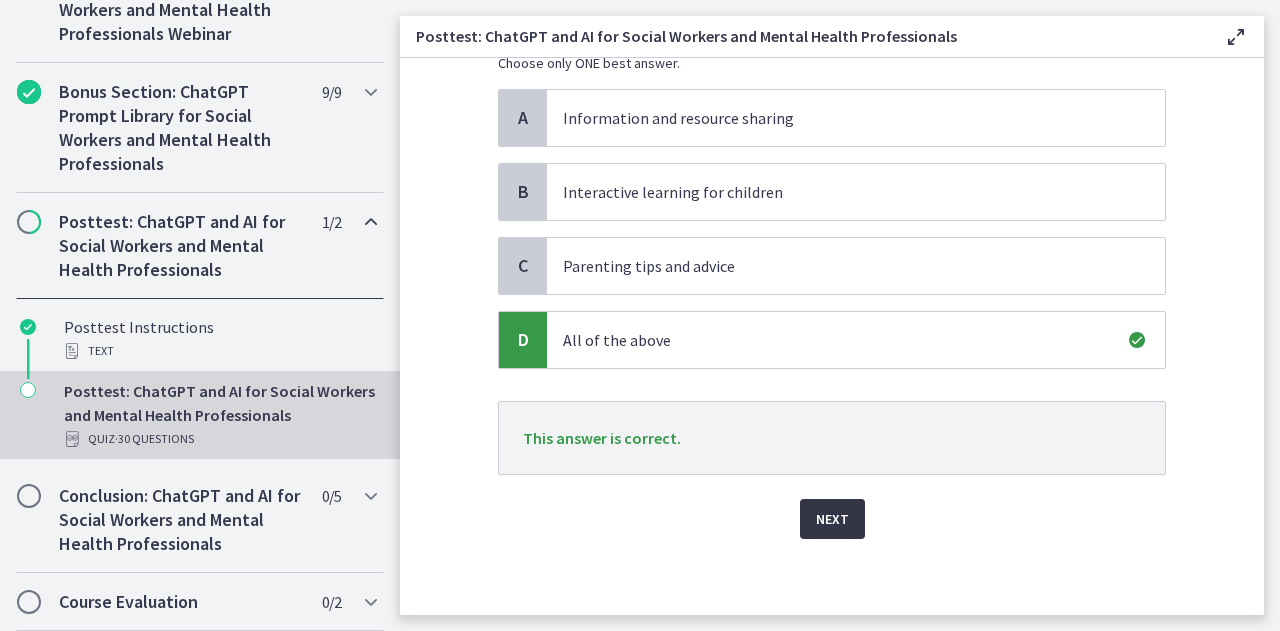 click on "Next" at bounding box center (832, 519) 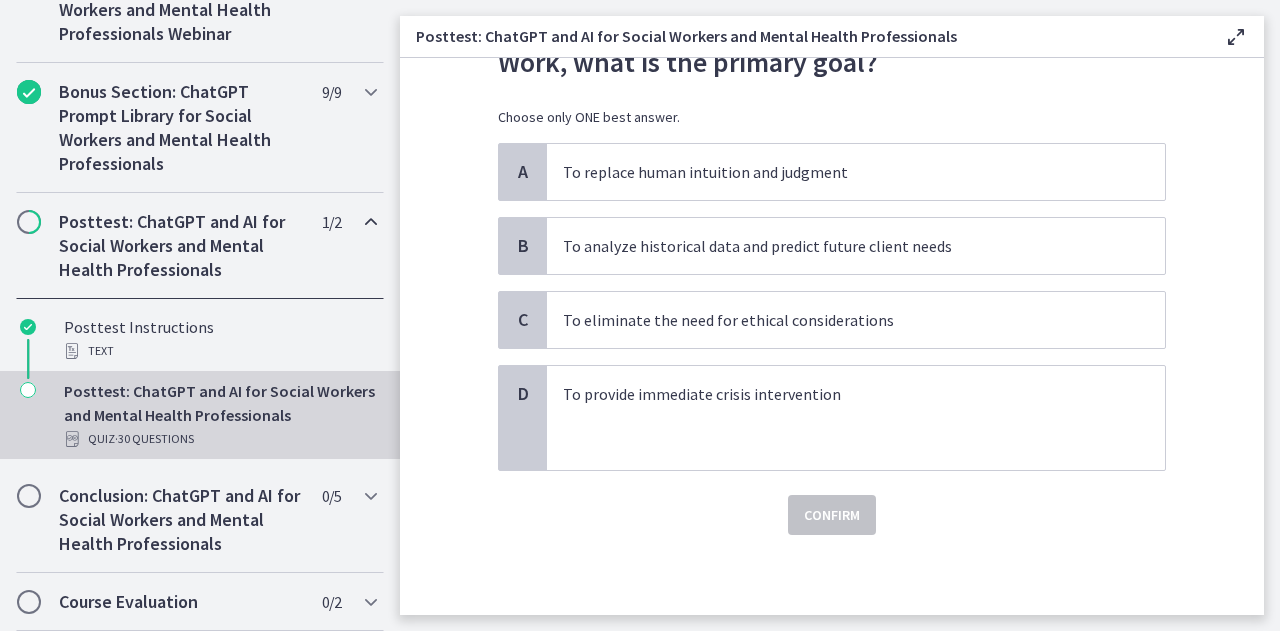 scroll, scrollTop: 0, scrollLeft: 0, axis: both 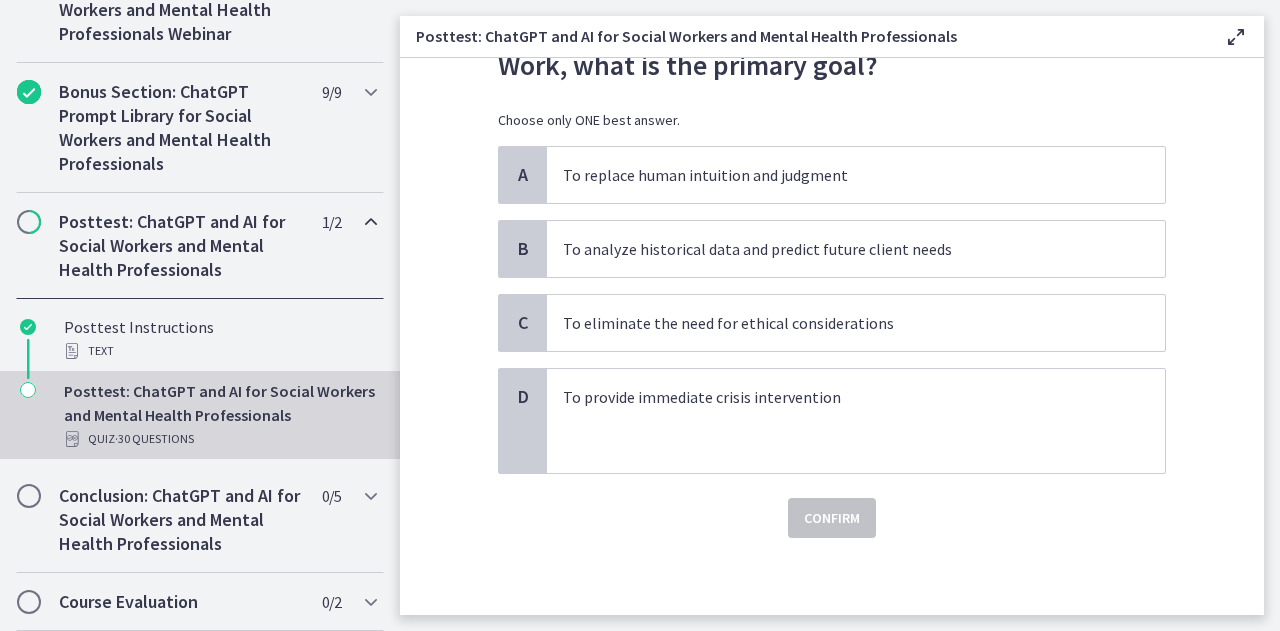 click on "Question   11   of   30
When using ChatGPT for predictive analytics in Social Work, what is the primary goal?
Choose only ONE best answer.
A
To replace human intuition and judgment
B
To analyze historical data and predict future client needs
C
To eliminate the need for ethical considerations
D
To provide immediate crisis intervention
Confirm" at bounding box center (832, 336) 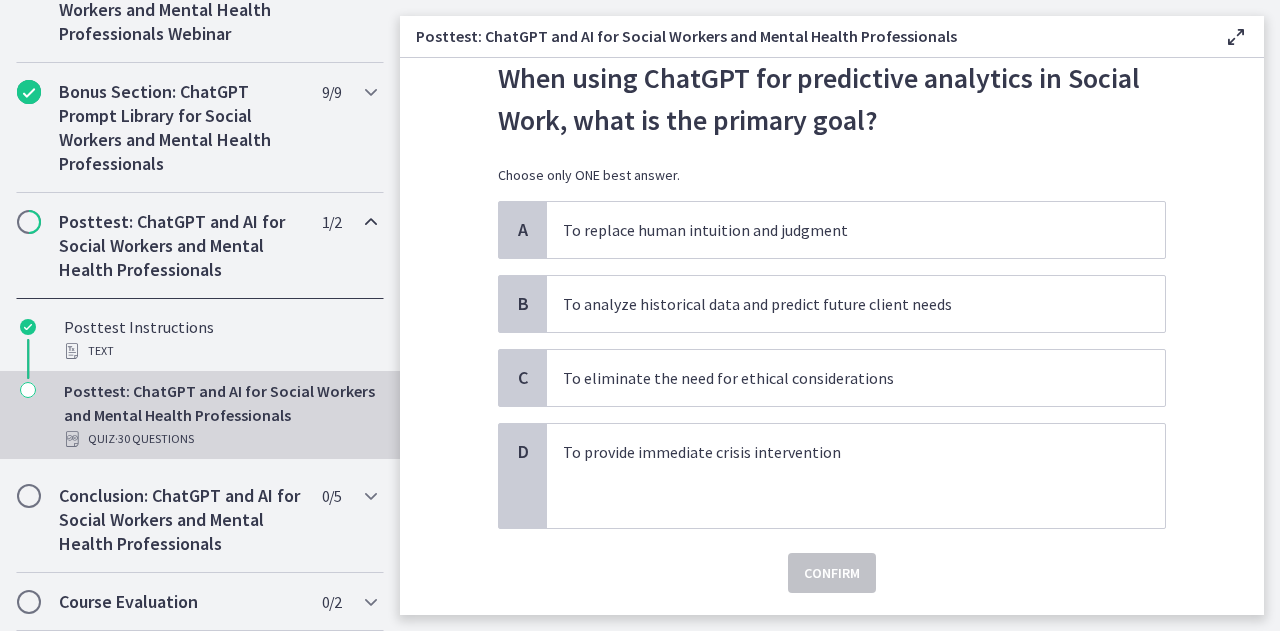 scroll, scrollTop: 69, scrollLeft: 0, axis: vertical 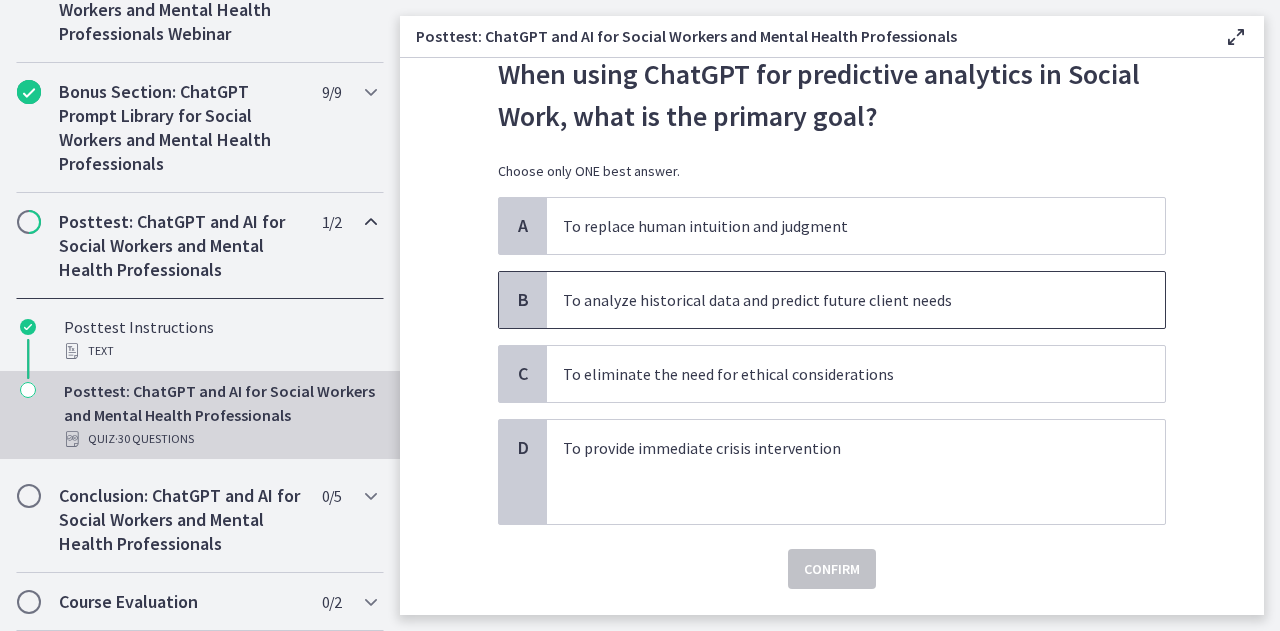 click on "To analyze historical data and predict future client needs" at bounding box center [856, 300] 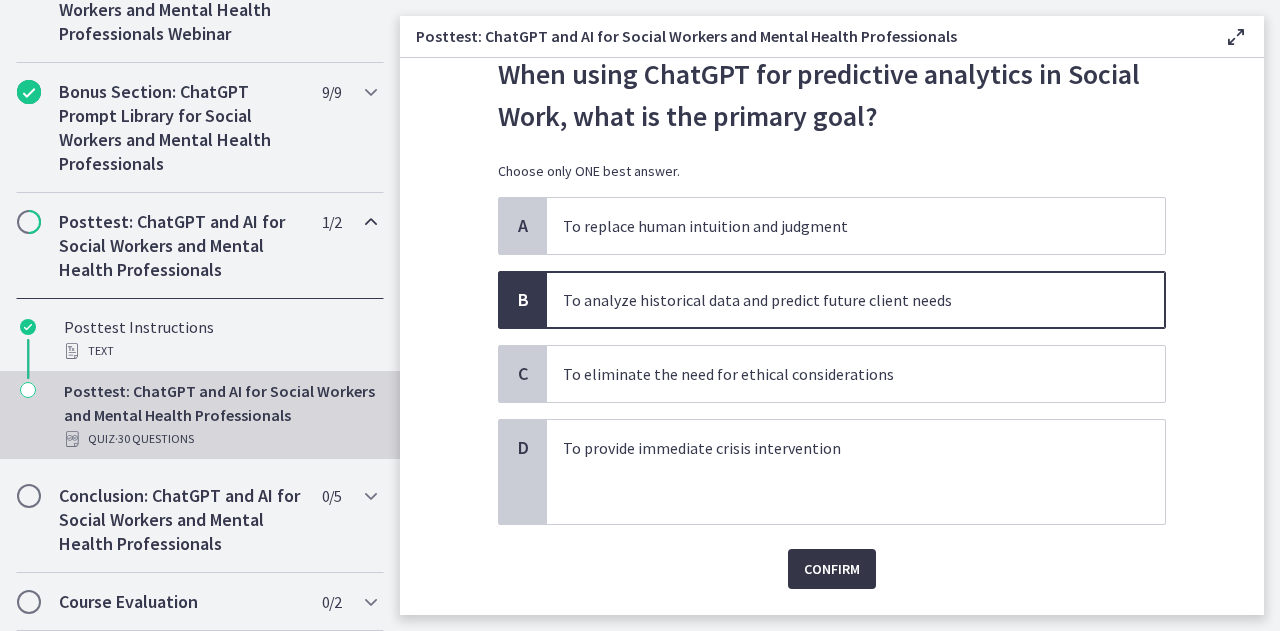 click on "Confirm" at bounding box center (832, 569) 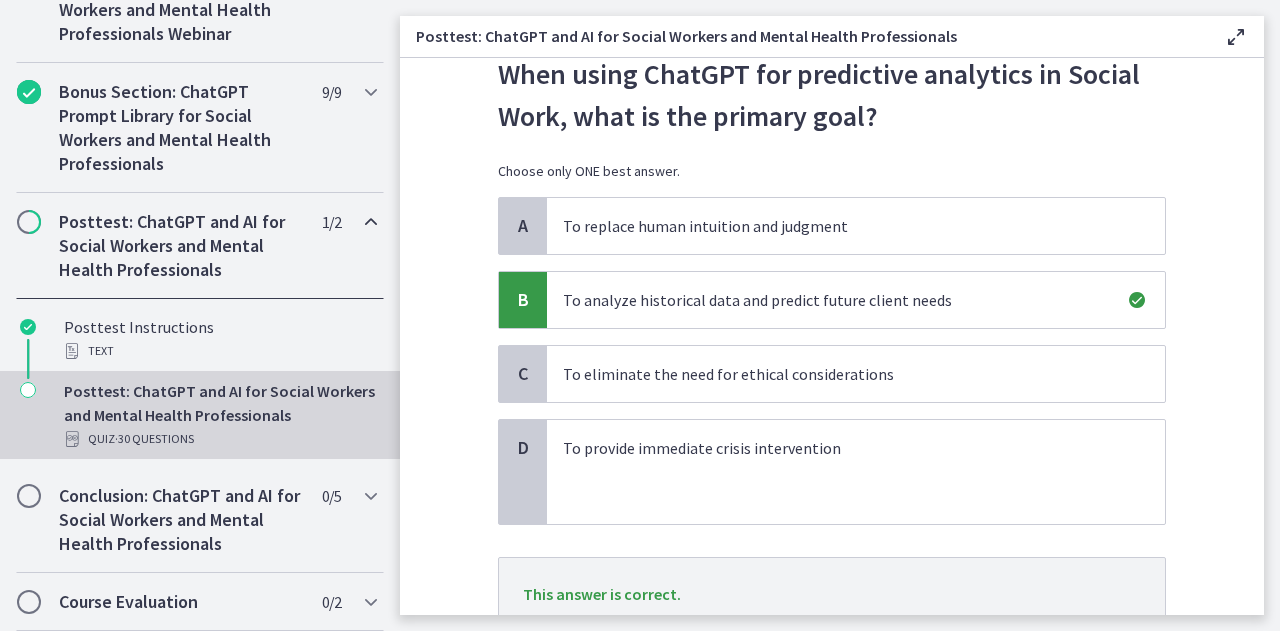 scroll, scrollTop: 225, scrollLeft: 0, axis: vertical 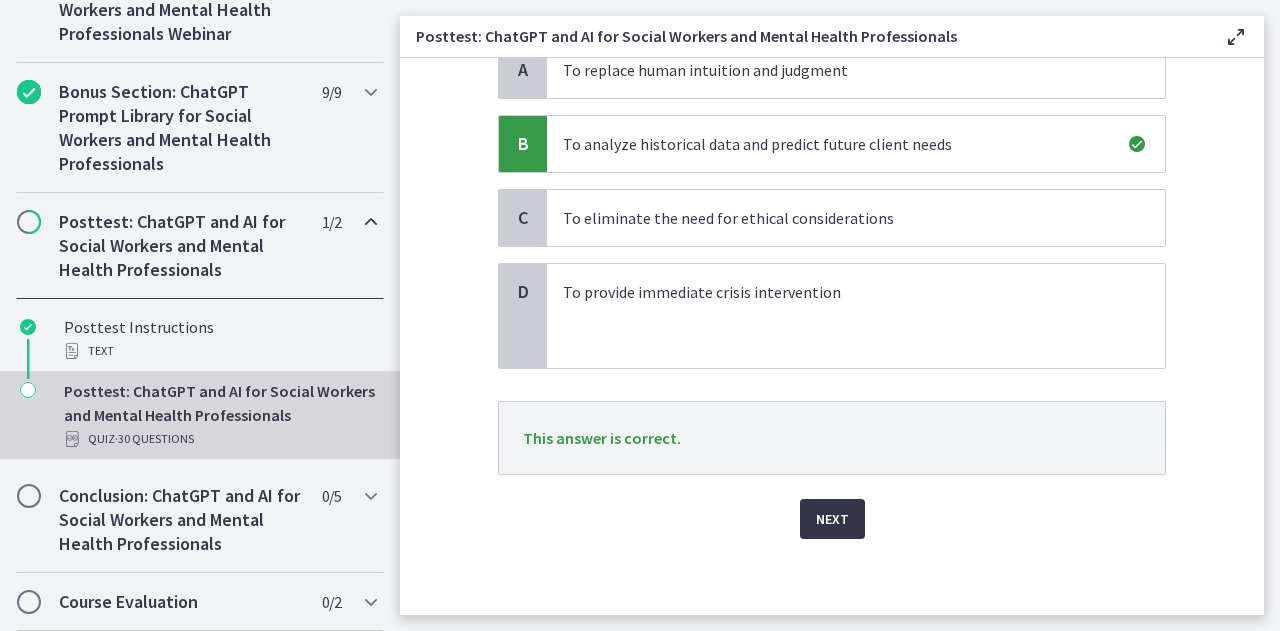 click on "Next" at bounding box center (832, 519) 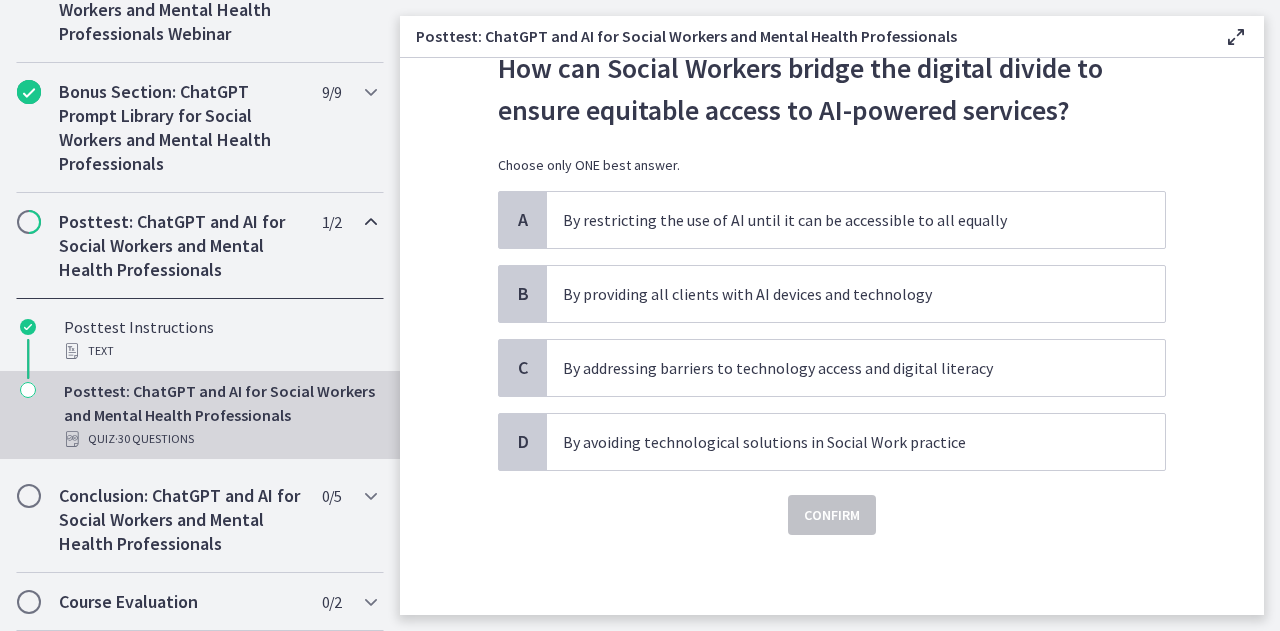 scroll, scrollTop: 0, scrollLeft: 0, axis: both 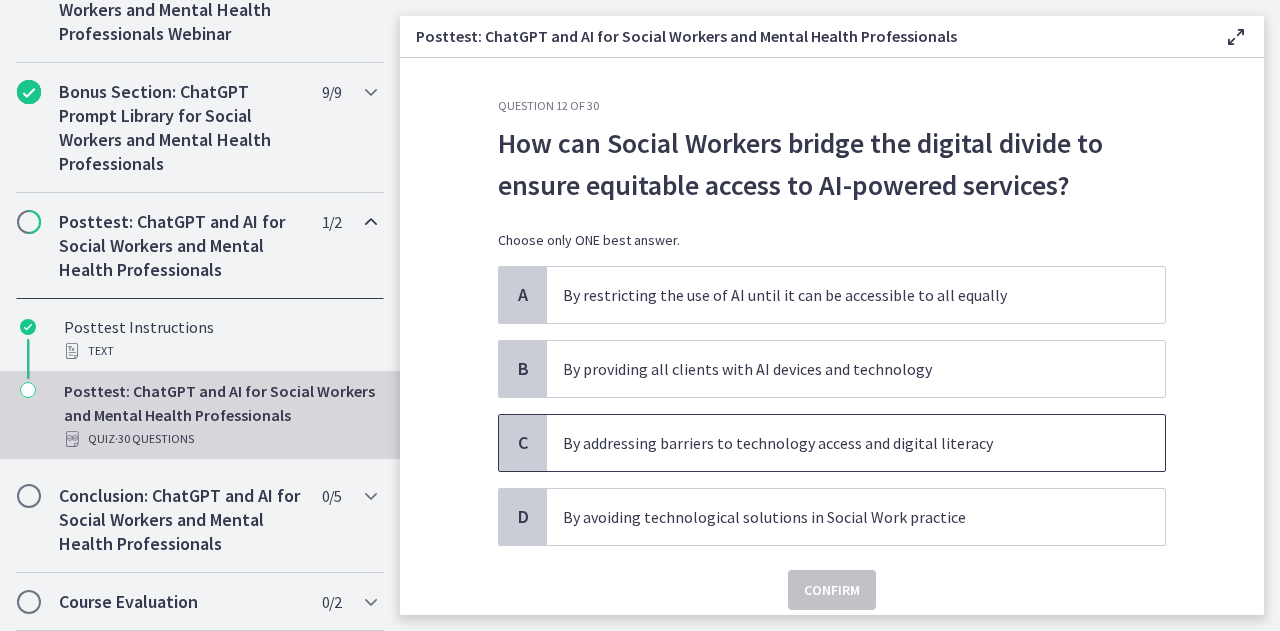 click on "By addressing barriers to technology access and digital literacy" at bounding box center [836, 443] 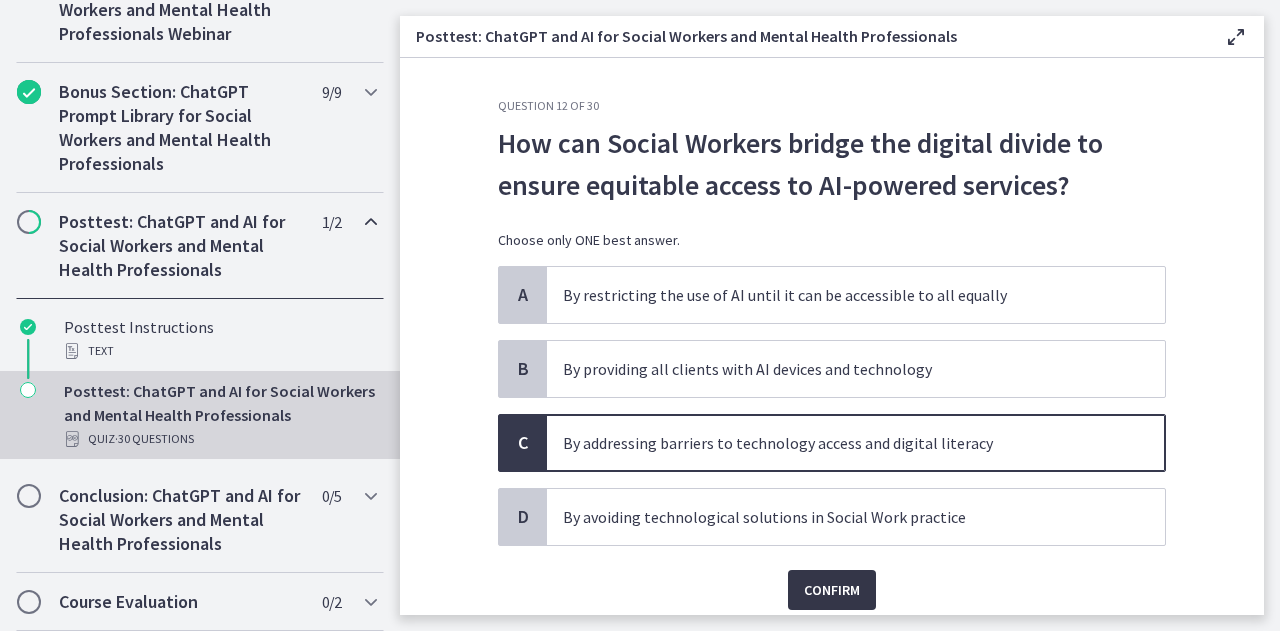 click on "Confirm" at bounding box center [832, 590] 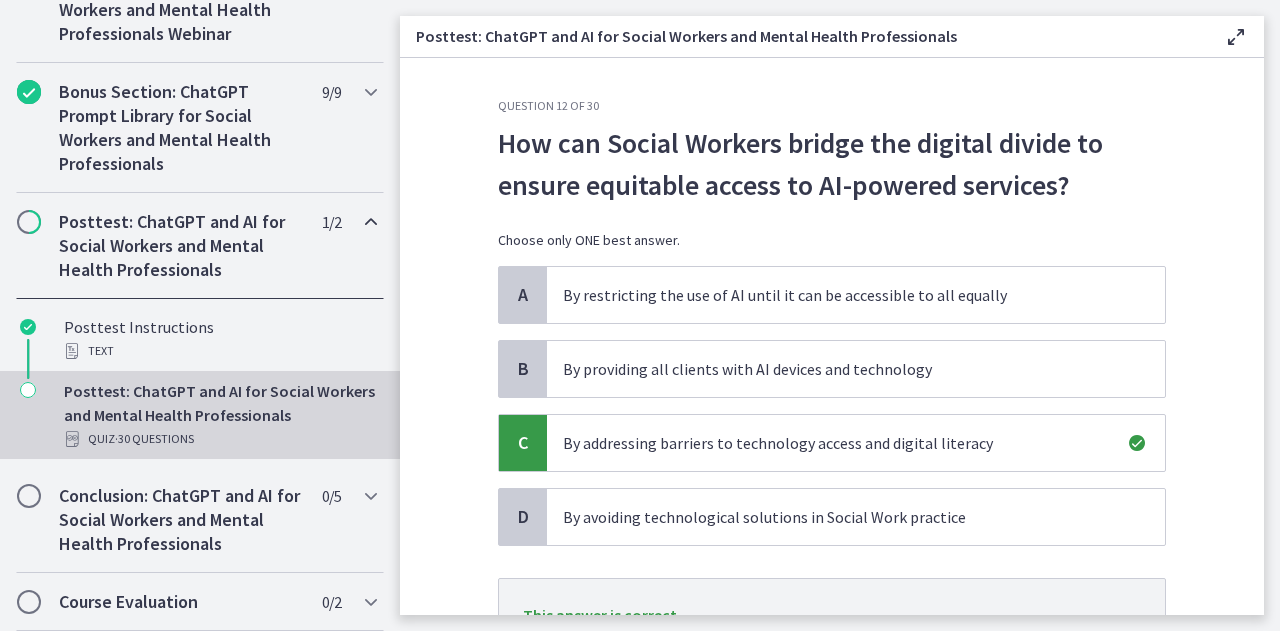 scroll, scrollTop: 177, scrollLeft: 0, axis: vertical 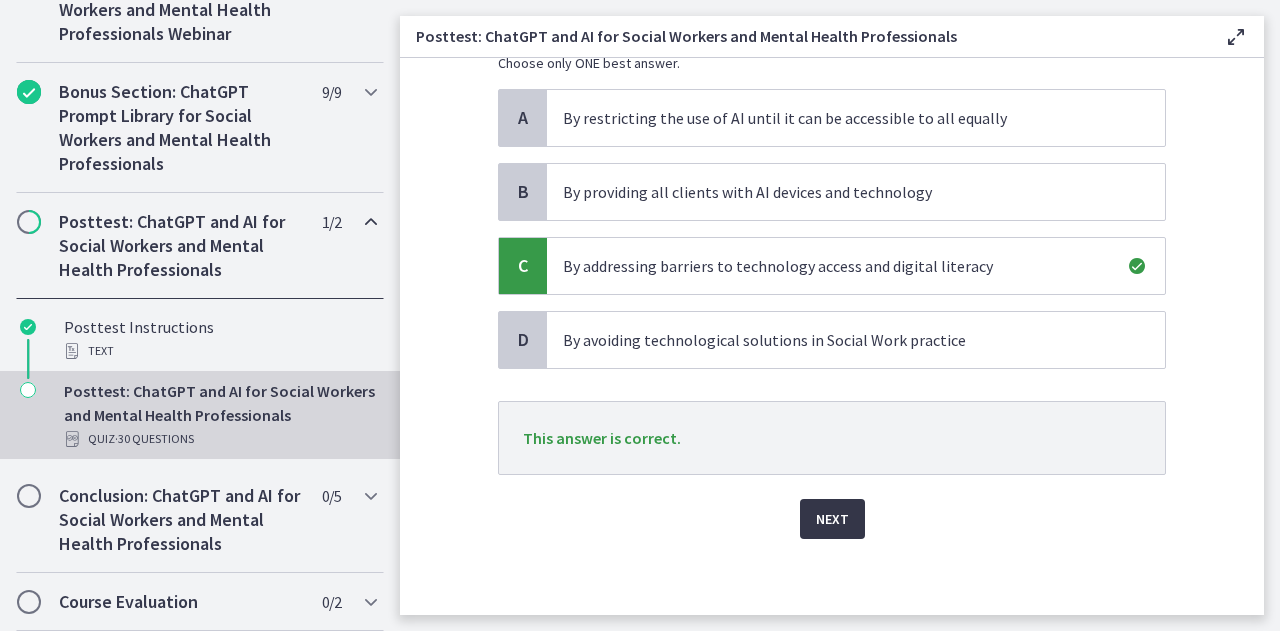 click on "Next" at bounding box center (832, 519) 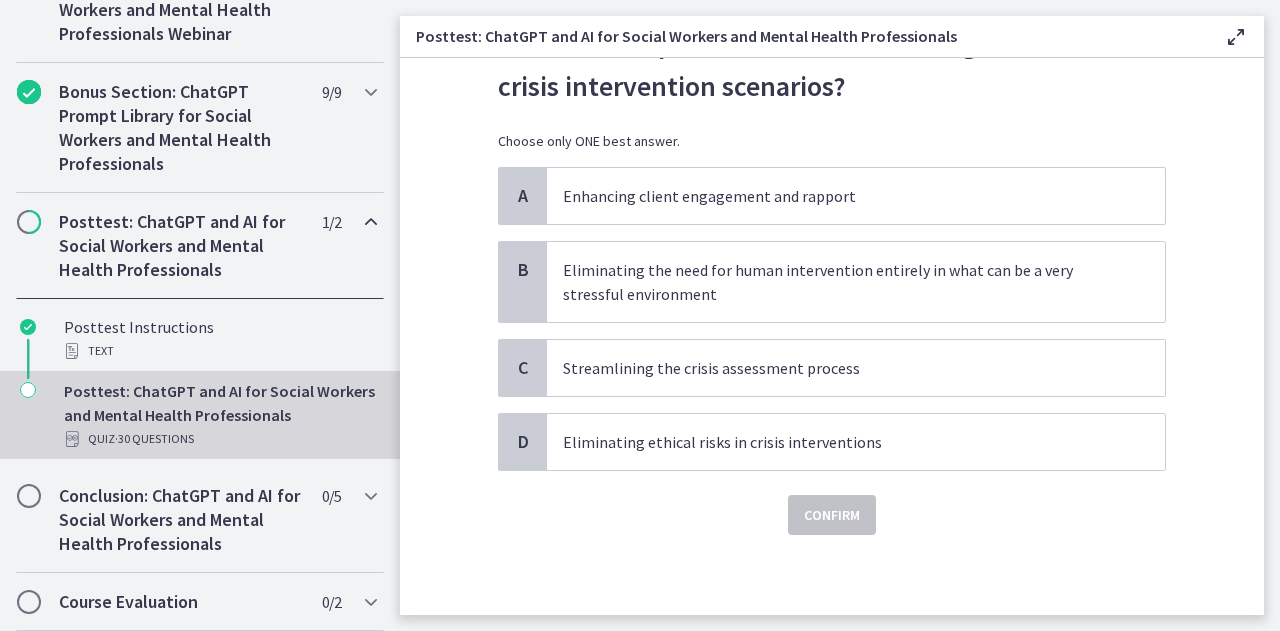 scroll, scrollTop: 0, scrollLeft: 0, axis: both 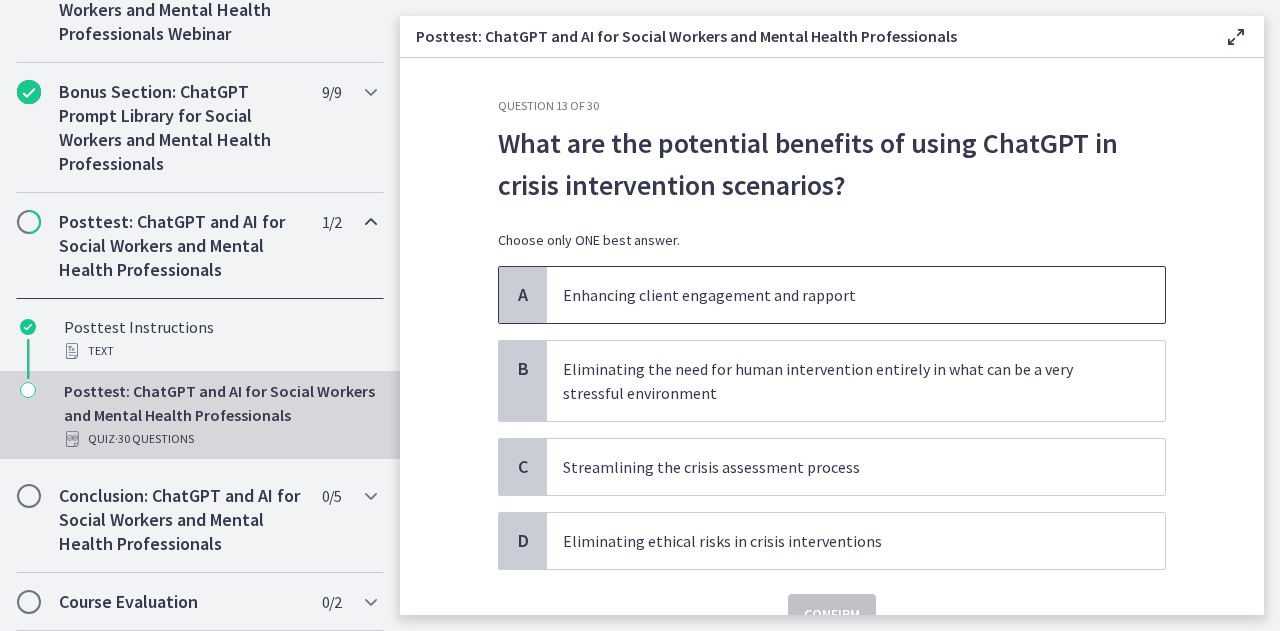 click on "Enhancing client engagement and rapport" at bounding box center [836, 295] 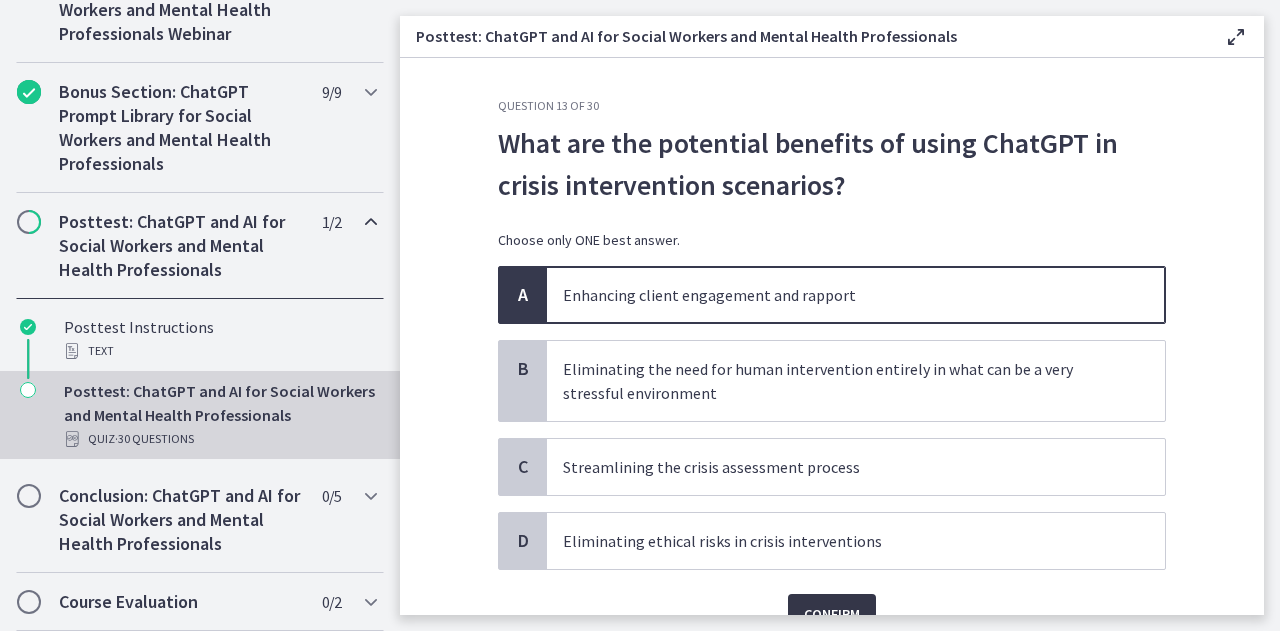 click on "Confirm" at bounding box center [832, 614] 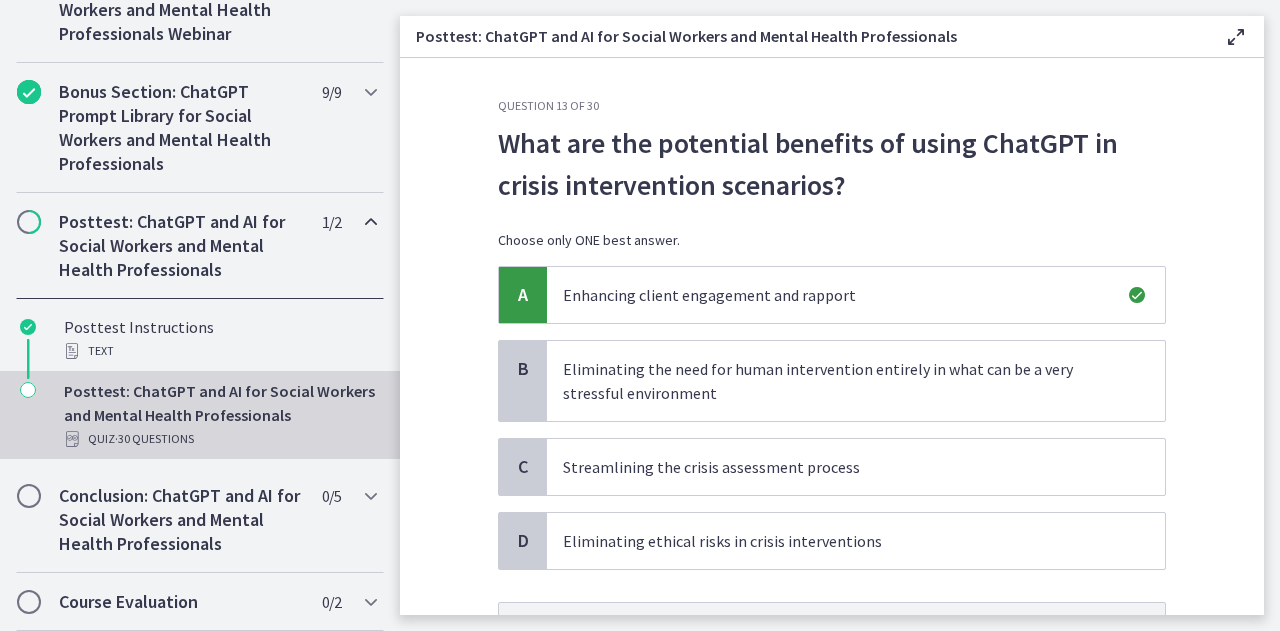 click on "Posttest: ChatGPT and AI for Social Workers and Mental Health Professionals
Enable fullscreen
Question   13   of   30
What are the potential benefits of using ChatGPT in crisis intervention scenarios?
Choose only ONE best answer.
A
Enhancing client engagement and rapport
B
Eliminating the need for human intervention entirely in what can be a very stressful environment
C
Streamlining the crisis assessment process
D" at bounding box center (840, 315) 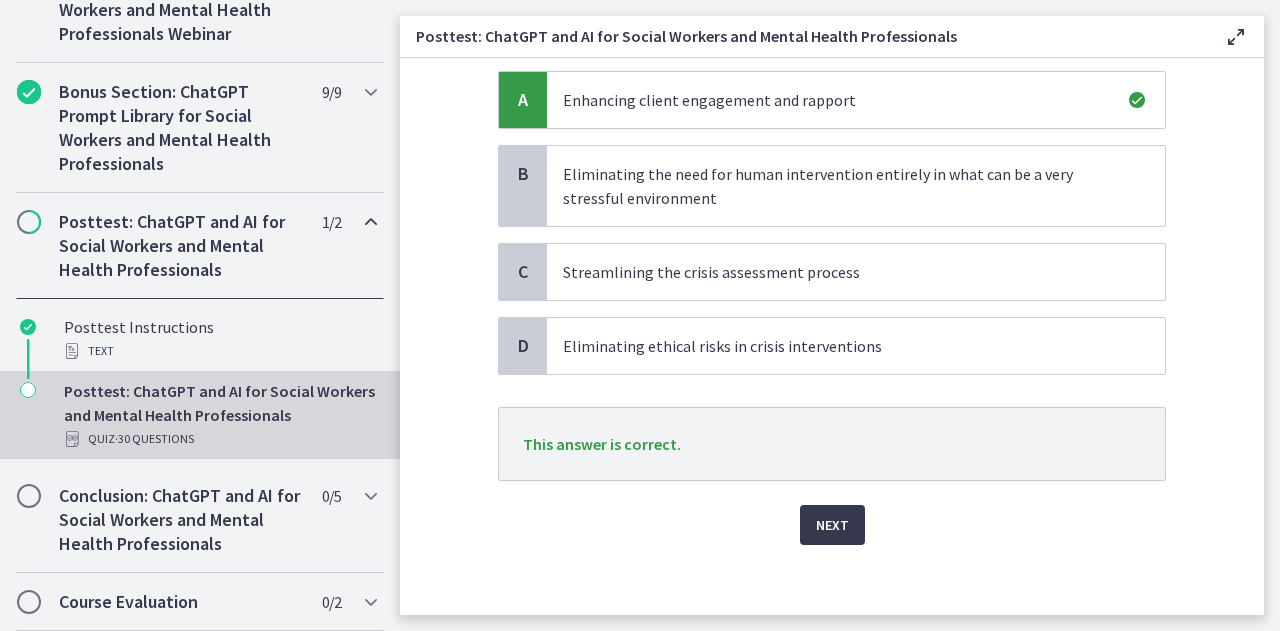 scroll, scrollTop: 201, scrollLeft: 0, axis: vertical 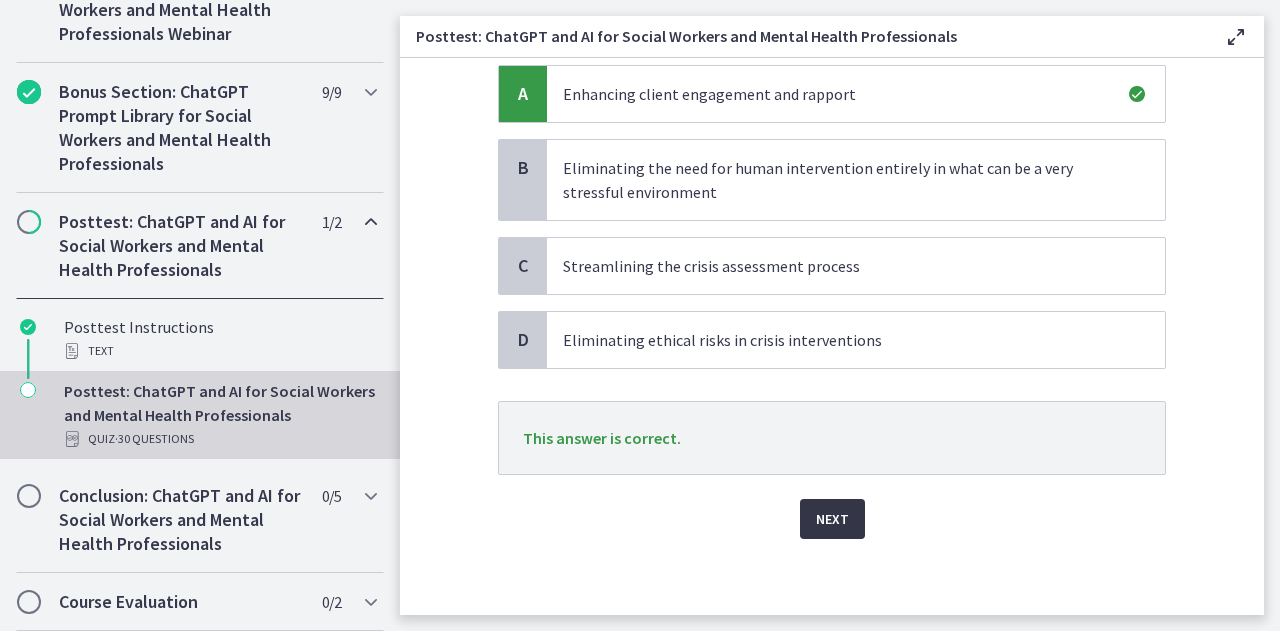click on "Next" at bounding box center [832, 519] 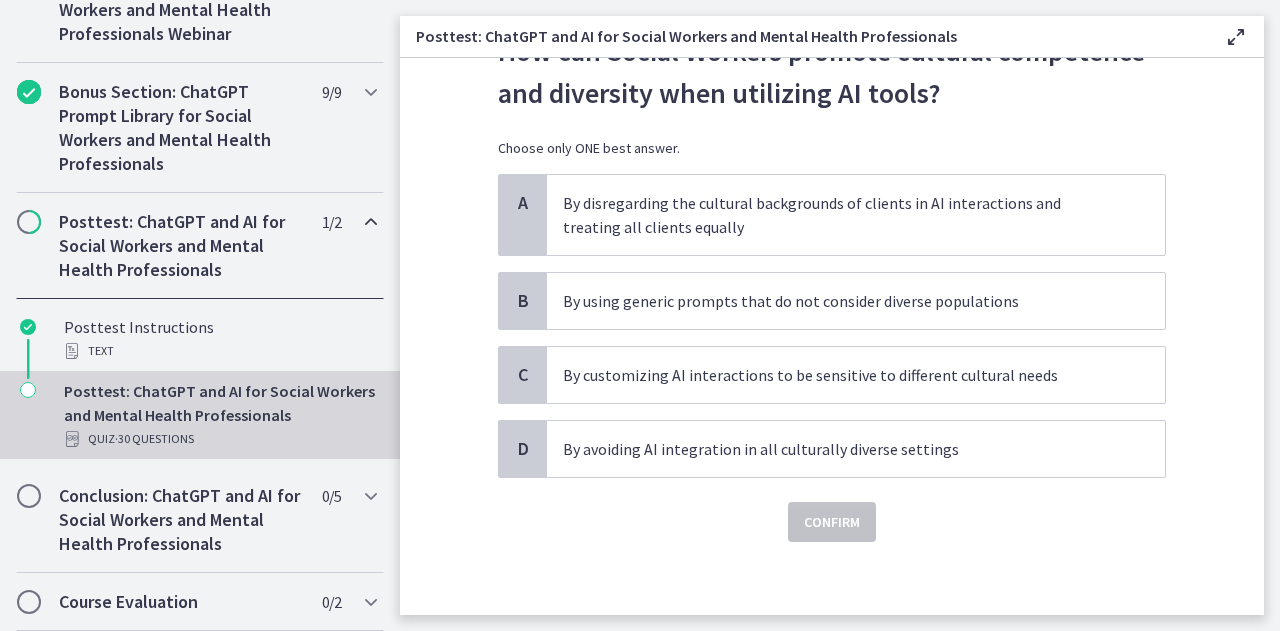 scroll, scrollTop: 94, scrollLeft: 0, axis: vertical 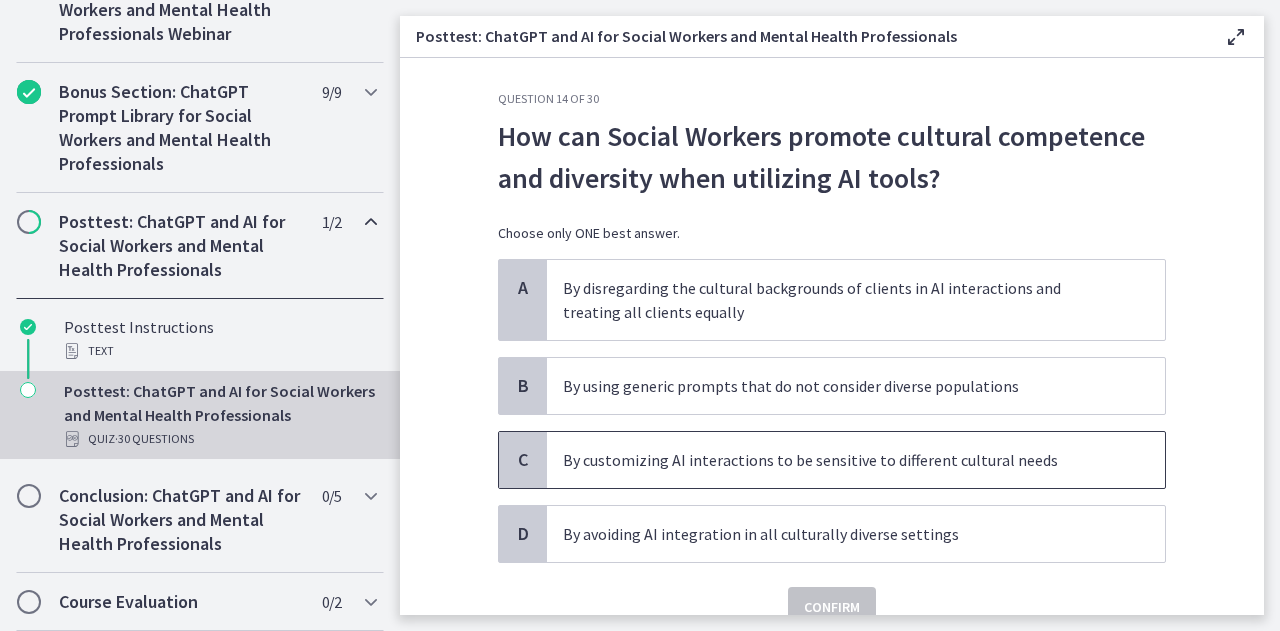 click on "By customizing AI interactions to be sensitive to different cultural needs" at bounding box center (856, 460) 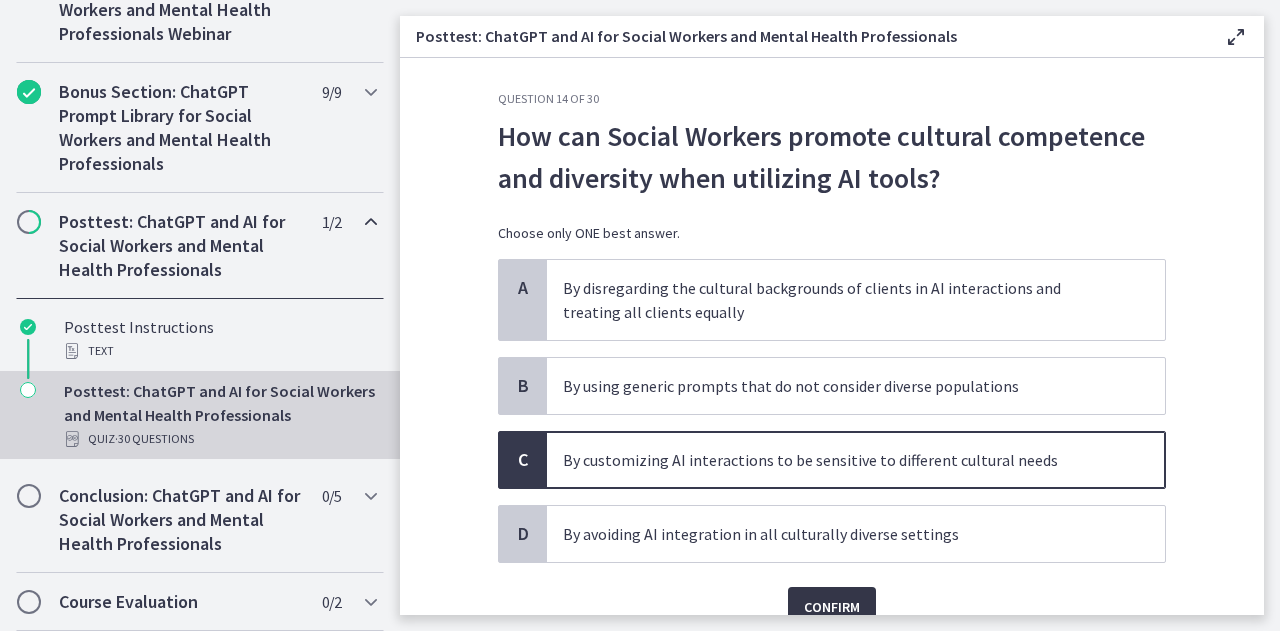 click on "Confirm" at bounding box center [832, 607] 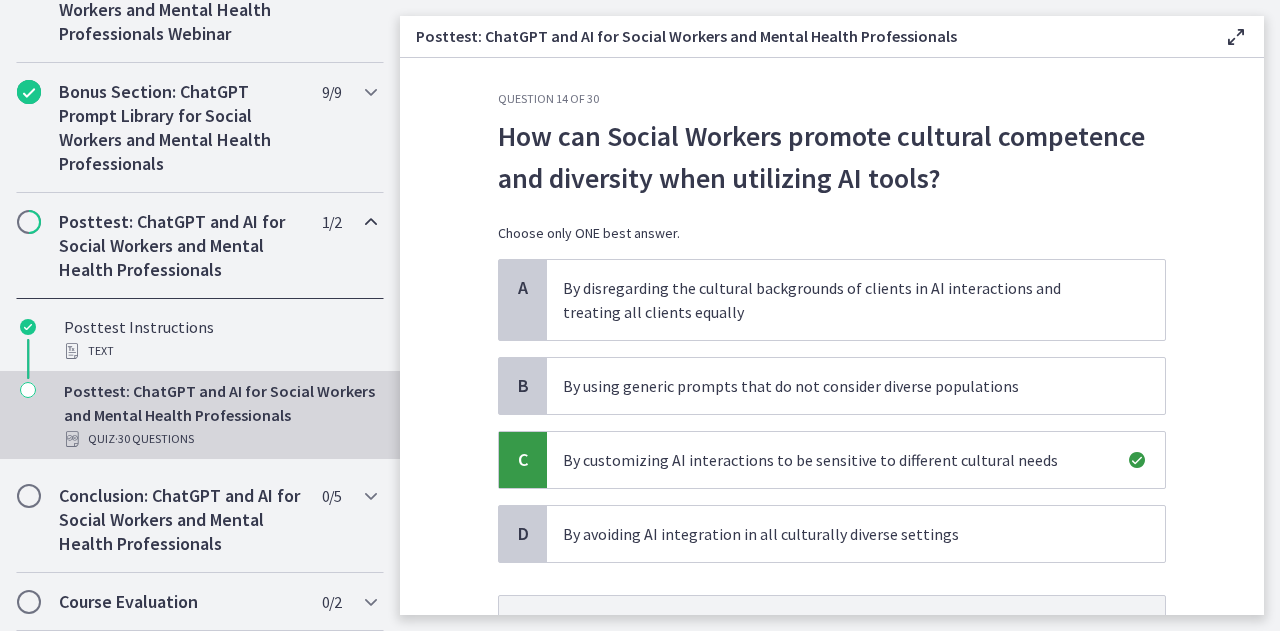 click on "Posttest: ChatGPT and AI for Social Workers and Mental Health Professionals
Enable fullscreen
Question   14   of   30
How can Social Workers promote cultural competence and diversity when utilizing AI tools?
Choose only ONE best answer.
A
By disregarding the cultural backgrounds of clients in AI interactions and treating all clients equally
B
By using generic prompts that do not consider diverse populations
C
By customizing AI interactions to be sensitive to different cultural needs" at bounding box center [840, 315] 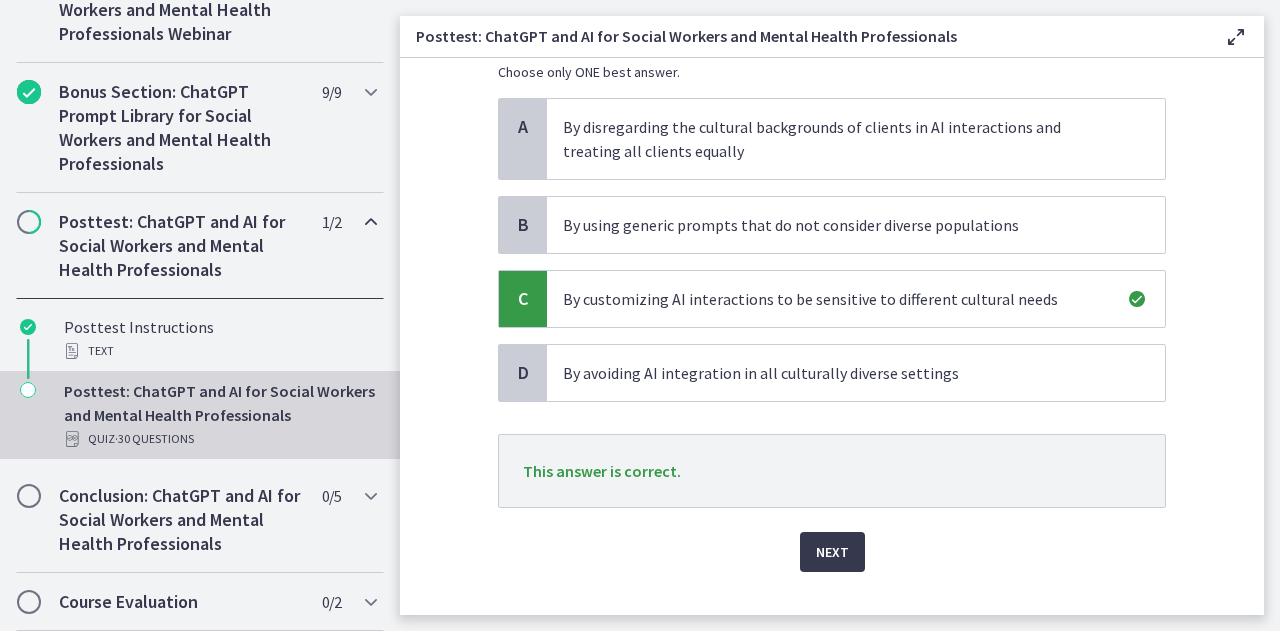 scroll, scrollTop: 201, scrollLeft: 0, axis: vertical 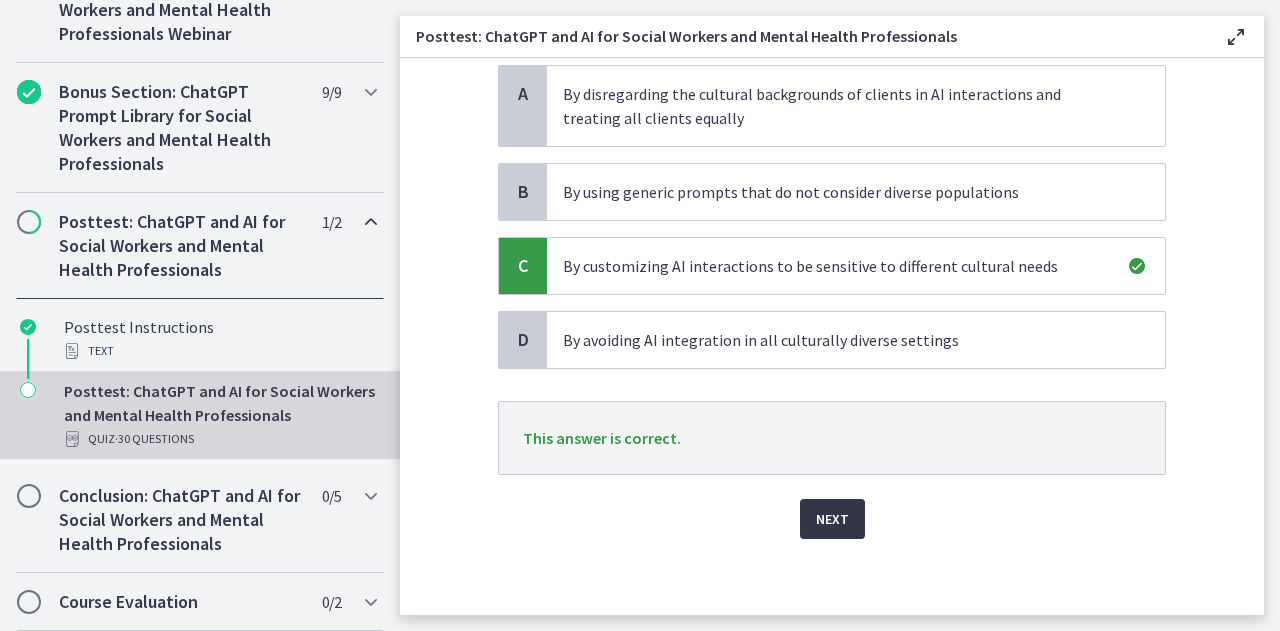 click on "Next" at bounding box center [832, 519] 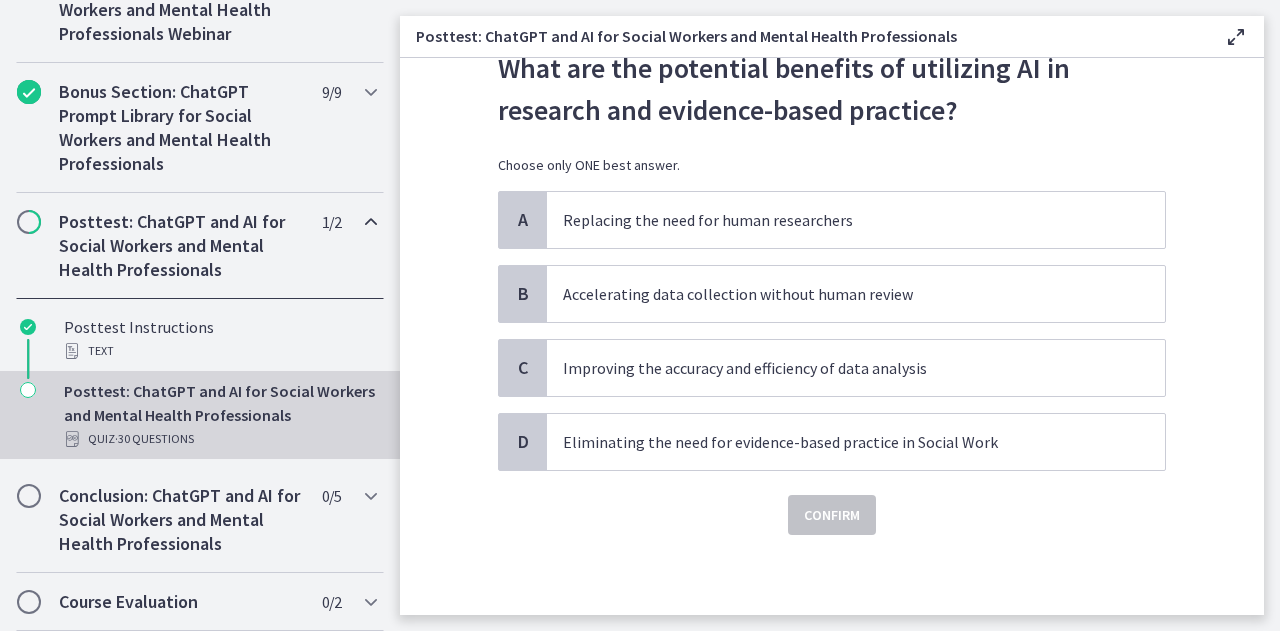 scroll, scrollTop: 0, scrollLeft: 0, axis: both 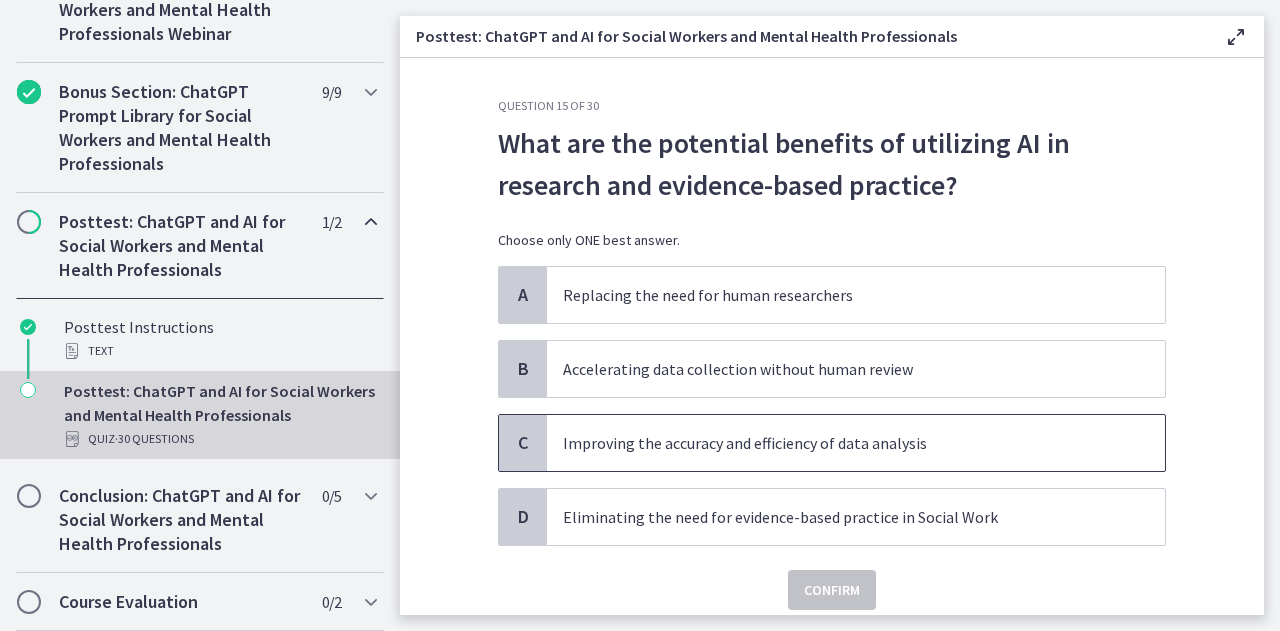 click on "Improving the accuracy and efficiency of data analysis" at bounding box center [836, 443] 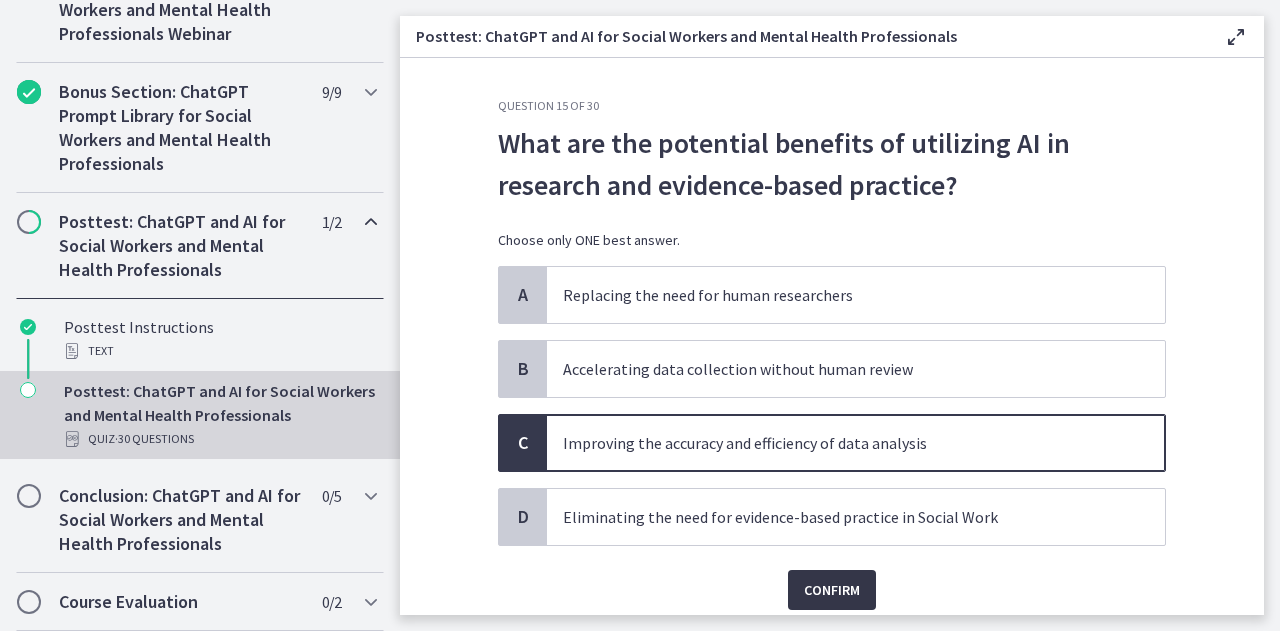 click on "Confirm" at bounding box center (832, 590) 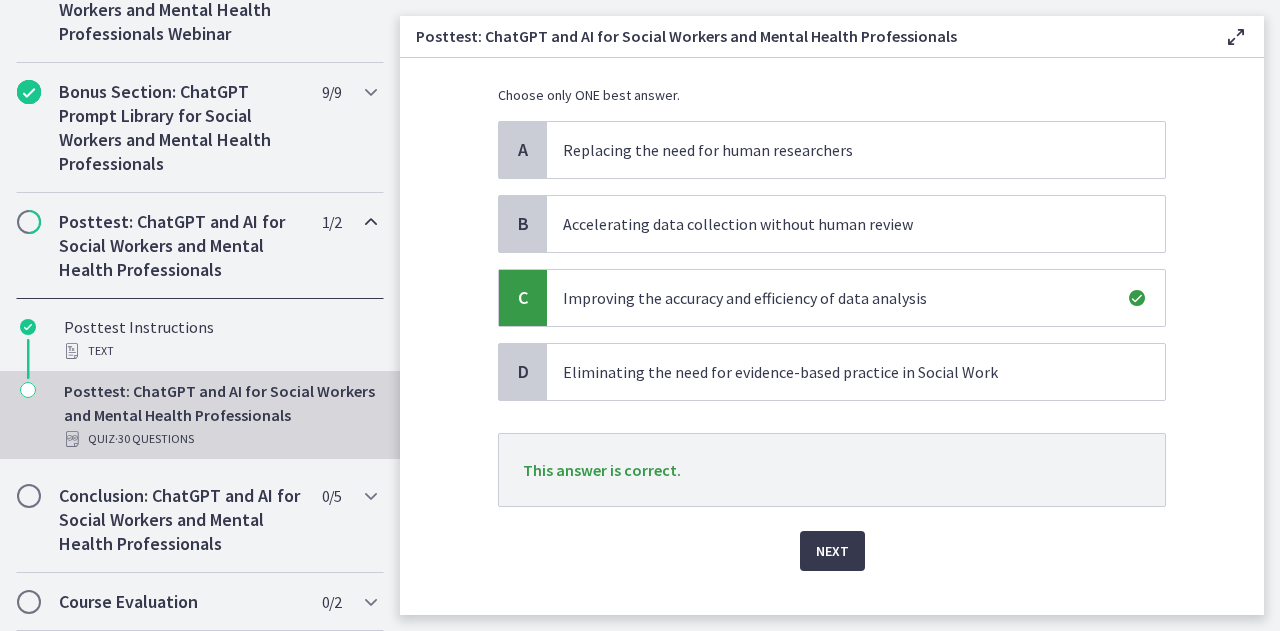 scroll, scrollTop: 177, scrollLeft: 0, axis: vertical 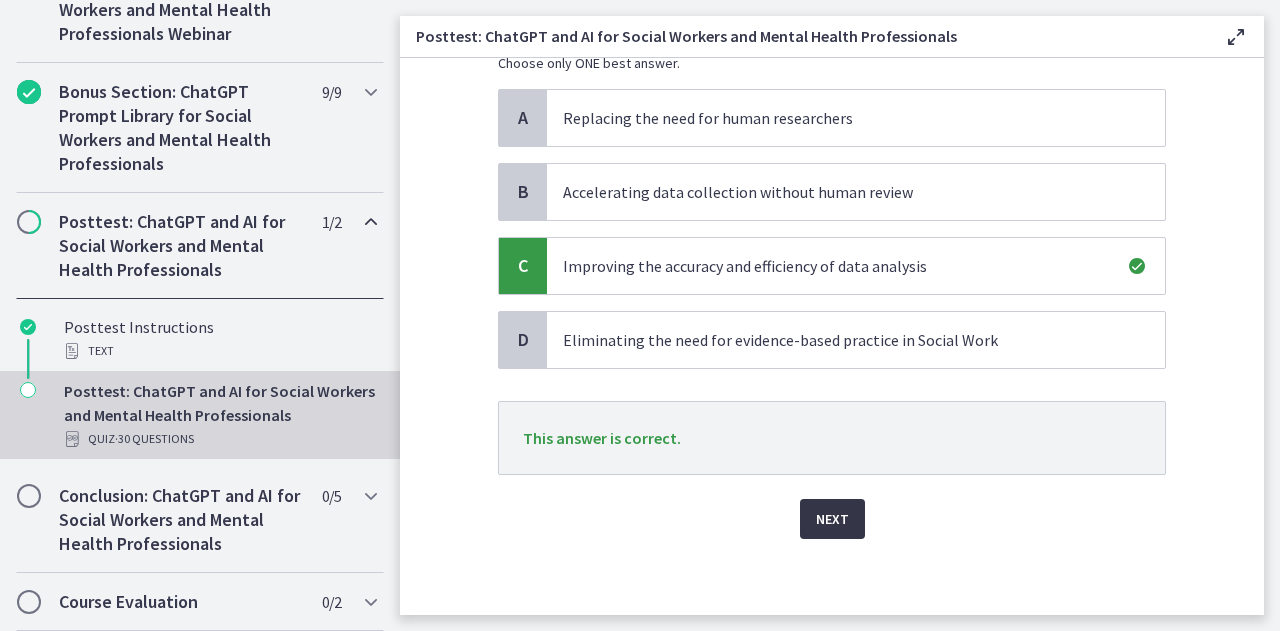 click on "Next" at bounding box center [832, 519] 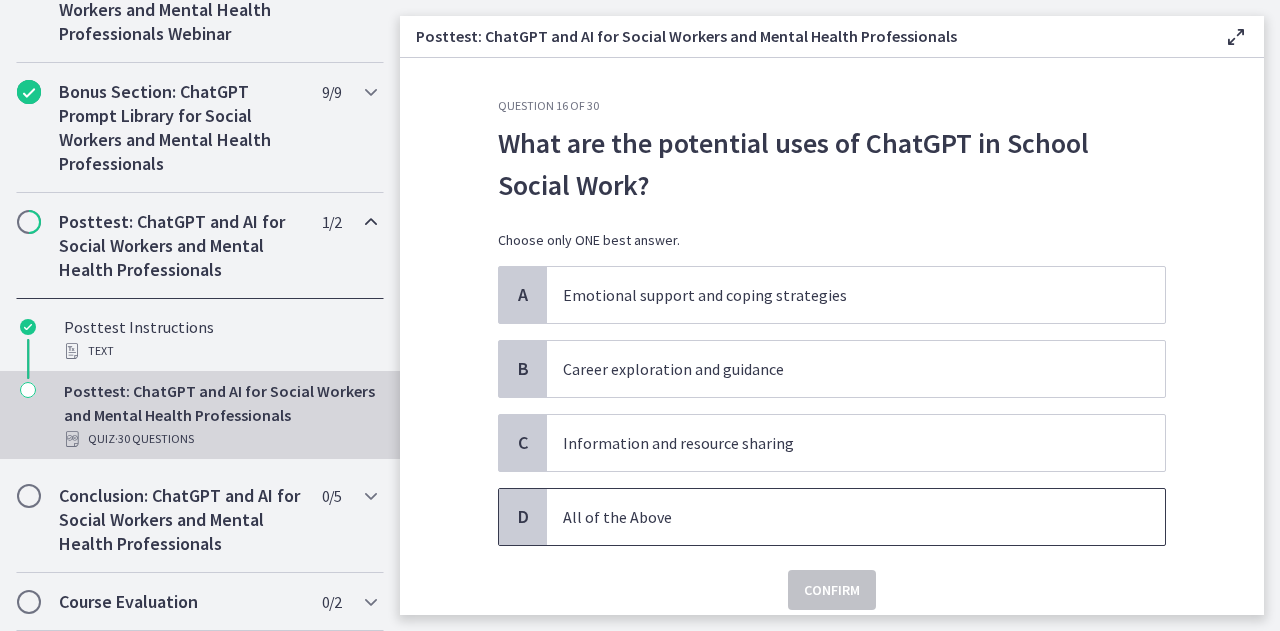 click on "All of the Above" at bounding box center [856, 517] 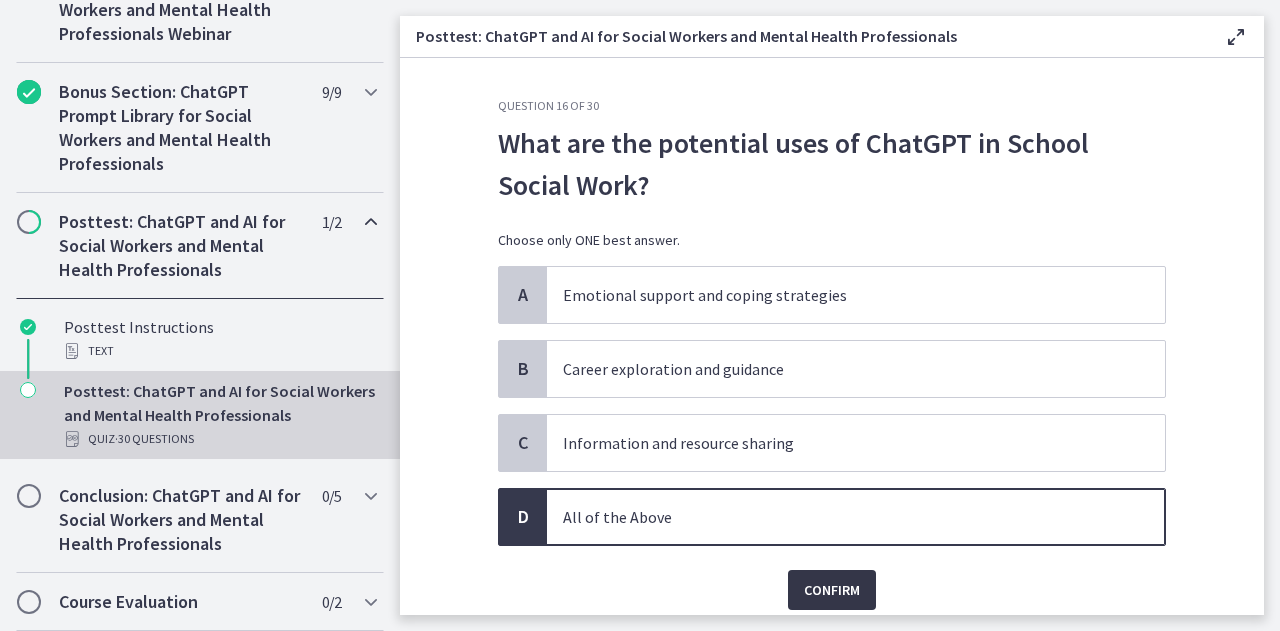 click on "Confirm" at bounding box center [832, 590] 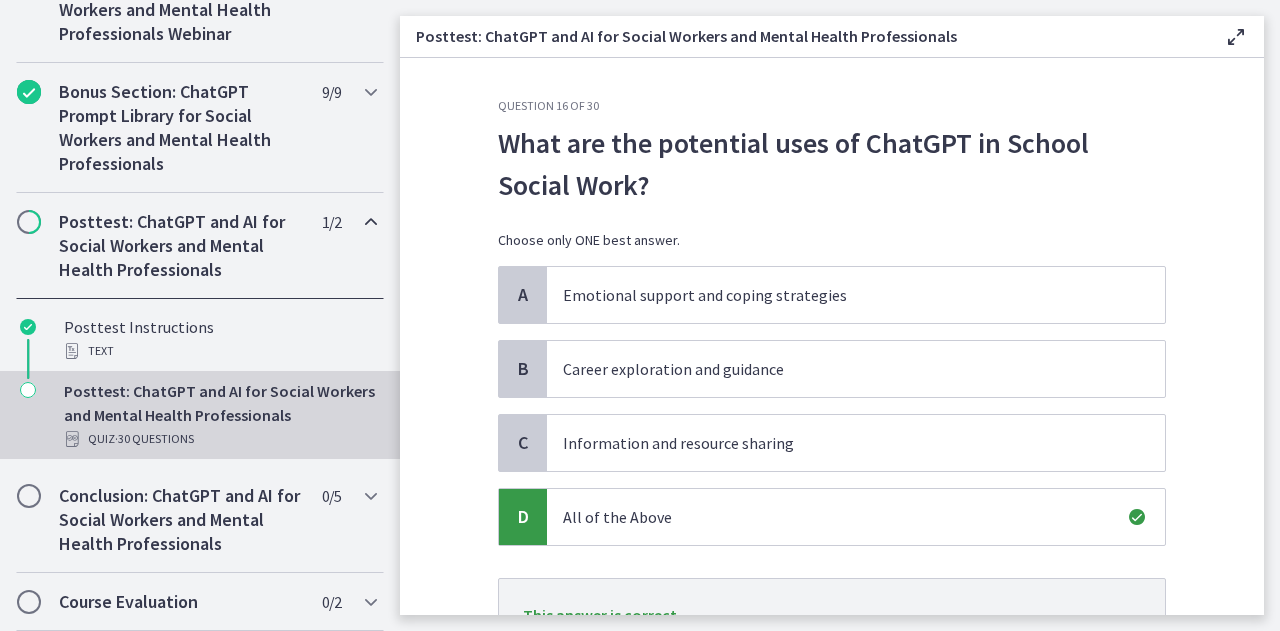 scroll, scrollTop: 177, scrollLeft: 0, axis: vertical 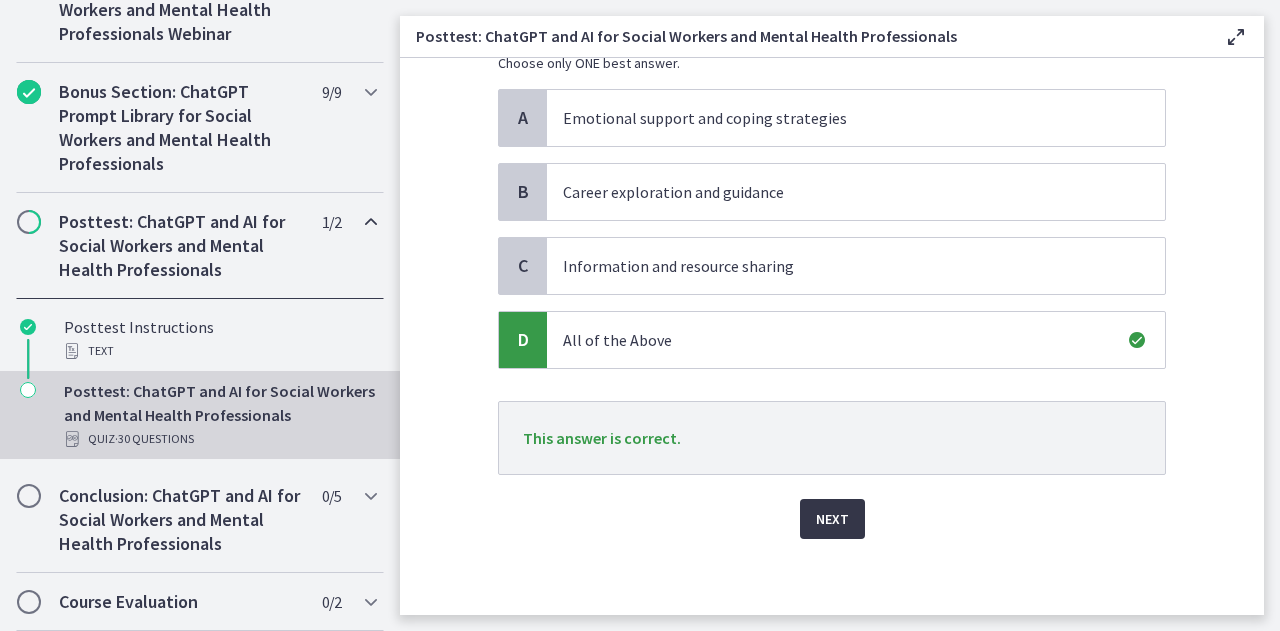 click on "Next" at bounding box center (832, 519) 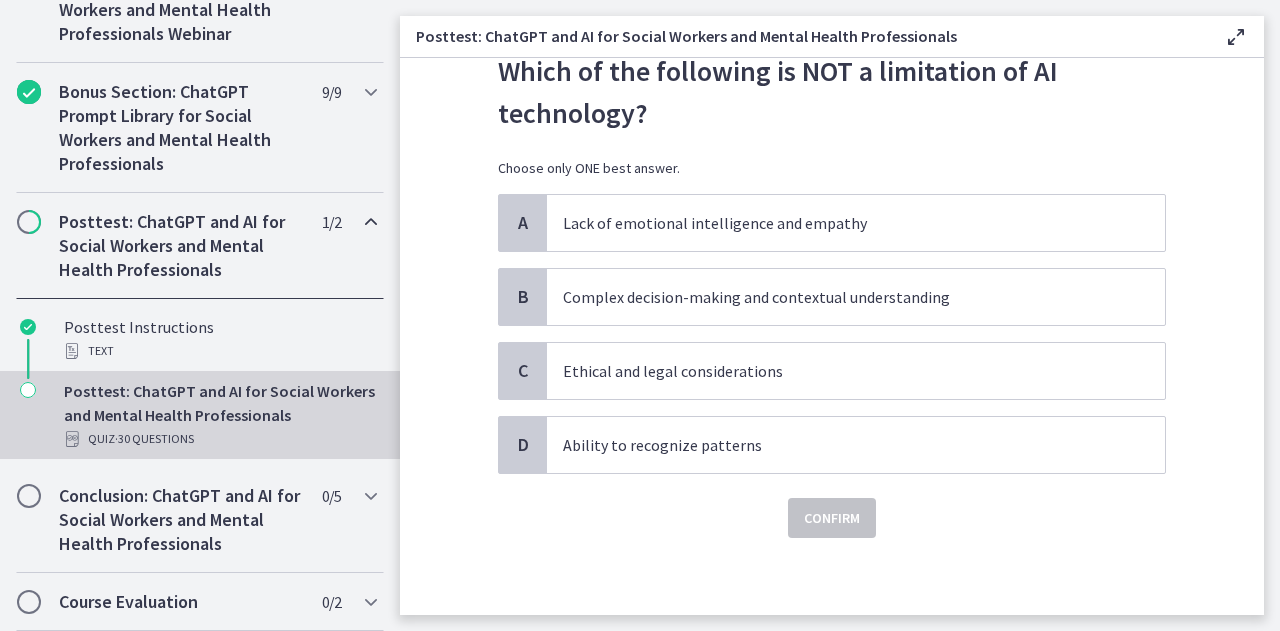 scroll, scrollTop: 0, scrollLeft: 0, axis: both 